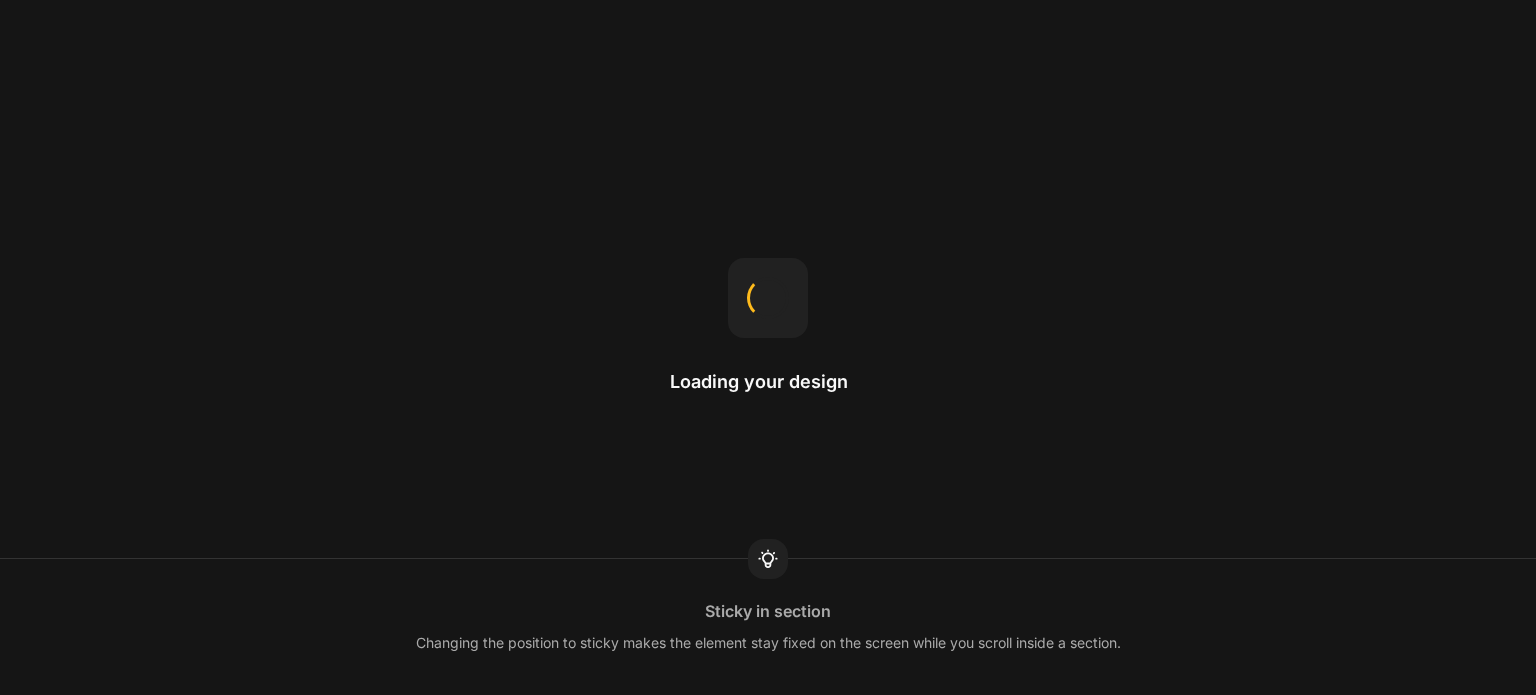 scroll, scrollTop: 0, scrollLeft: 0, axis: both 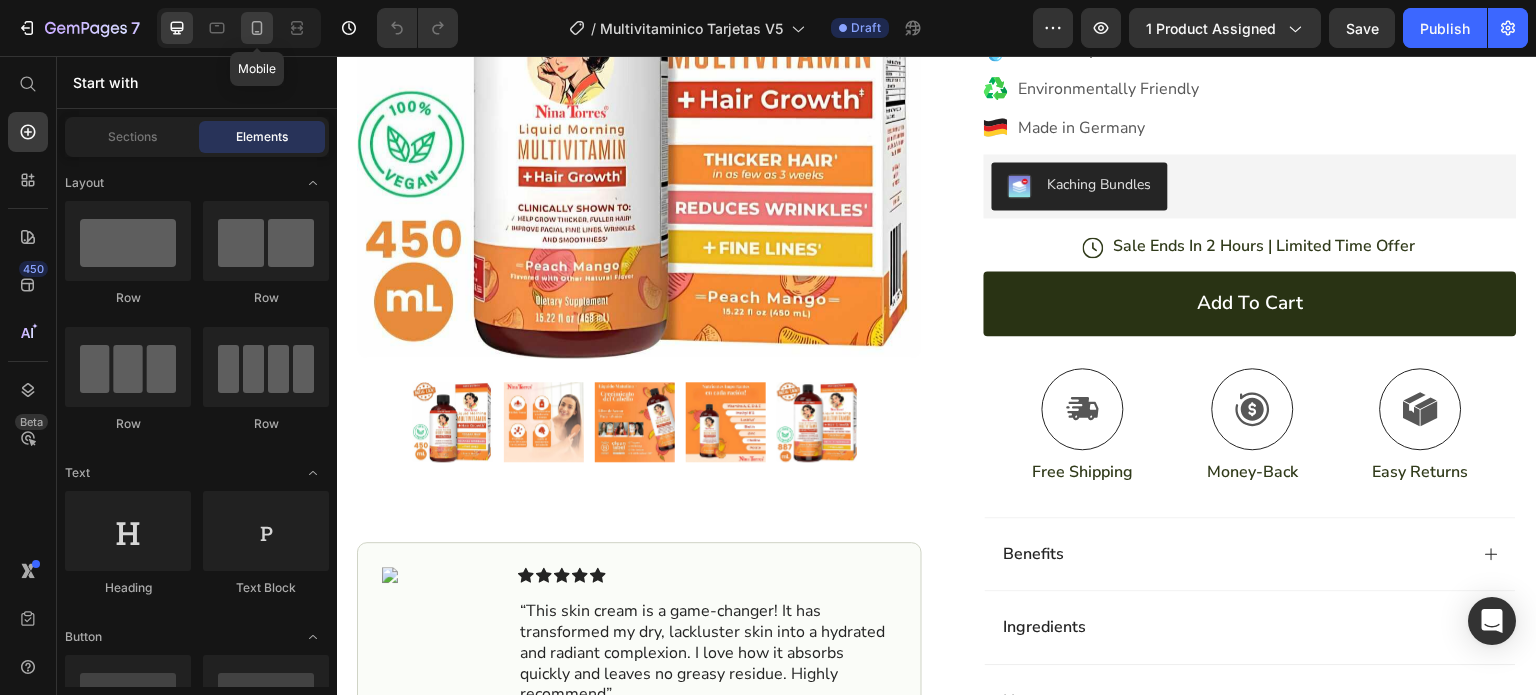 click 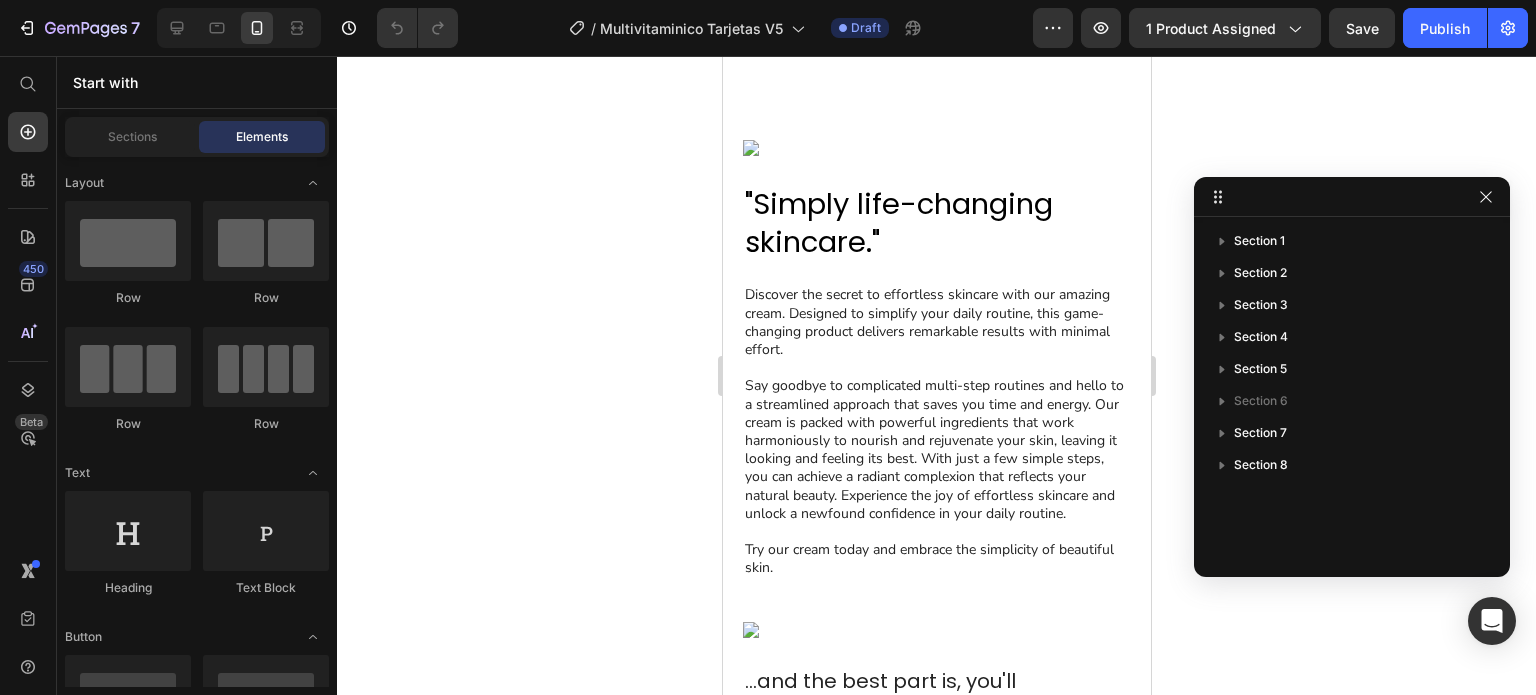 scroll, scrollTop: 2300, scrollLeft: 0, axis: vertical 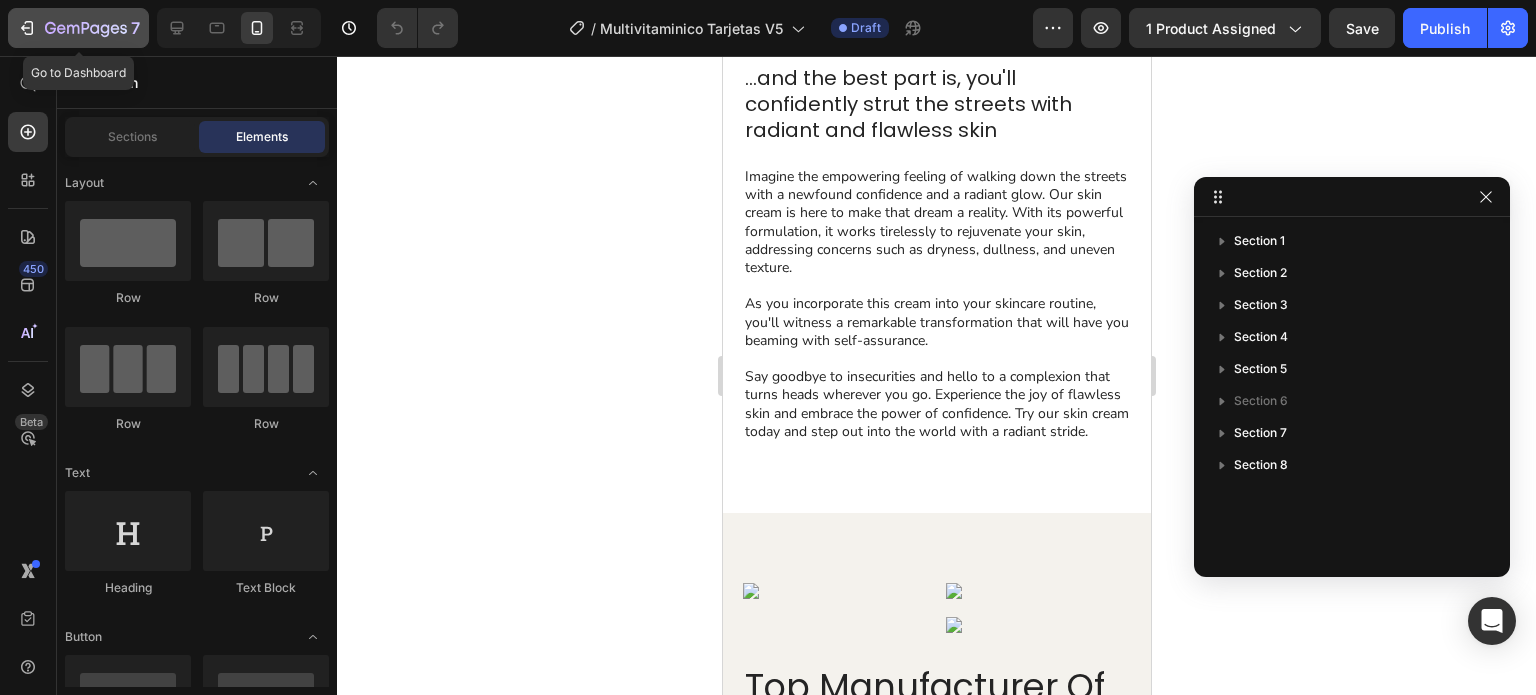 click 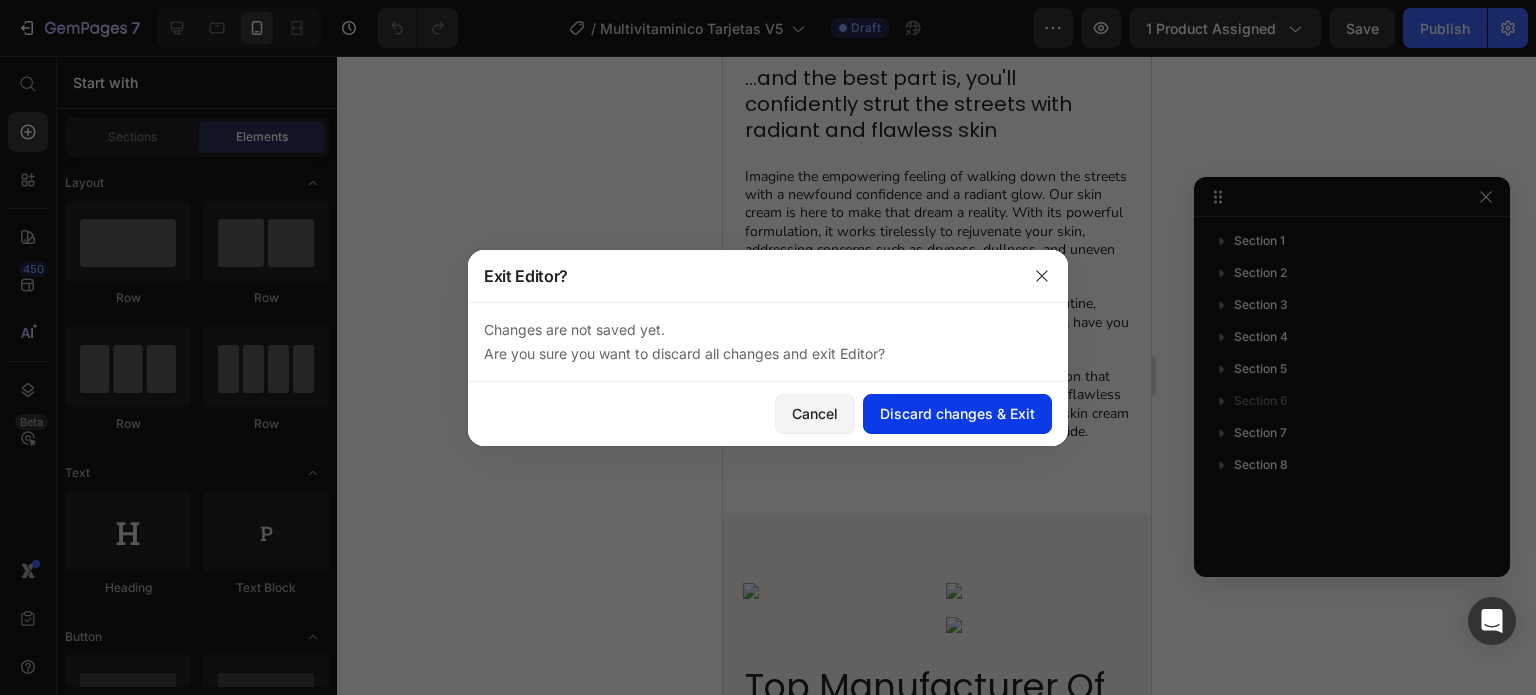 click on "Discard changes & Exit" at bounding box center (957, 413) 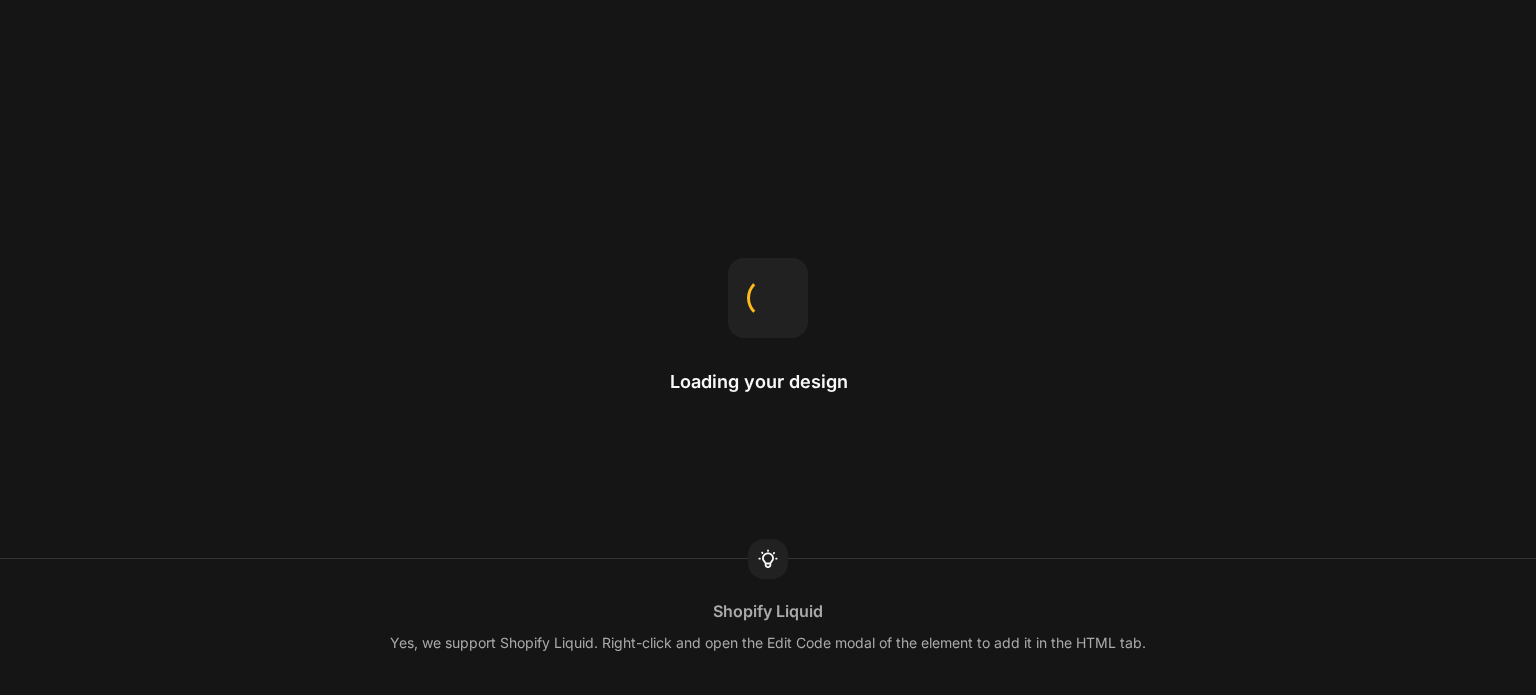 scroll, scrollTop: 0, scrollLeft: 0, axis: both 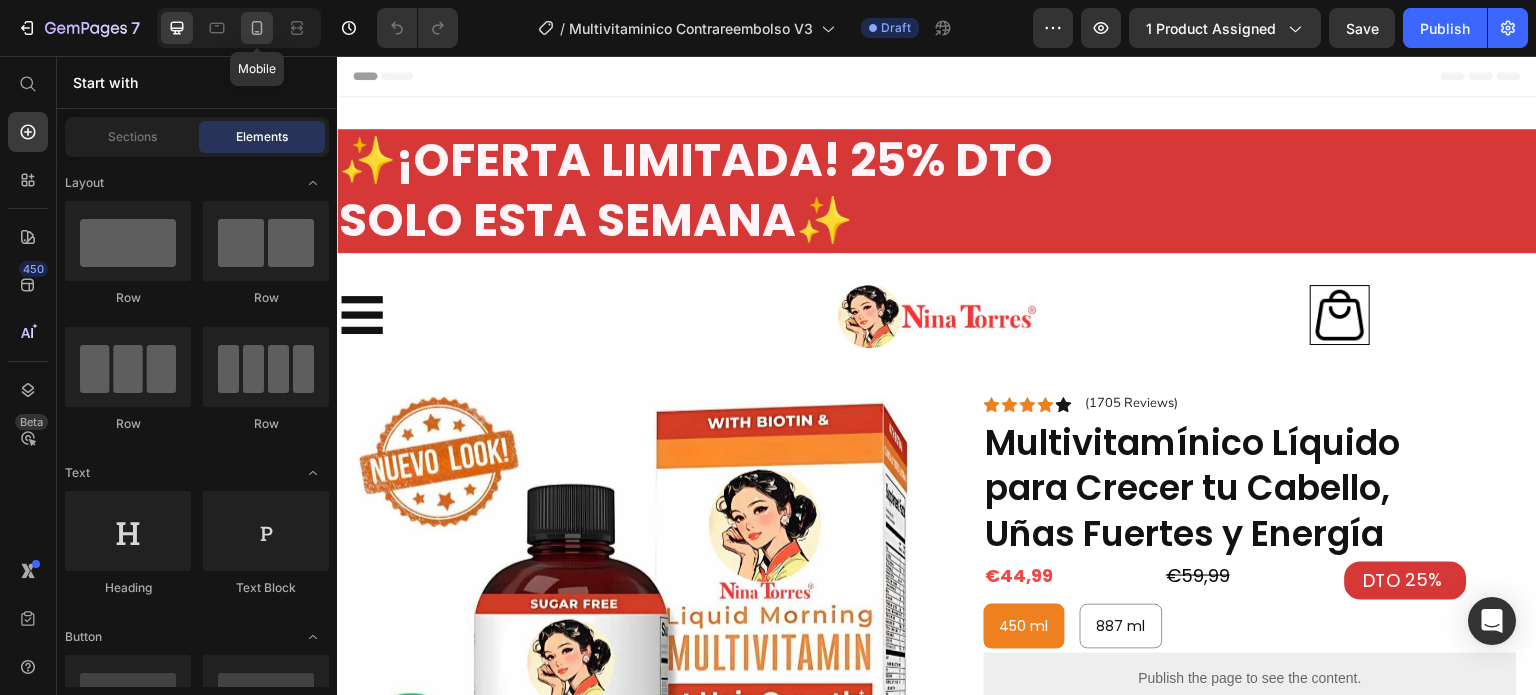 click 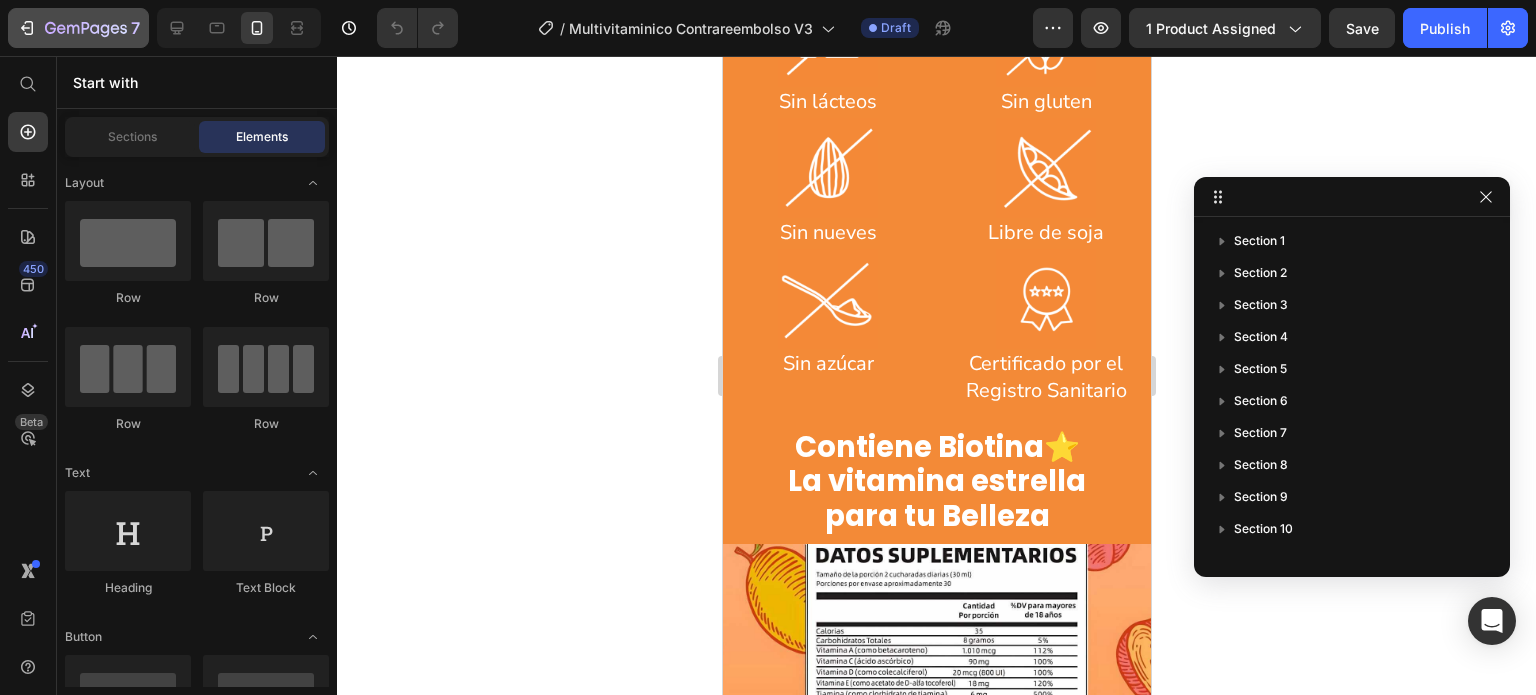 scroll, scrollTop: 5000, scrollLeft: 0, axis: vertical 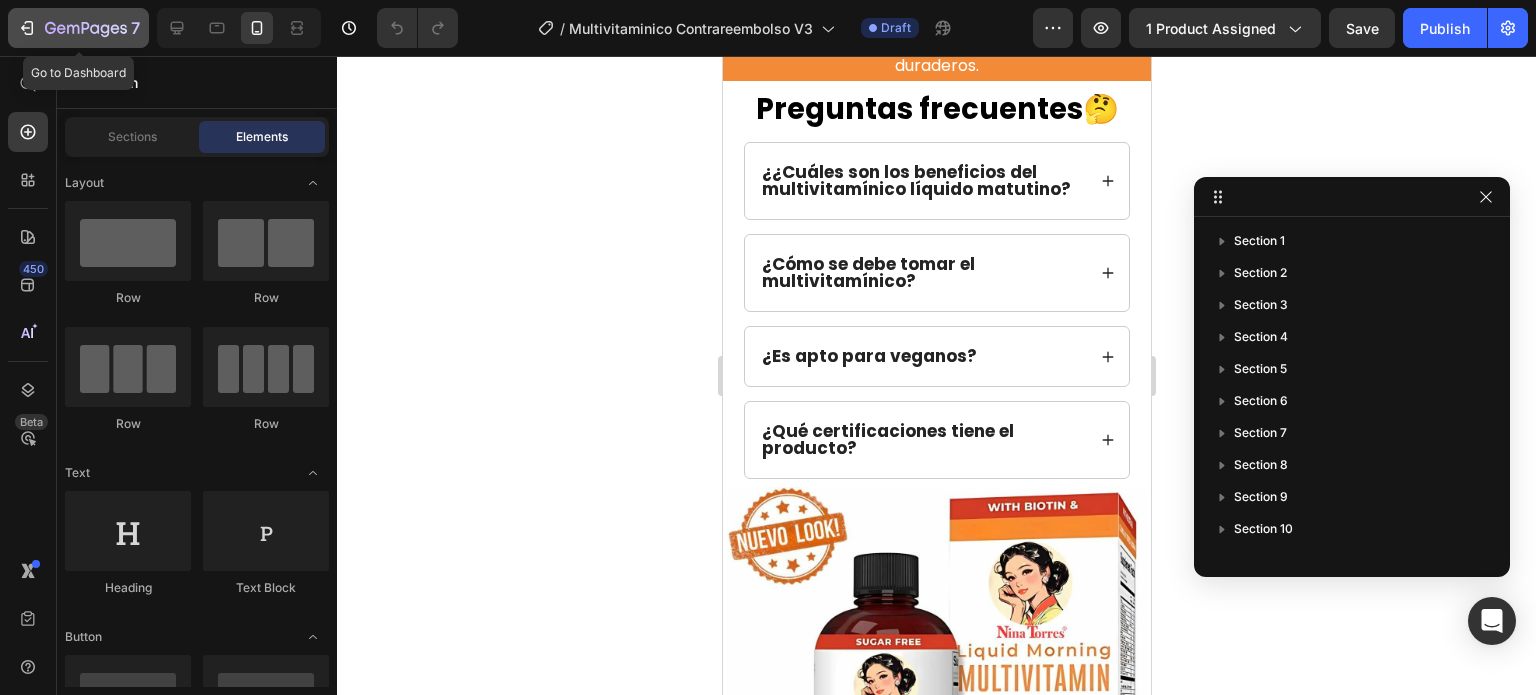 click 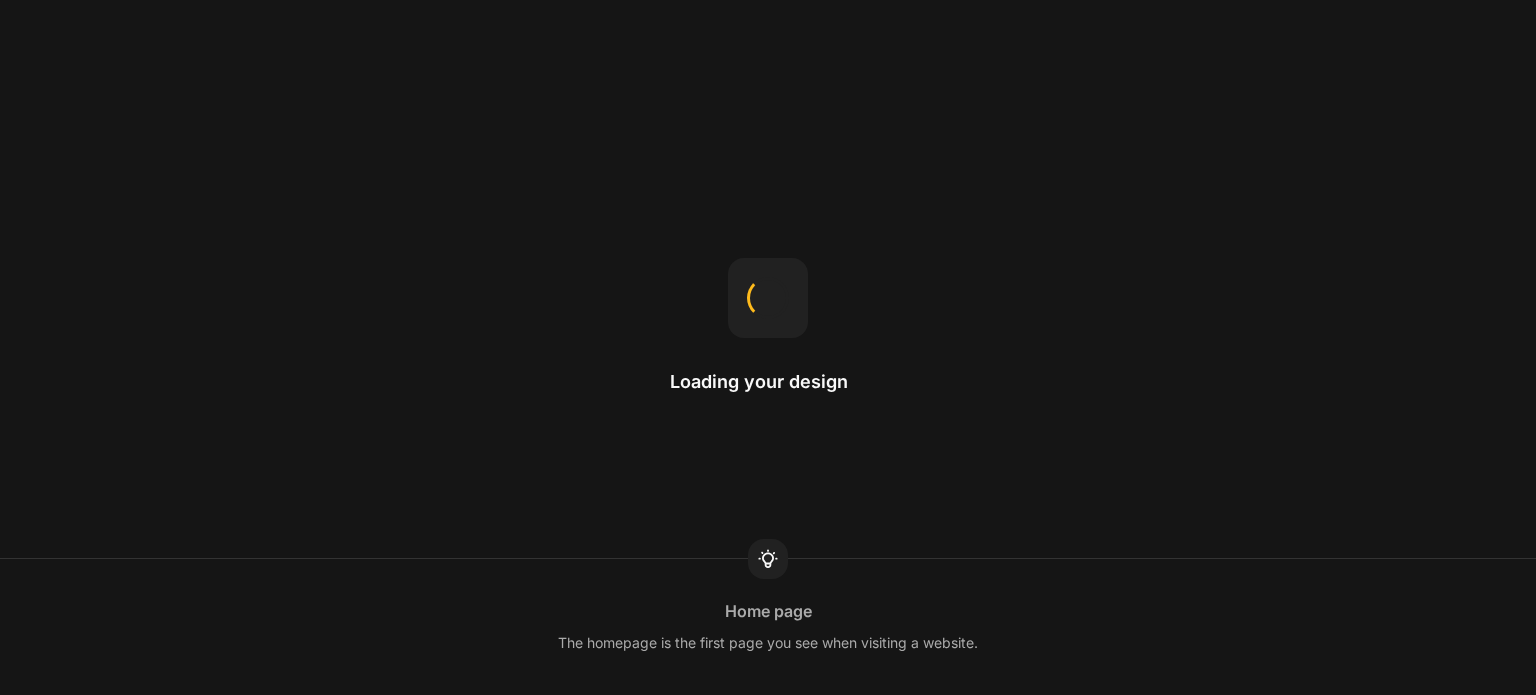 scroll, scrollTop: 0, scrollLeft: 0, axis: both 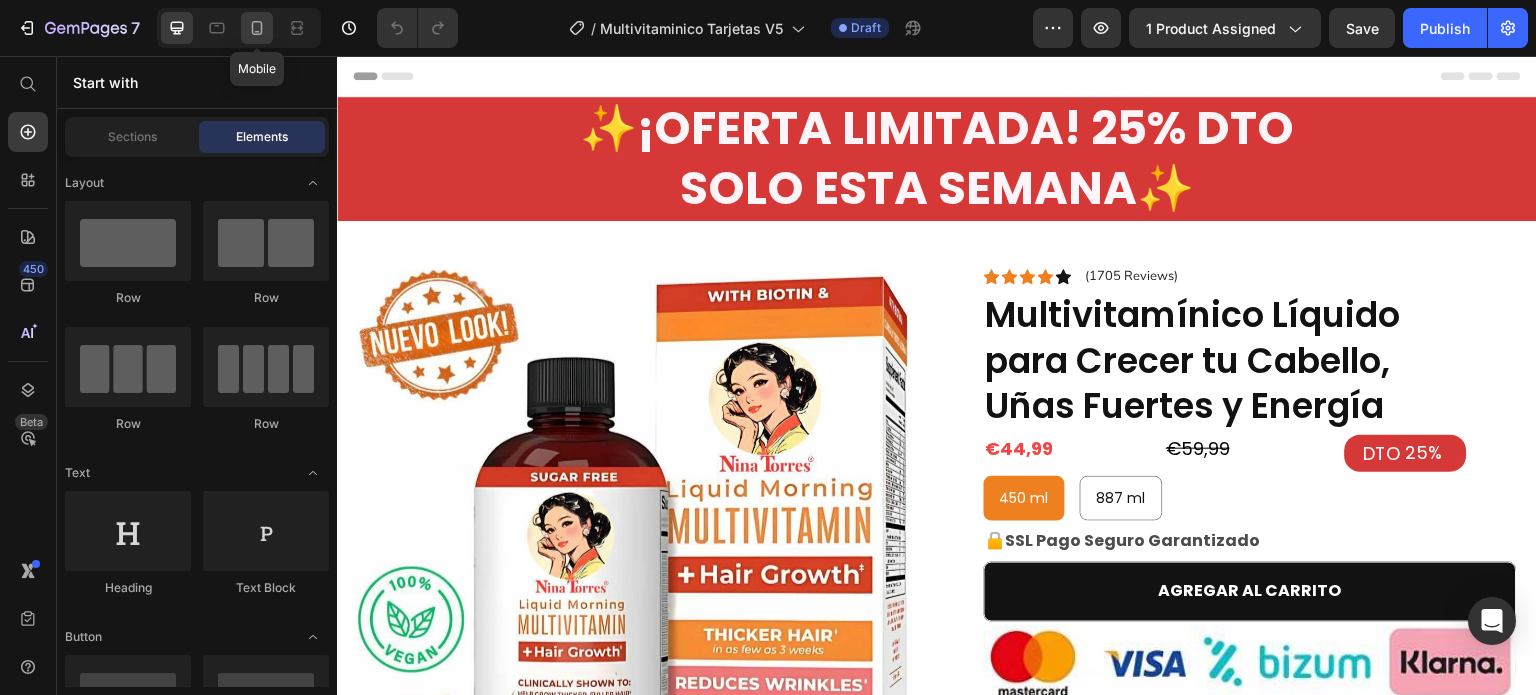 click 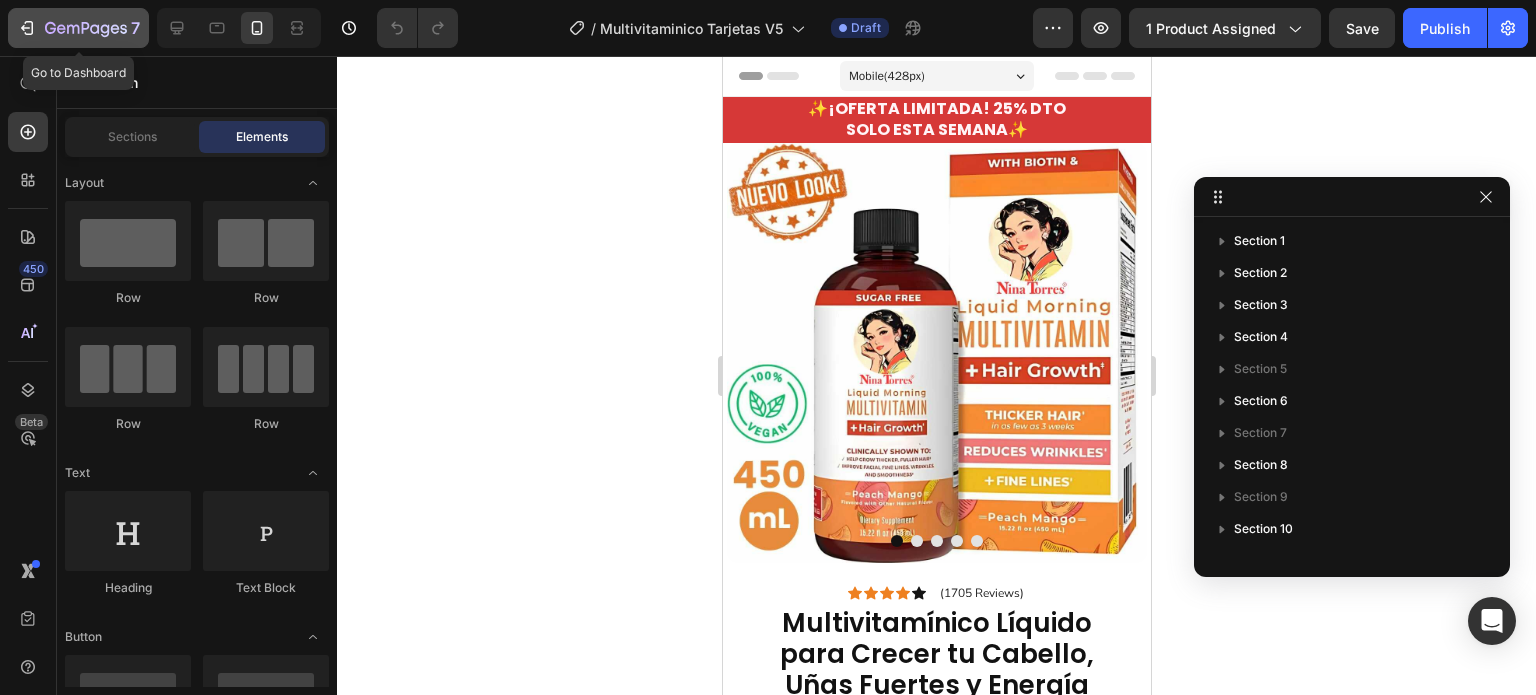 click 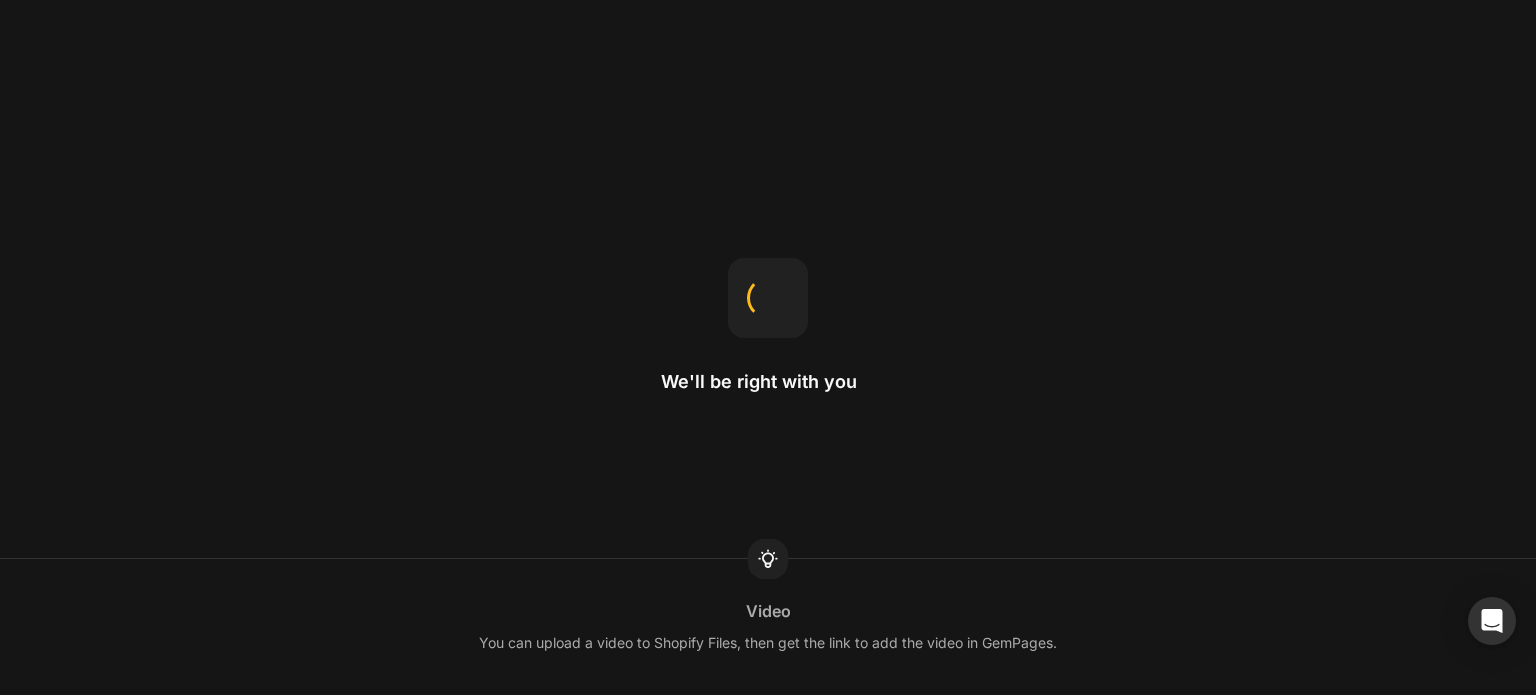 scroll, scrollTop: 0, scrollLeft: 0, axis: both 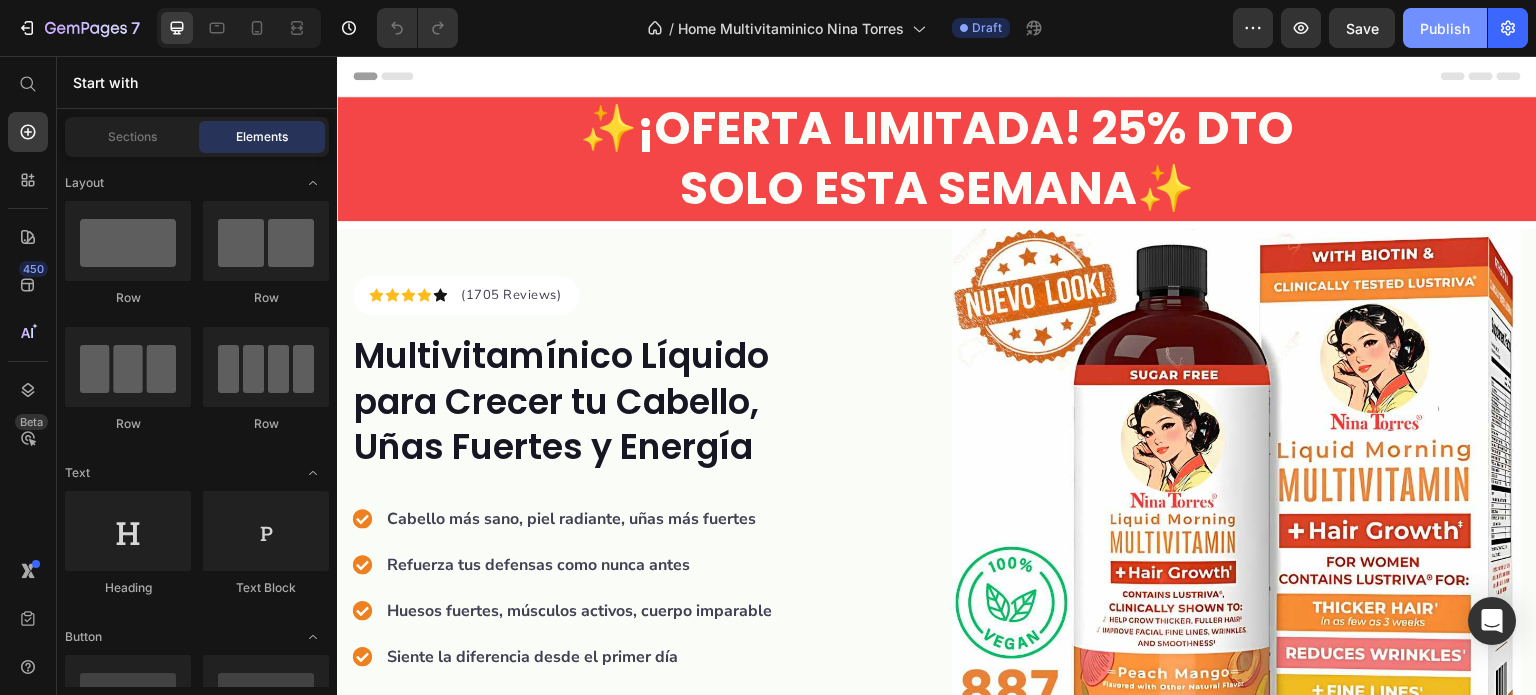 click on "Publish" at bounding box center [1445, 28] 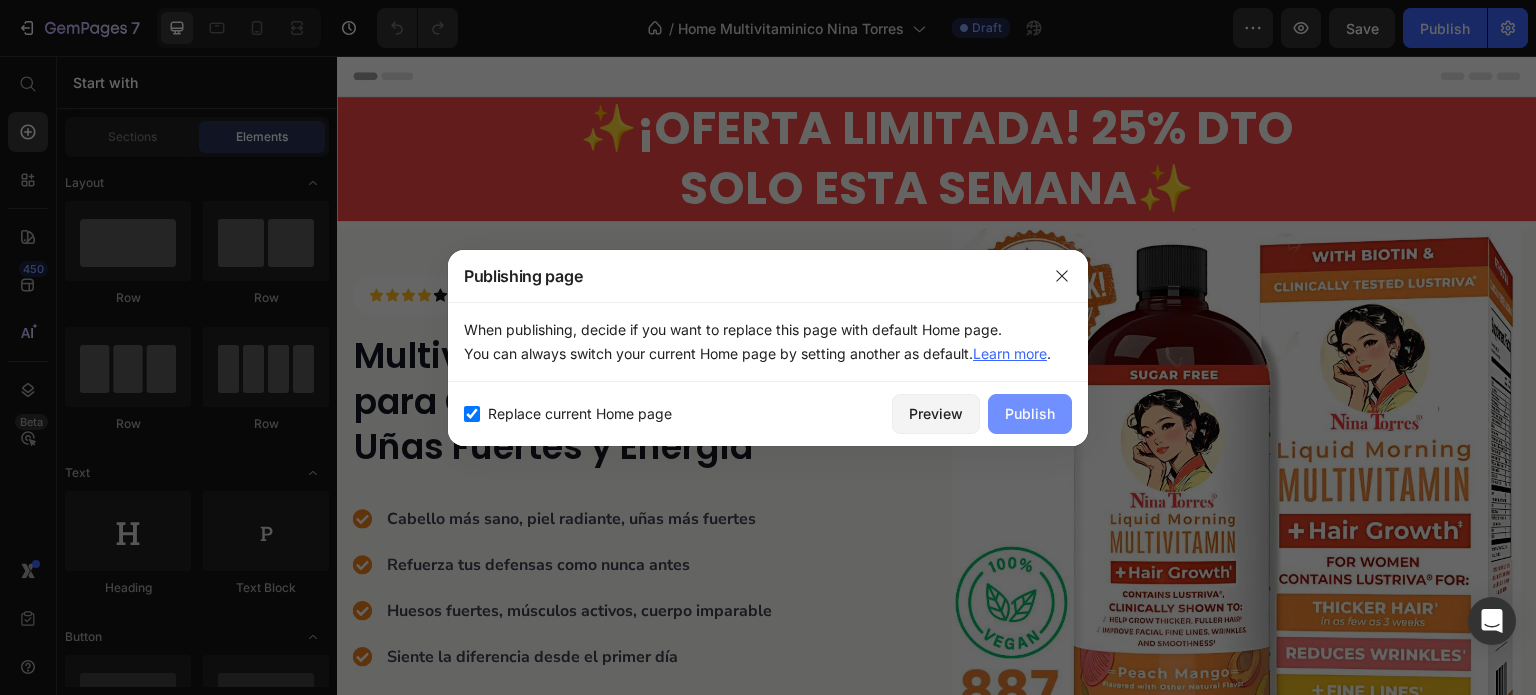 click on "Publish" at bounding box center [1030, 413] 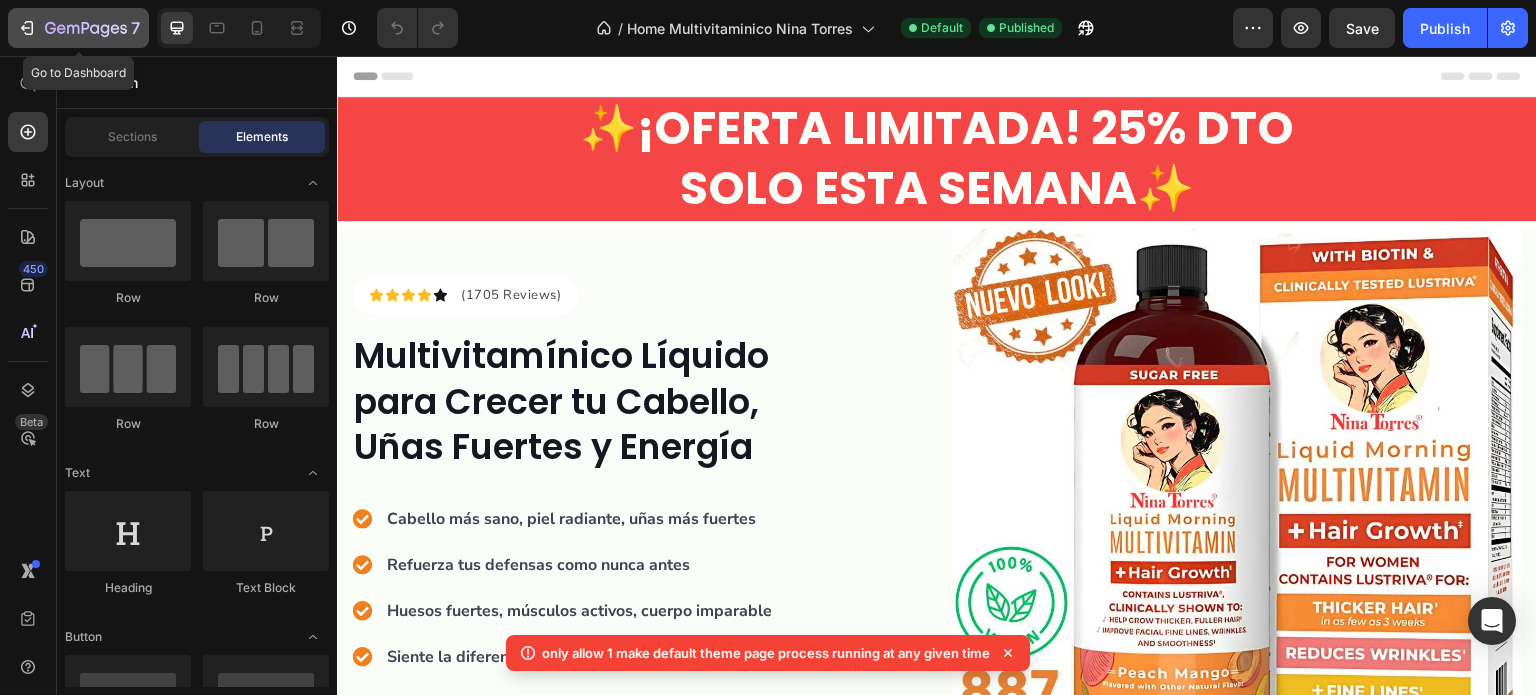 click on "7" at bounding box center [135, 28] 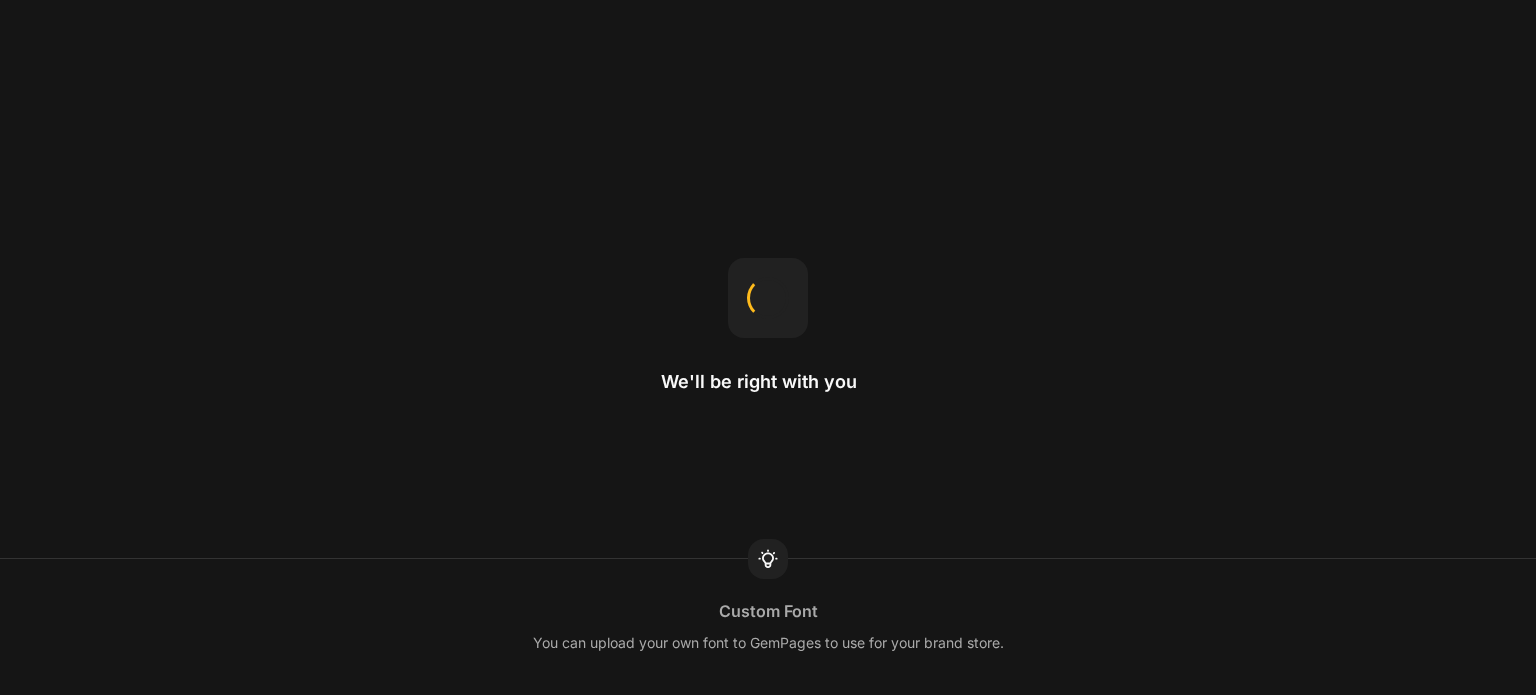 scroll, scrollTop: 0, scrollLeft: 0, axis: both 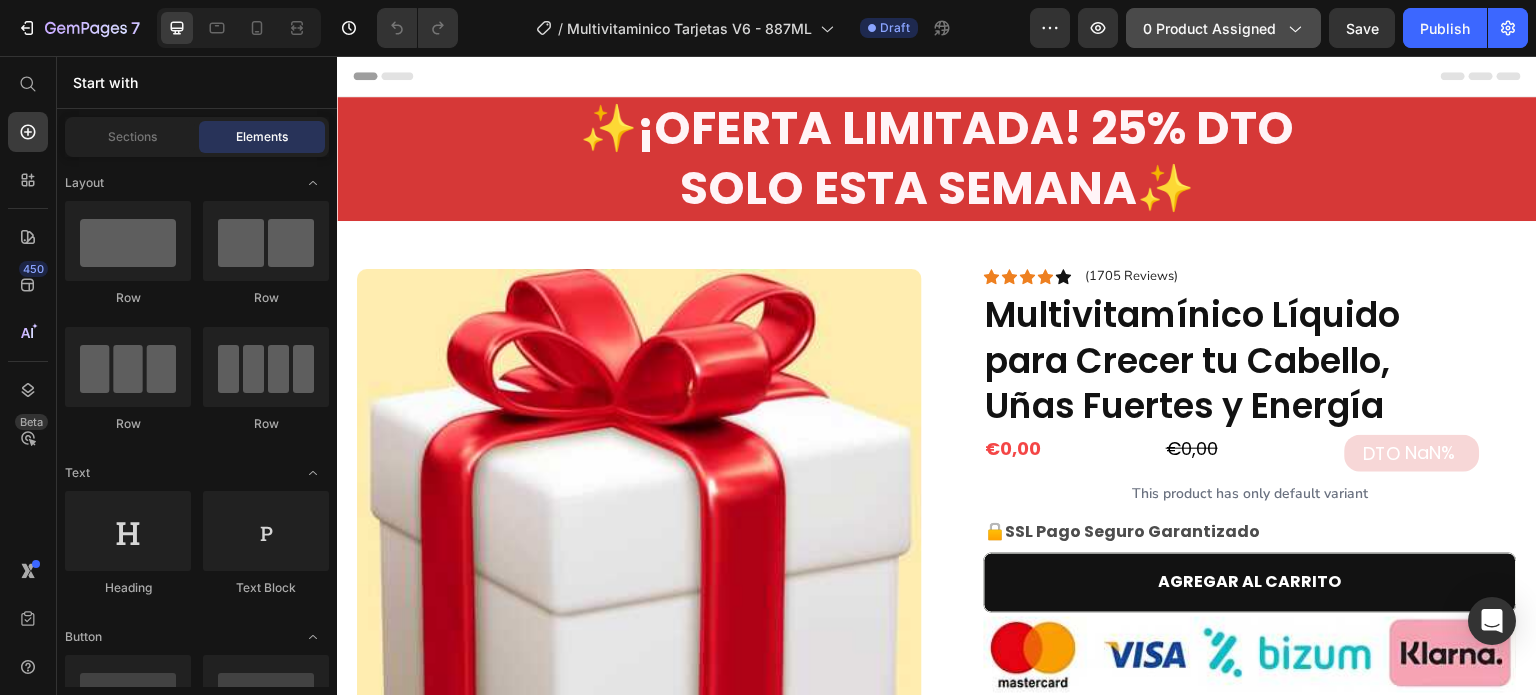 click 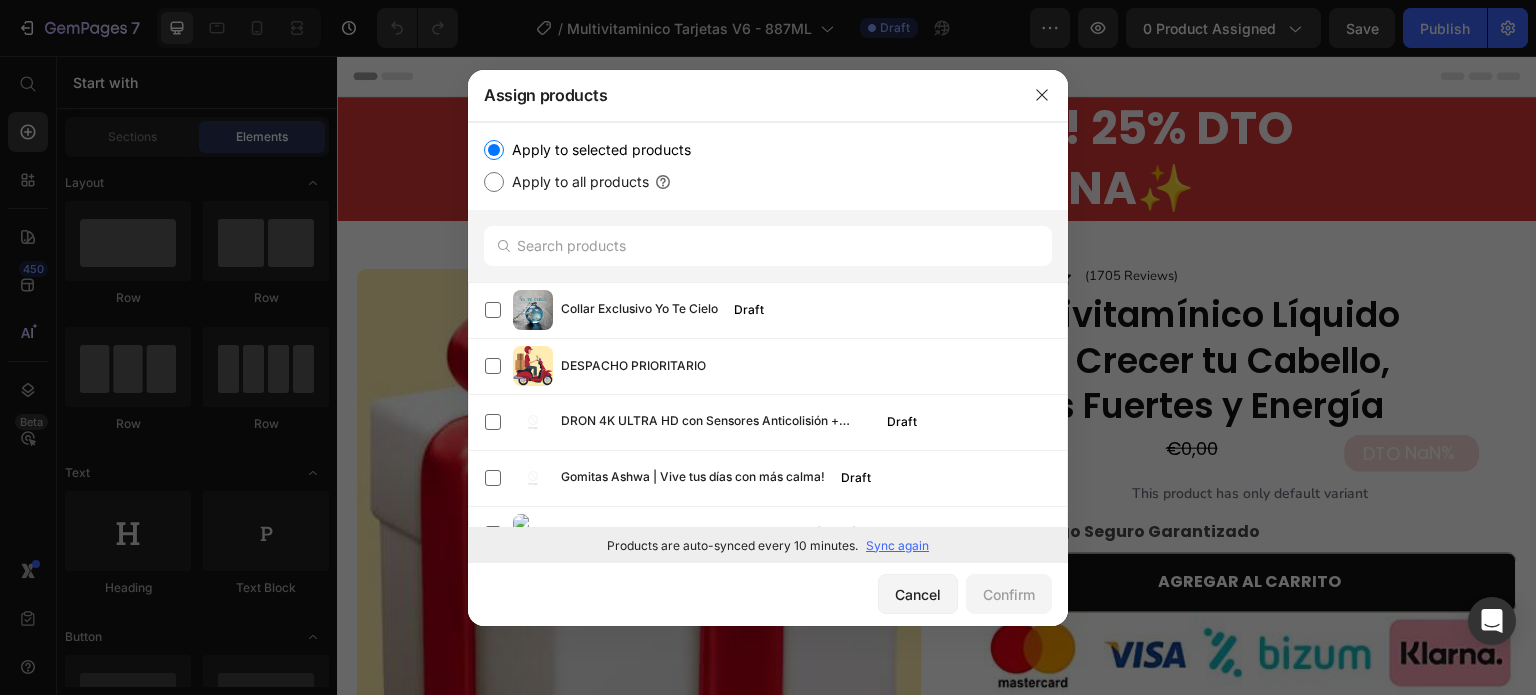 click on "Sync again" at bounding box center (897, 546) 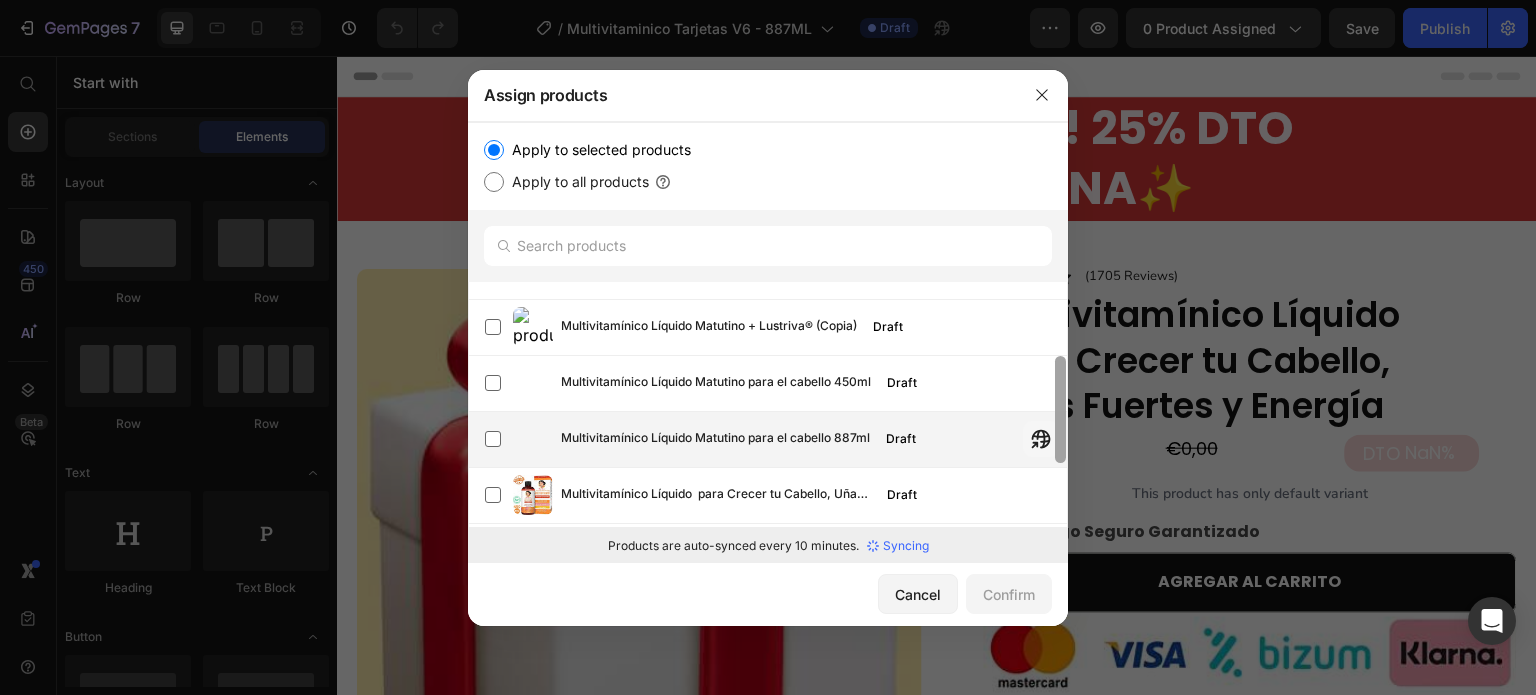 scroll, scrollTop: 241, scrollLeft: 0, axis: vertical 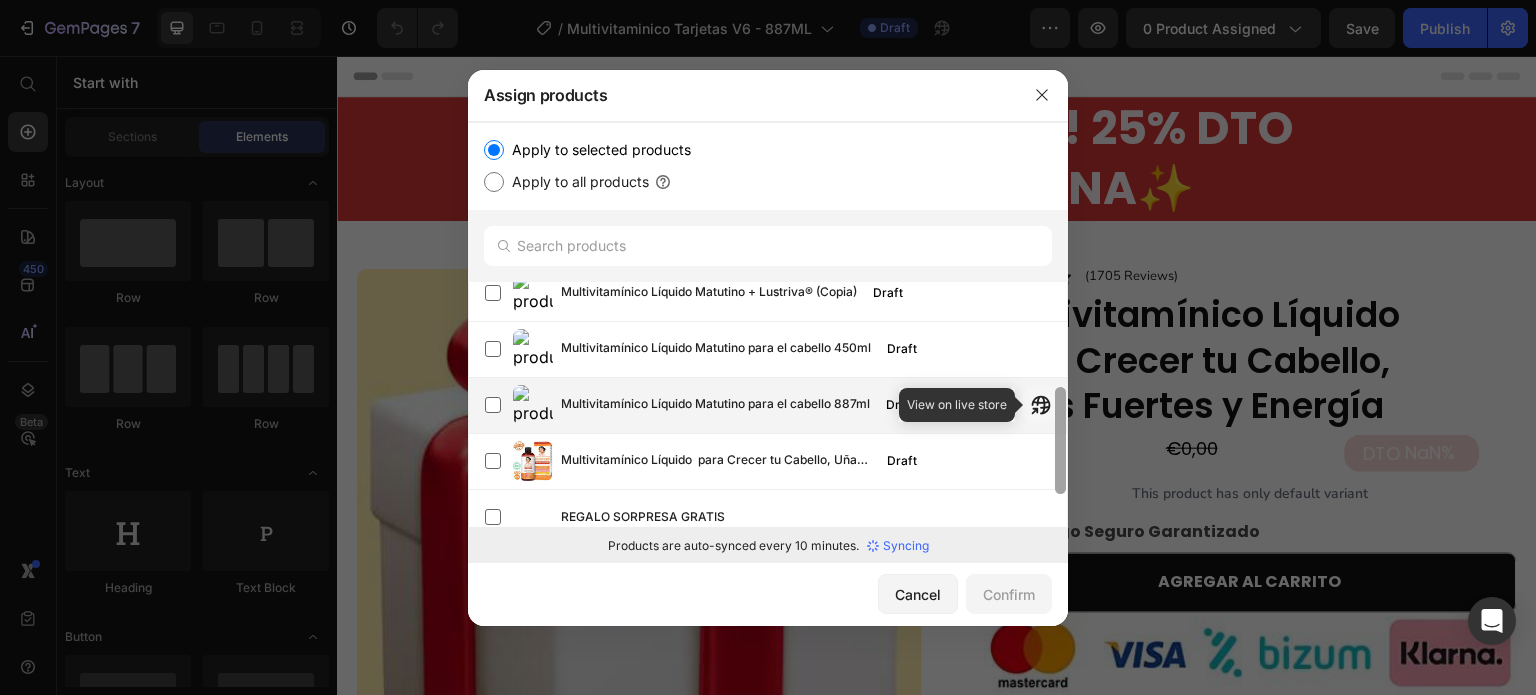 drag, startPoint x: 1062, startPoint y: 311, endPoint x: 1047, endPoint y: 417, distance: 107.05606 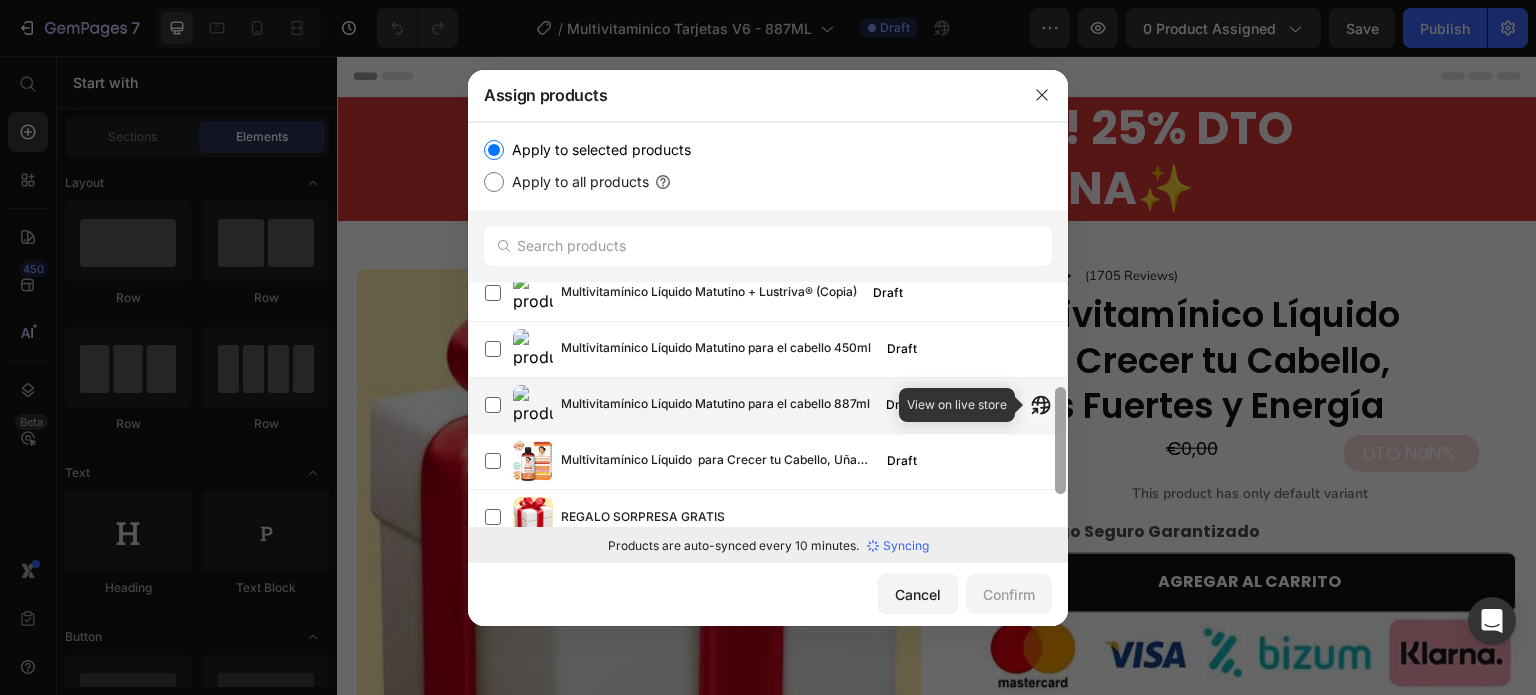 click on "Collar Exclusivo Yo Te Cielo Draft DESPACHO PRIORITARIO DRON 4K ULTRA HD con Sensores Anticolisión + Maletín de Regalo Draft Gomitas Ashwa | Vive tus días con más calma! Draft Multivitamínico Líquido Matutino + Lustriva® (Copia) Draft Multivitamínico Líquido Matutino para el cabello 450ml Draft Multivitamínico Líquido Matutino para el cabello 887ml Draft  View on live store  Multivitamínico Líquido  para Crecer tu Cabello, Uñas Fuertes y Energía Draft REGALO SORPRESA GRATIS Toppik™ Cubre la Pérdida de Cabello al Instante, 27.5 gr Draft" 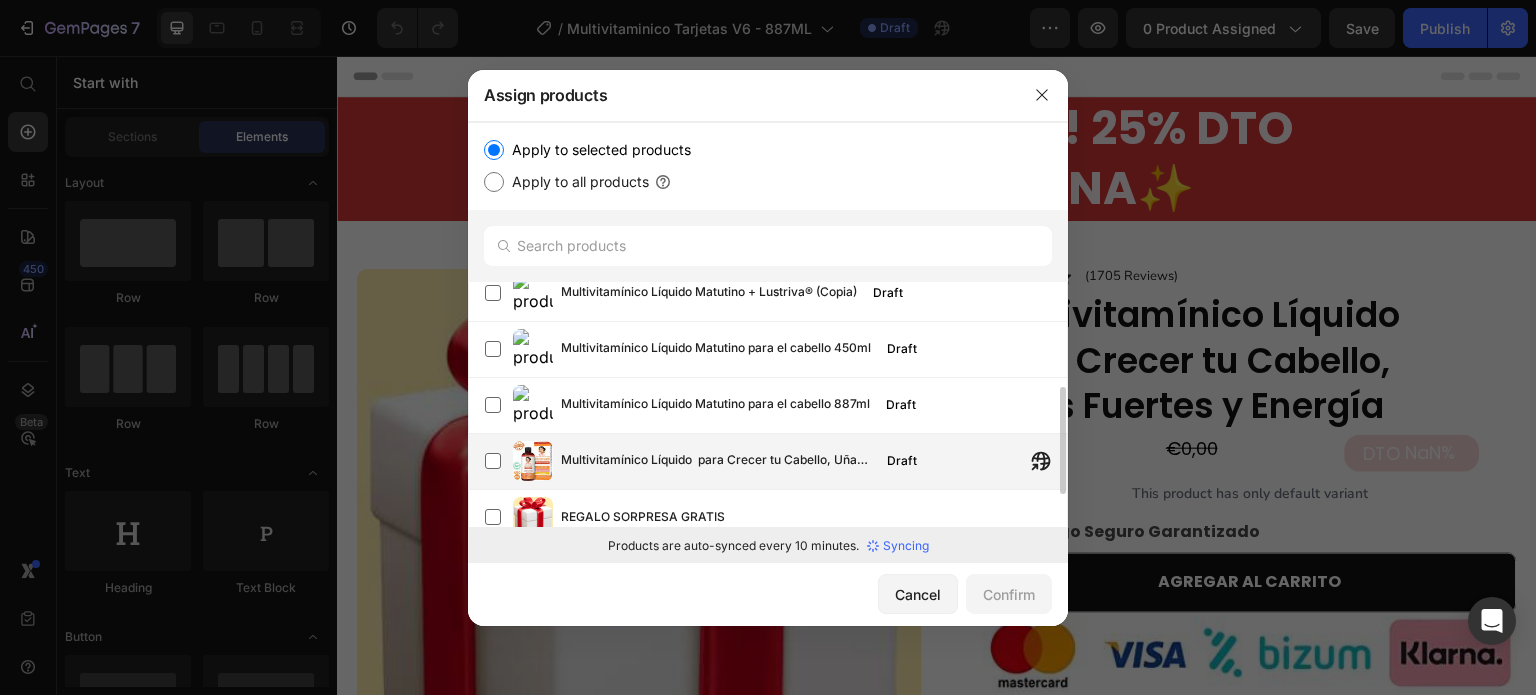 scroll, scrollTop: 315, scrollLeft: 0, axis: vertical 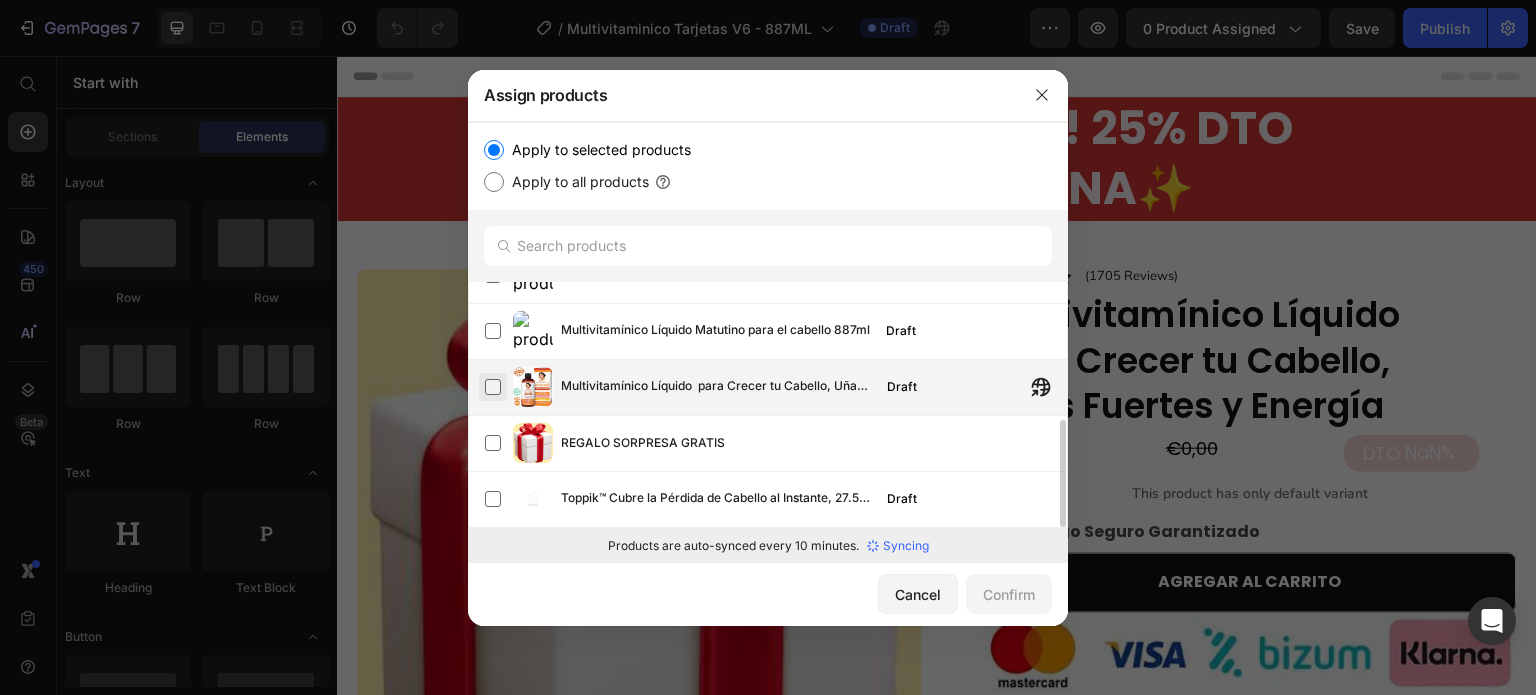 click at bounding box center [493, 387] 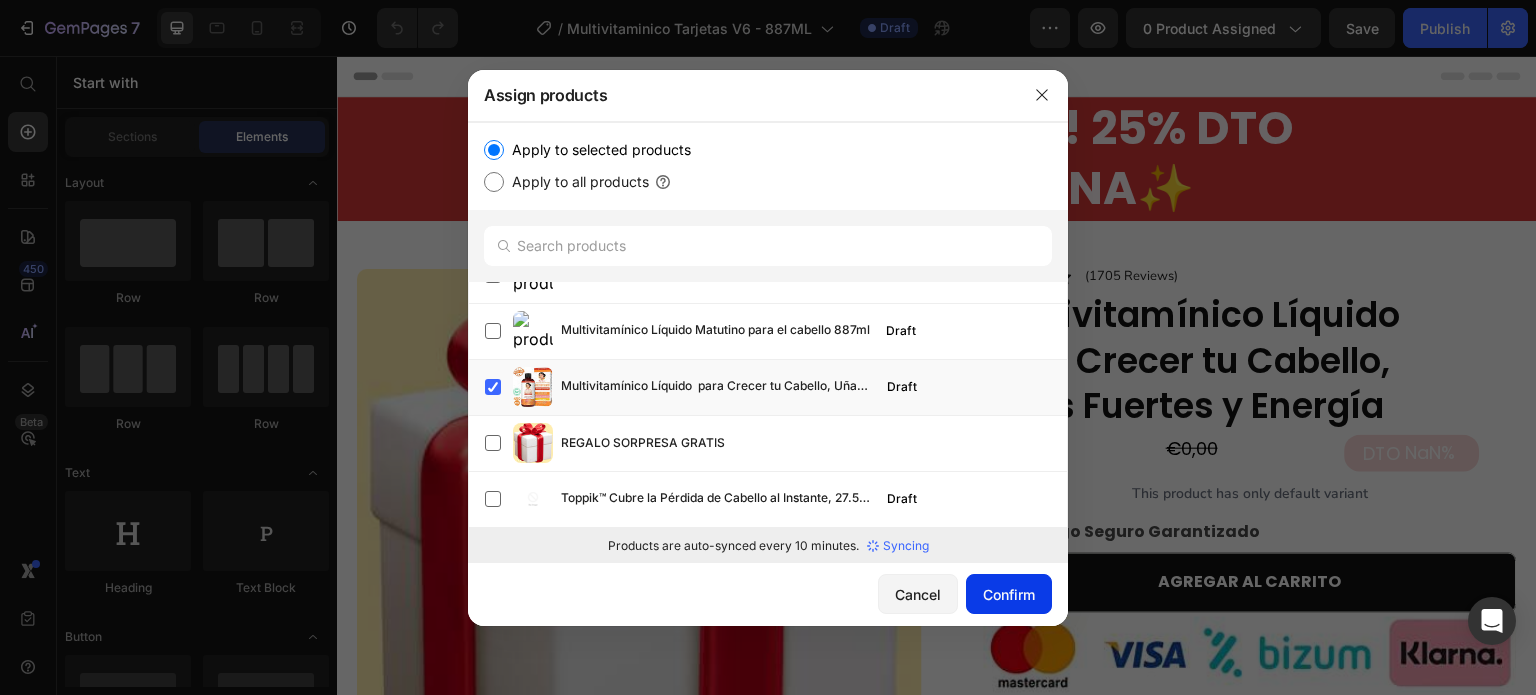 click on "Confirm" at bounding box center [1009, 594] 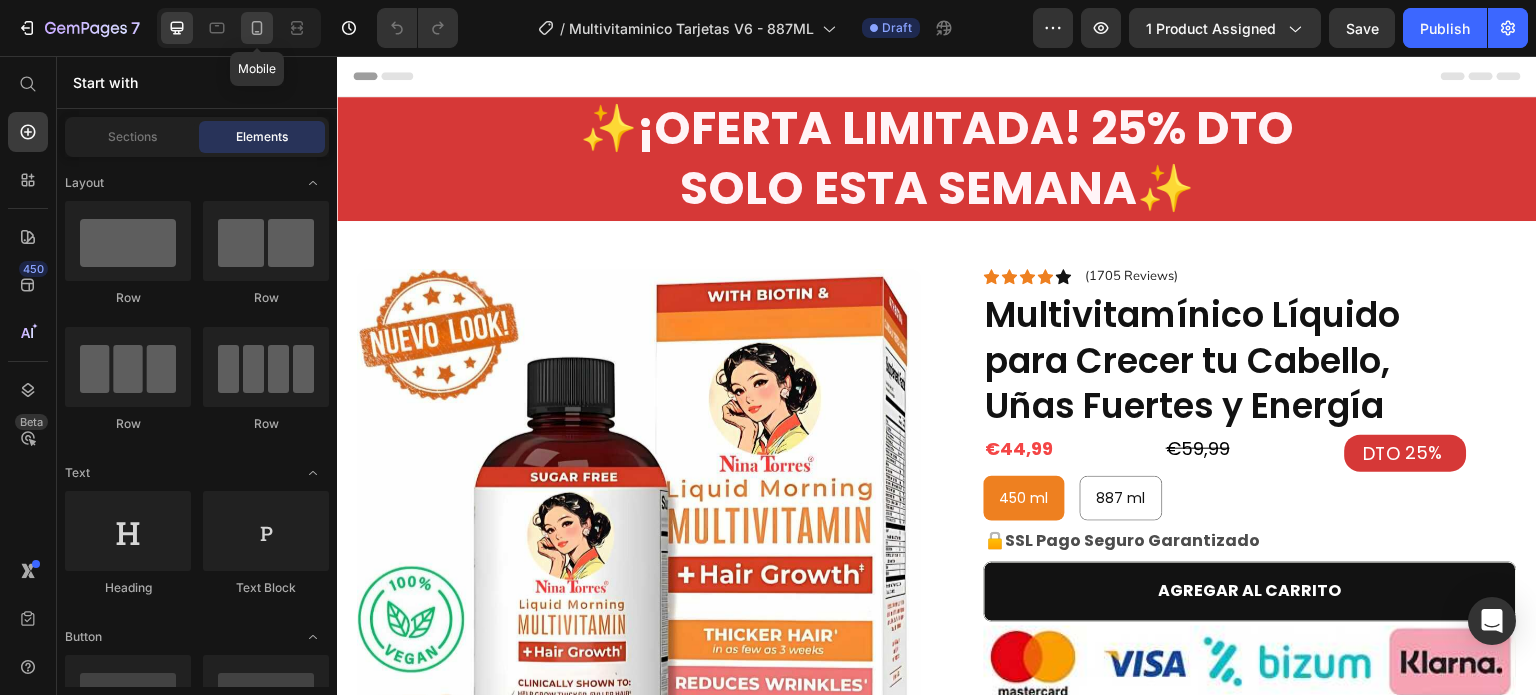 click 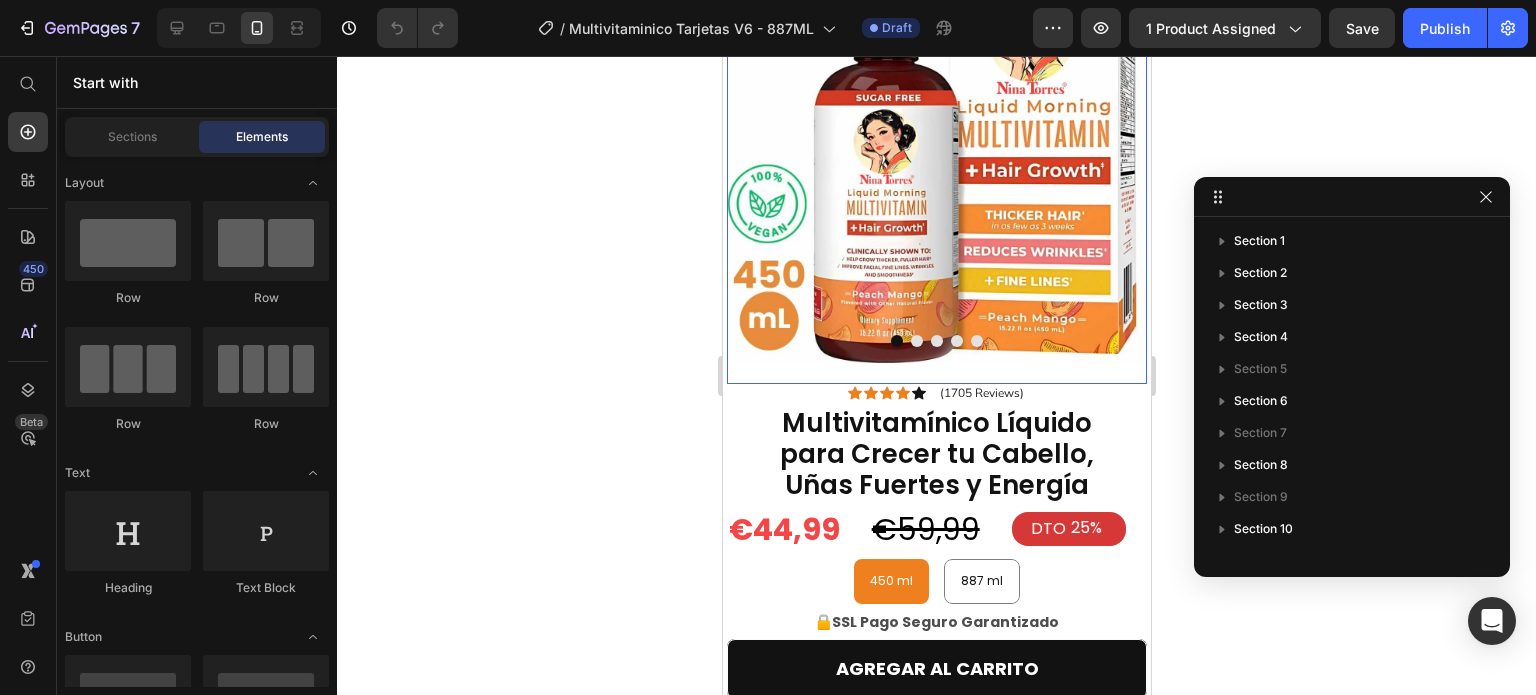 scroll, scrollTop: 0, scrollLeft: 0, axis: both 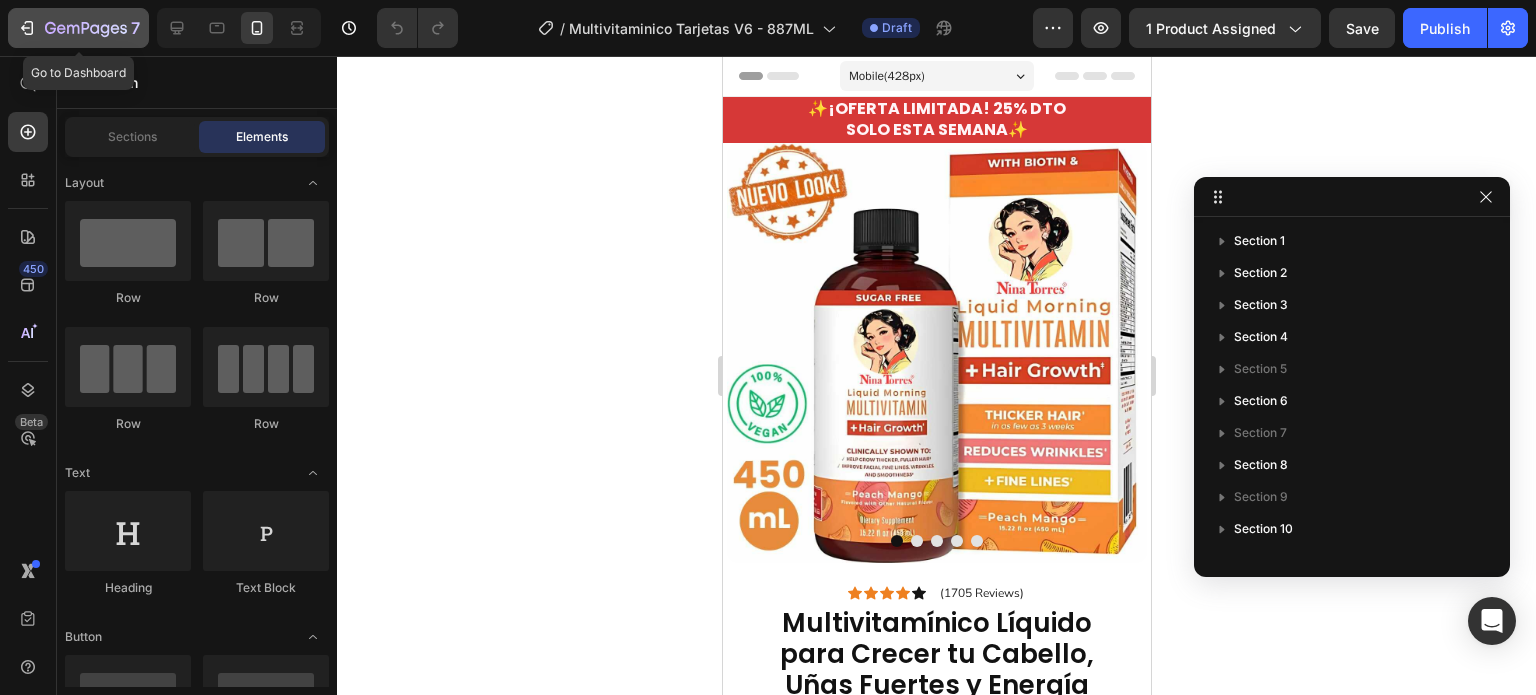 click 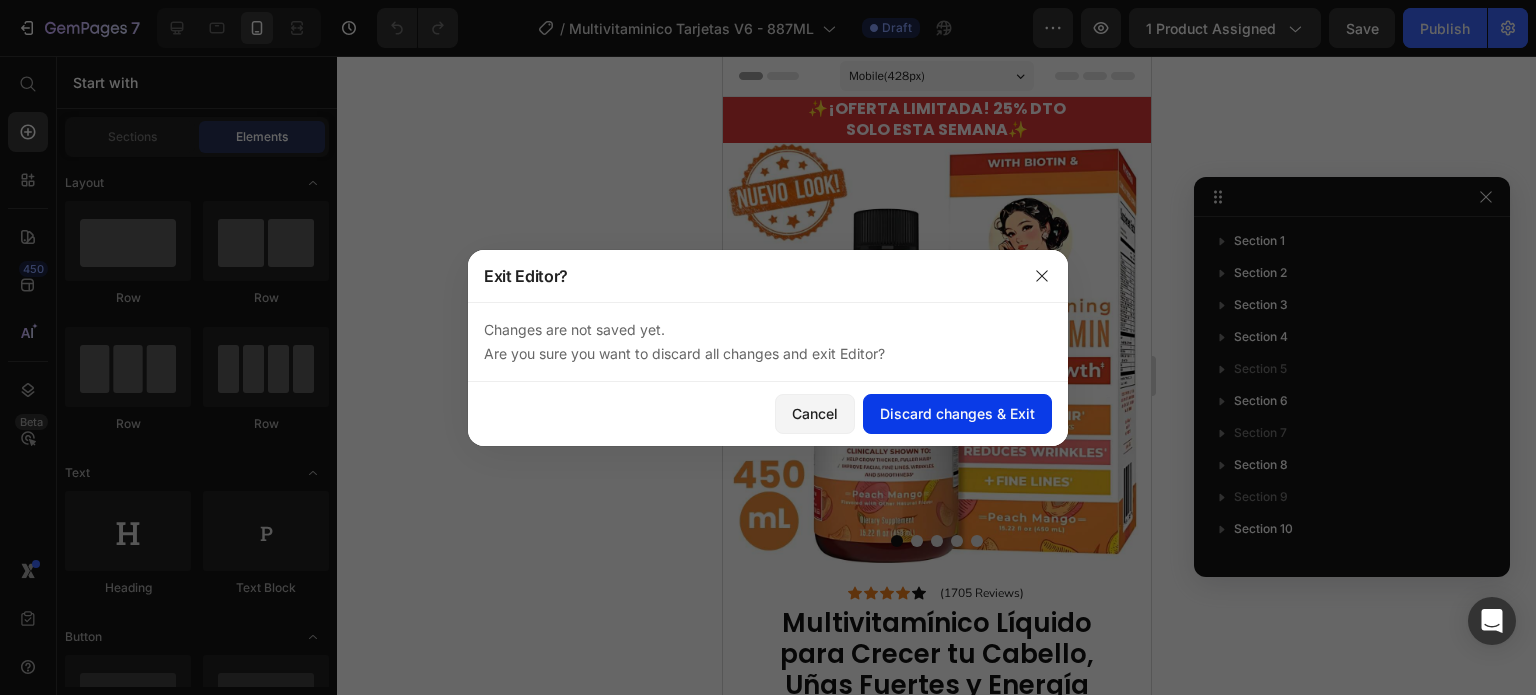 click on "Discard changes & Exit" at bounding box center [957, 413] 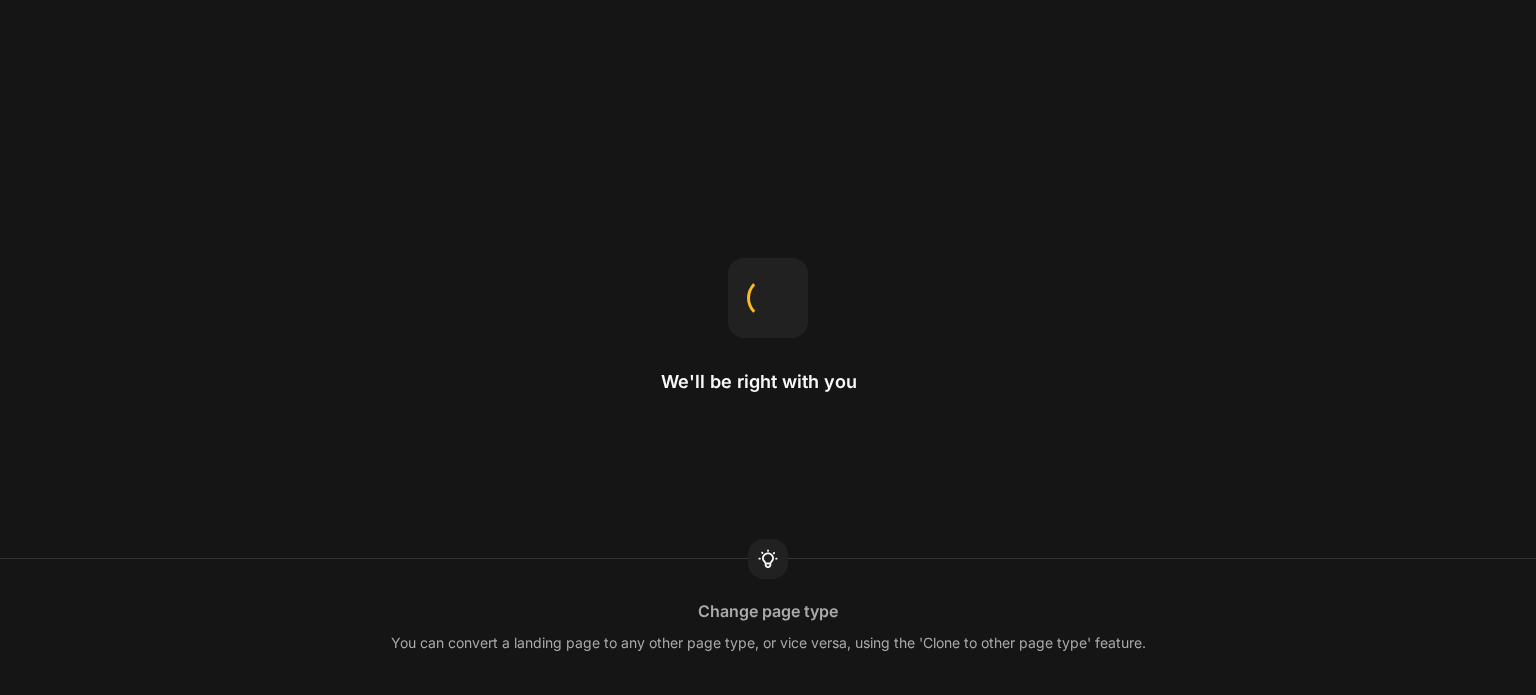 scroll, scrollTop: 0, scrollLeft: 0, axis: both 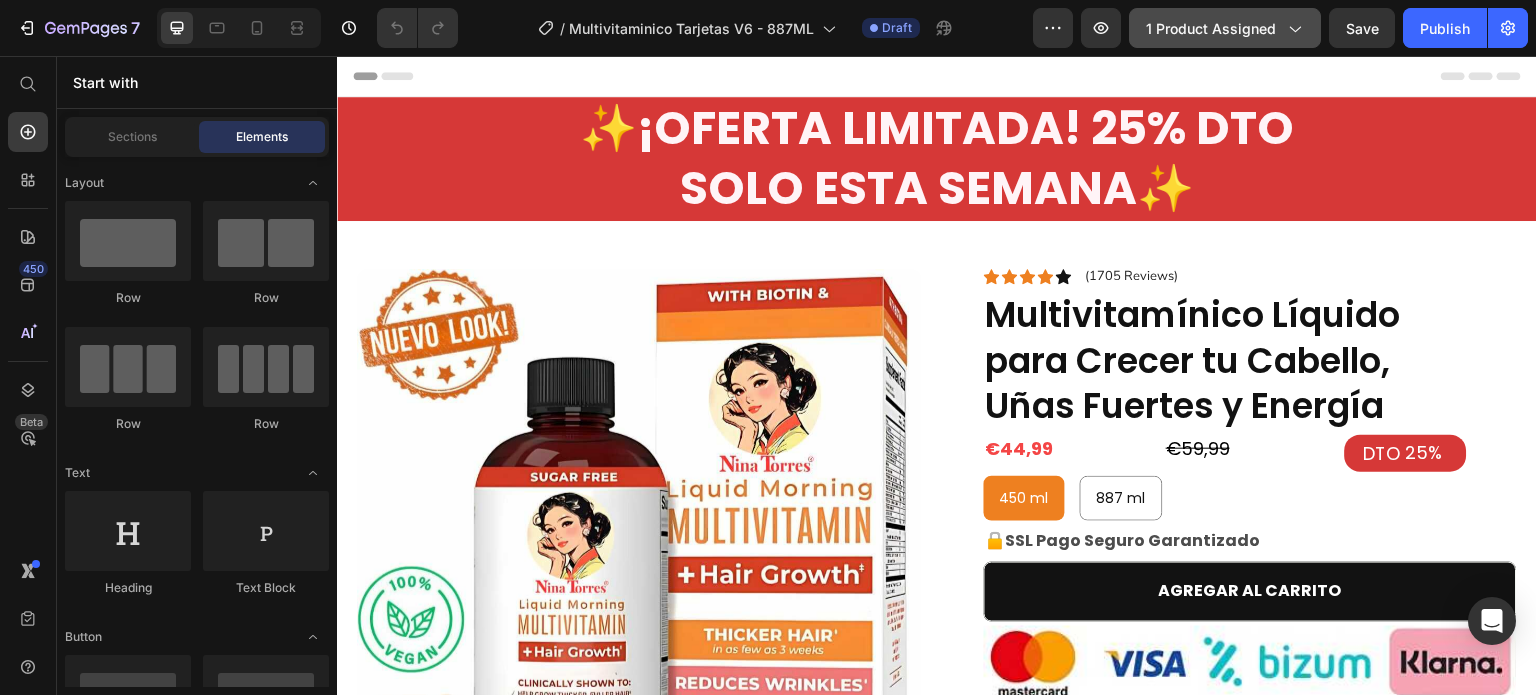 click on "1 product assigned" 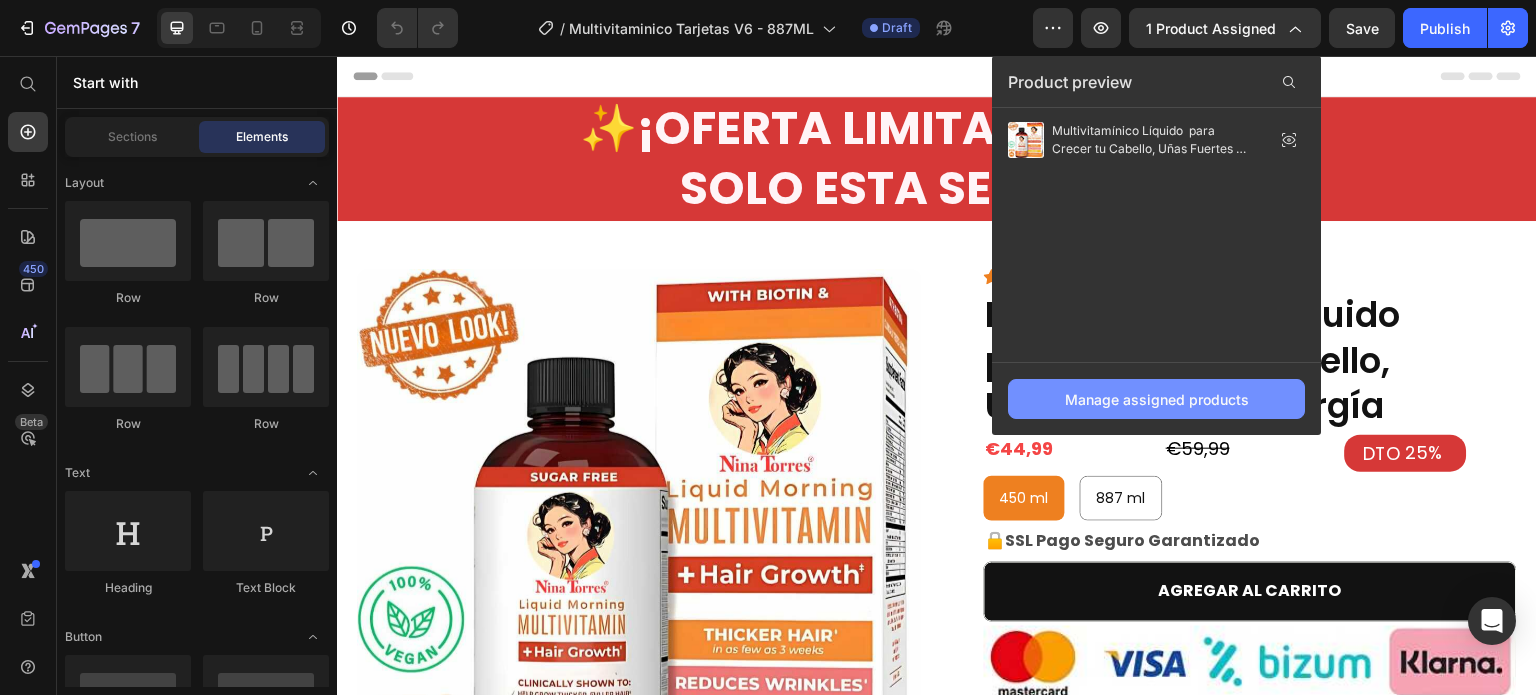 click on "Manage assigned products" at bounding box center (1157, 399) 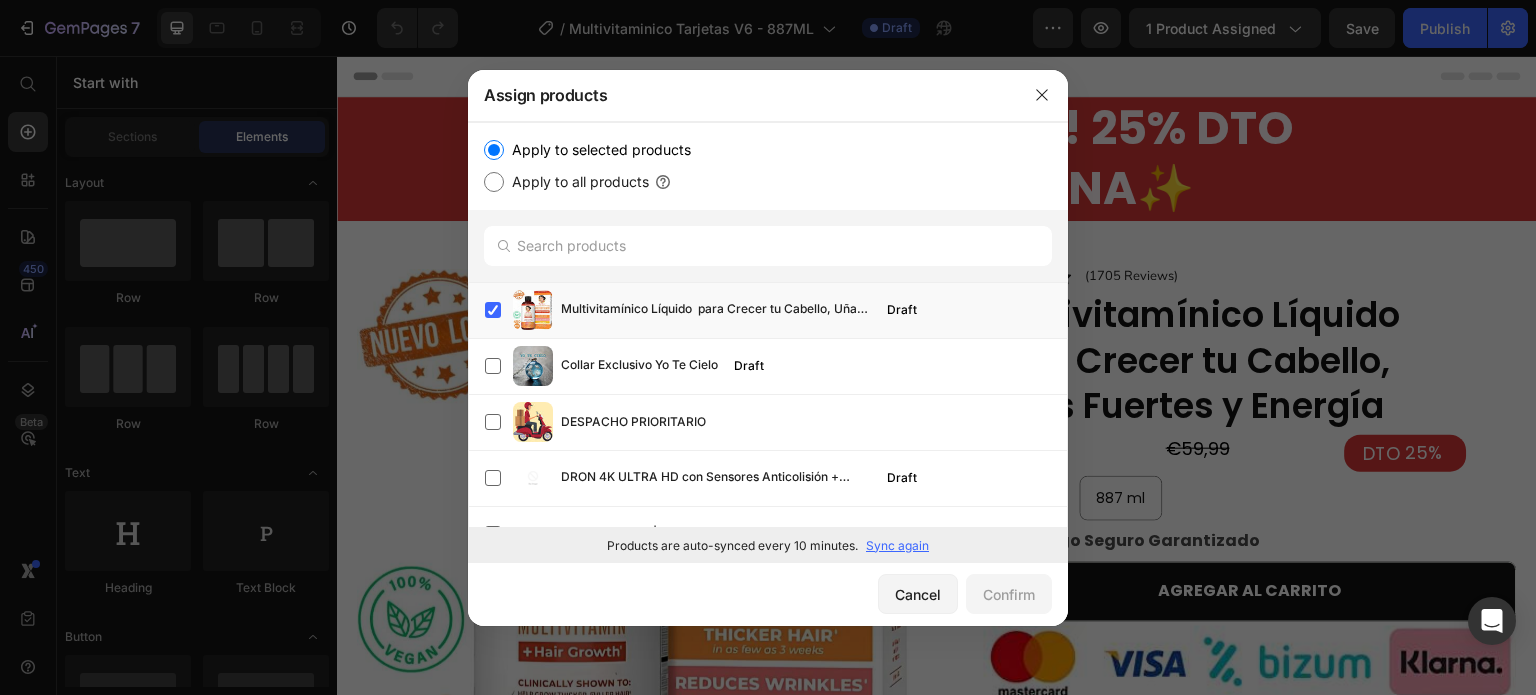 click on "Sync again" at bounding box center (897, 546) 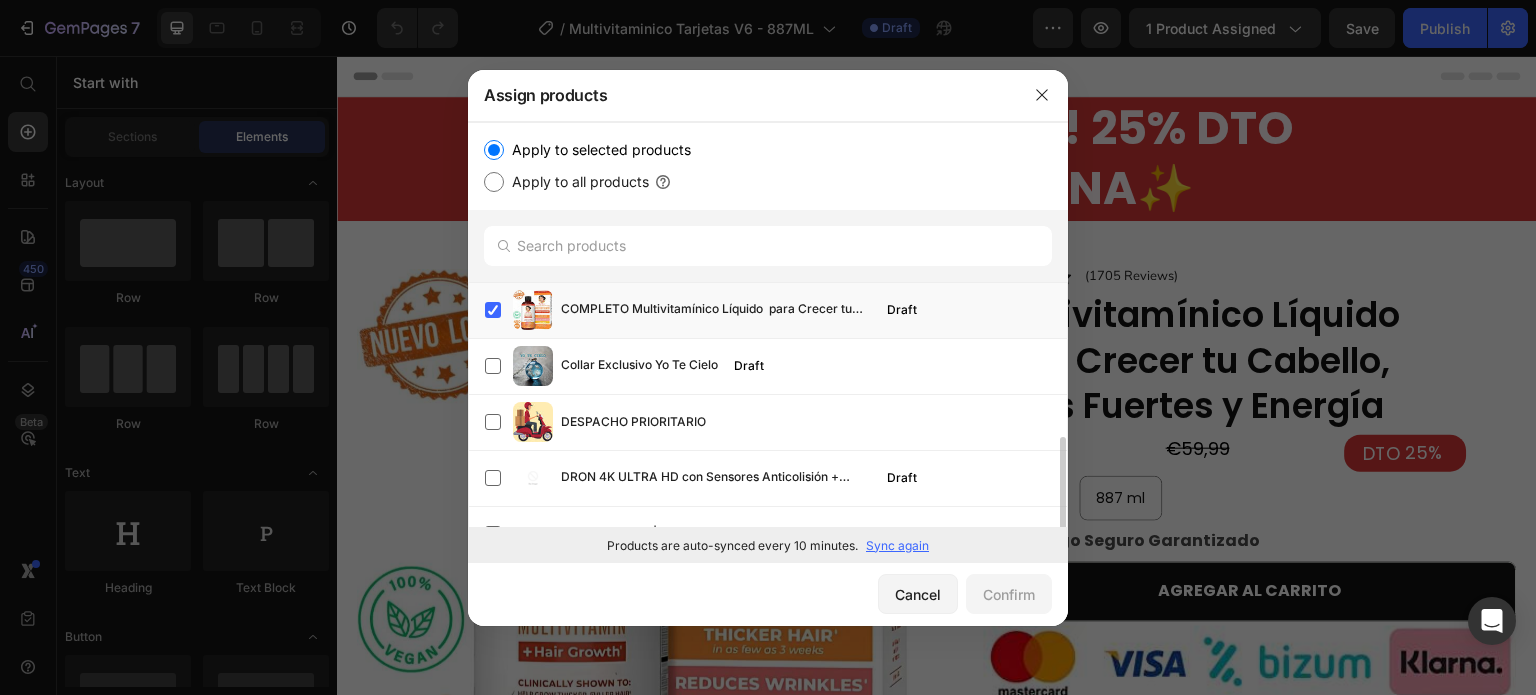 scroll, scrollTop: 203, scrollLeft: 0, axis: vertical 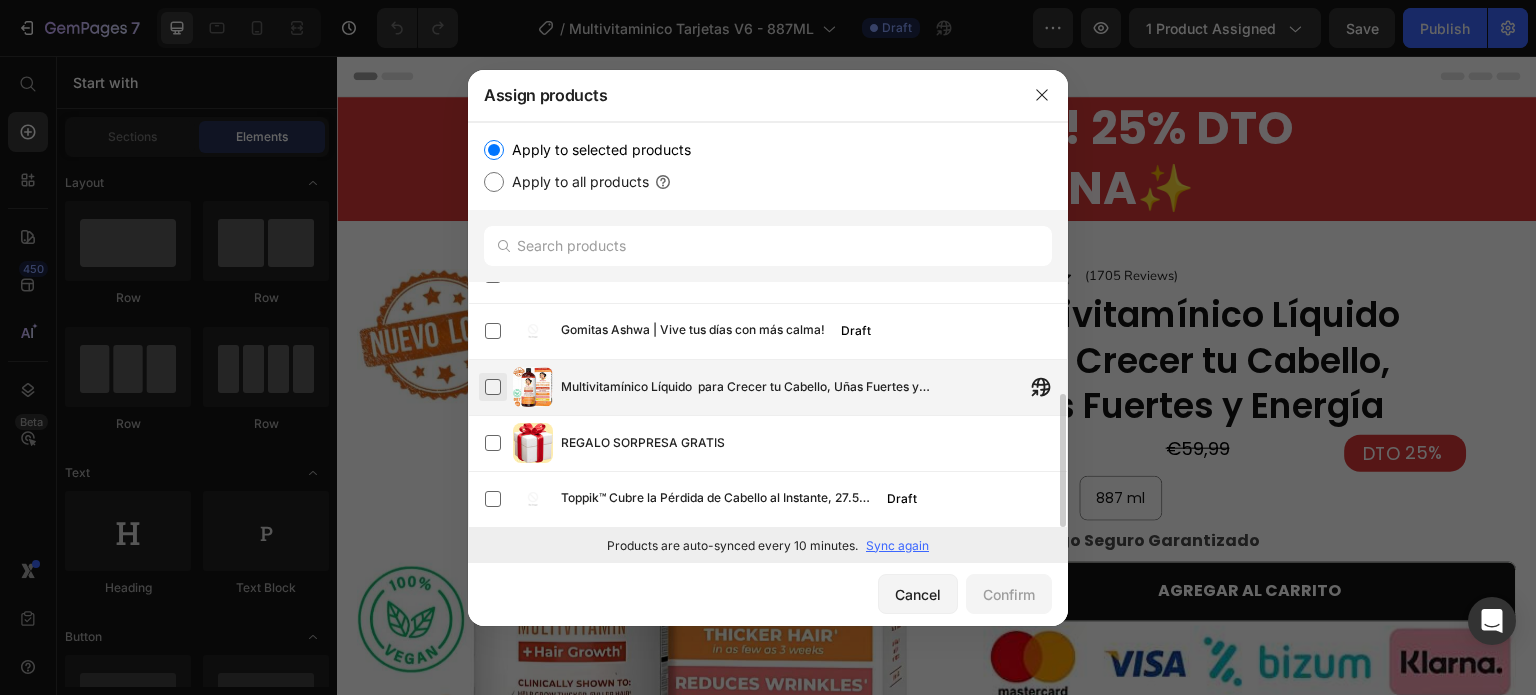 click at bounding box center (493, 387) 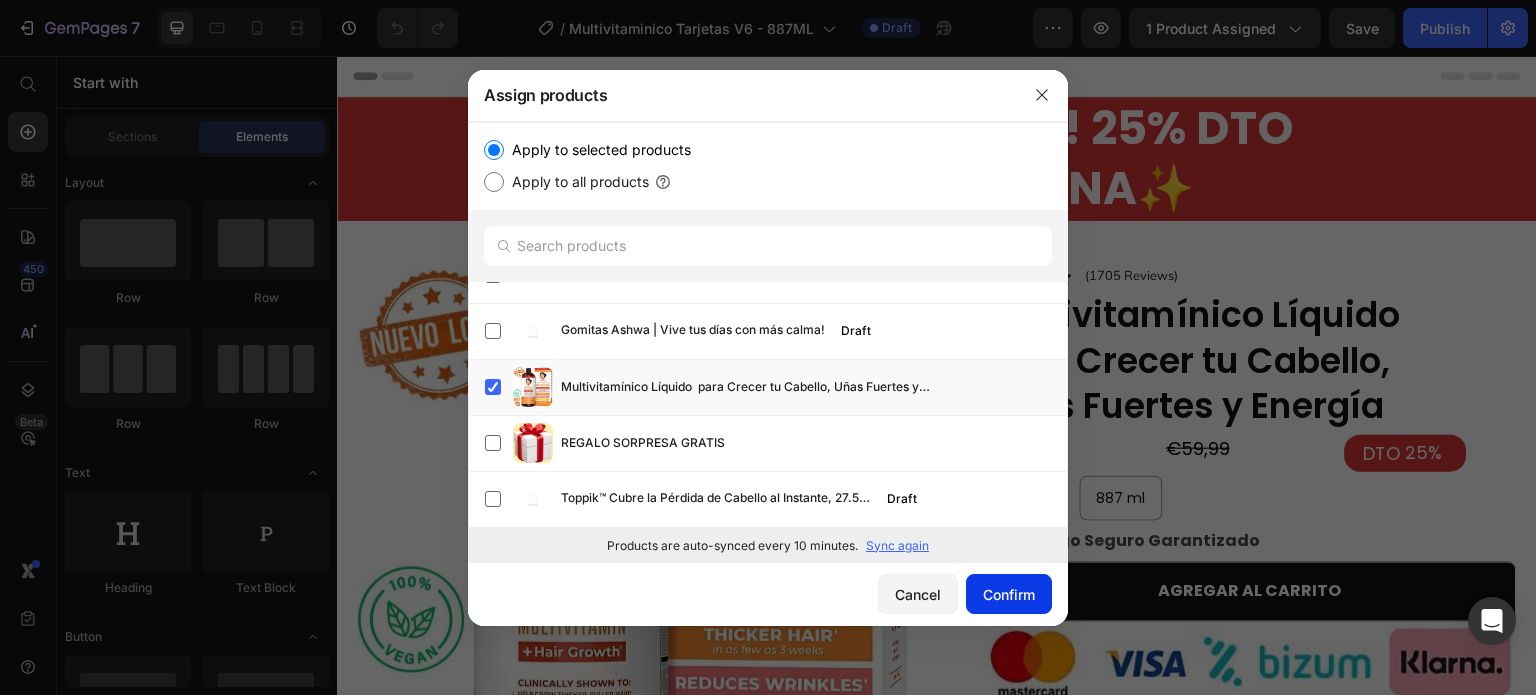 click on "Confirm" at bounding box center [1009, 594] 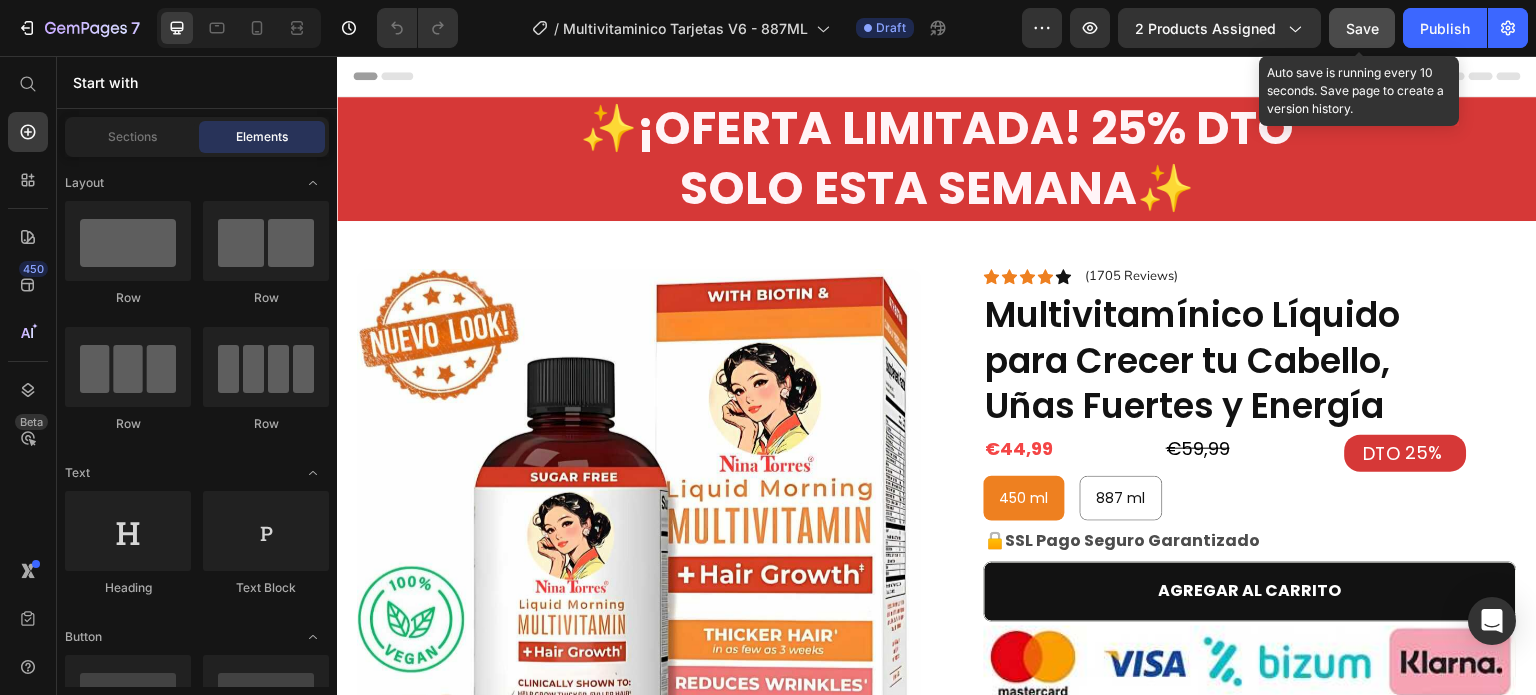 click on "Save" at bounding box center [1362, 28] 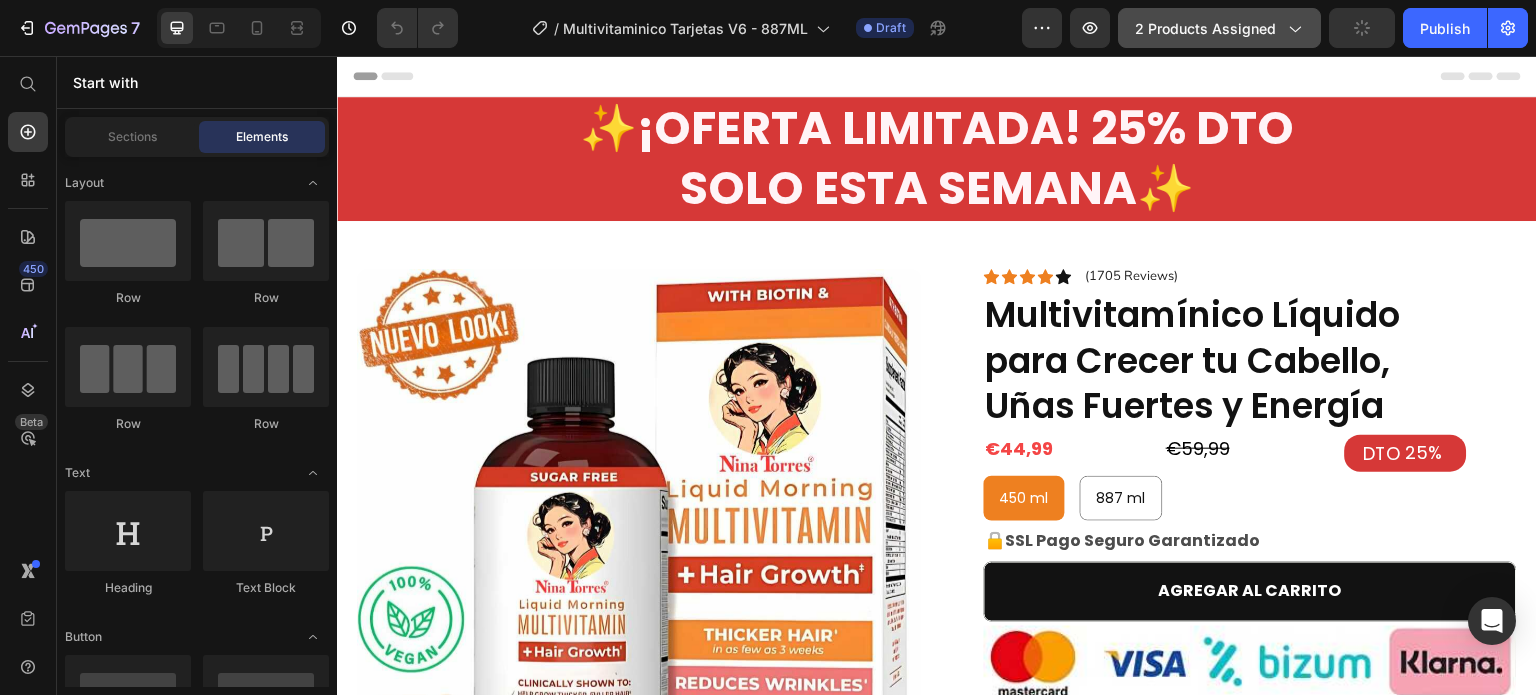 click 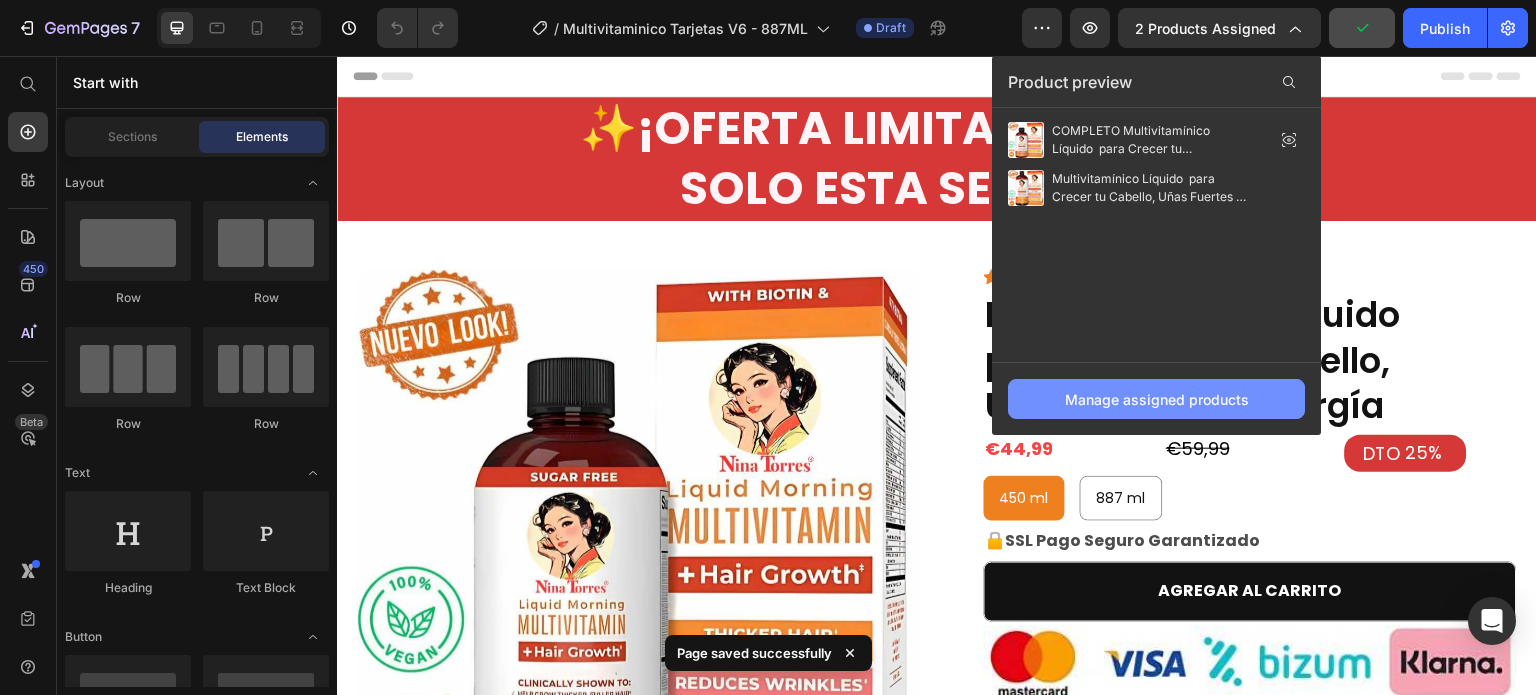 click on "Manage assigned products" at bounding box center [1157, 399] 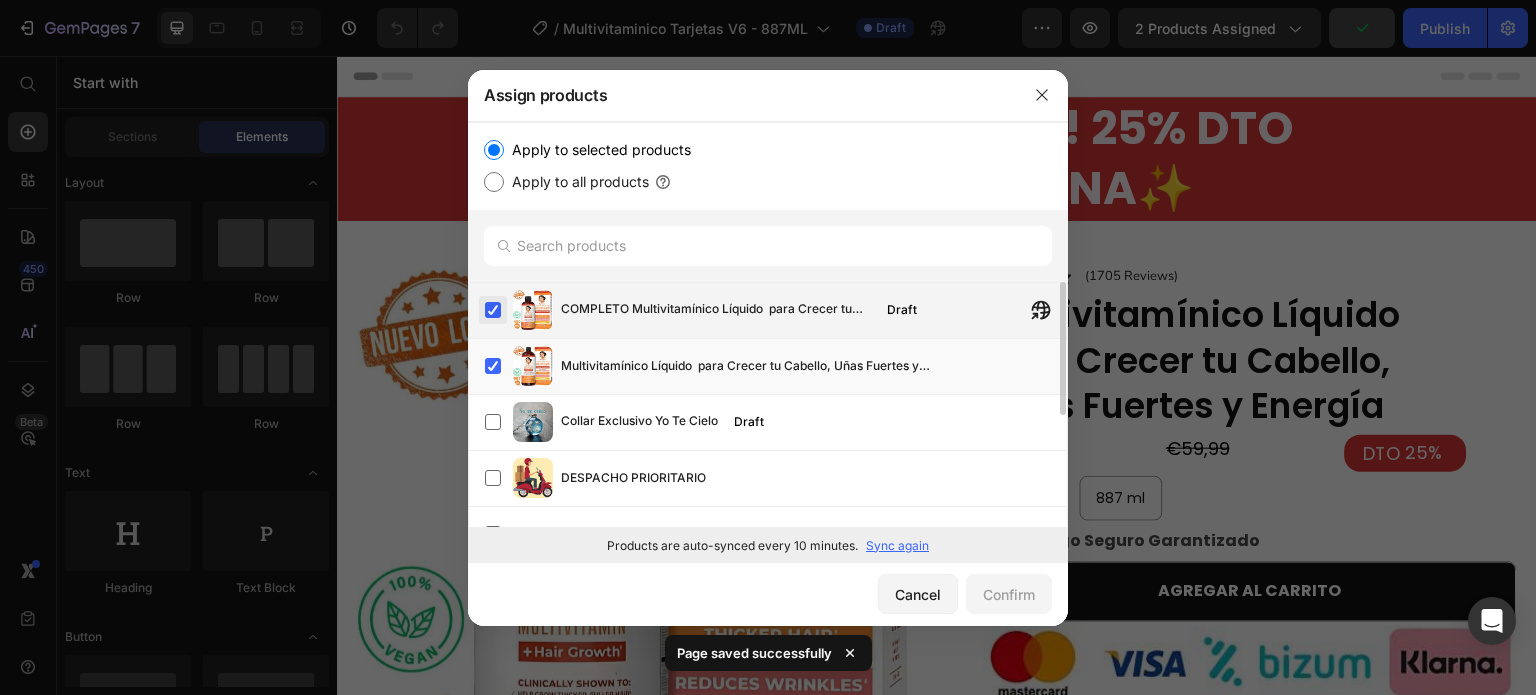 click at bounding box center (493, 310) 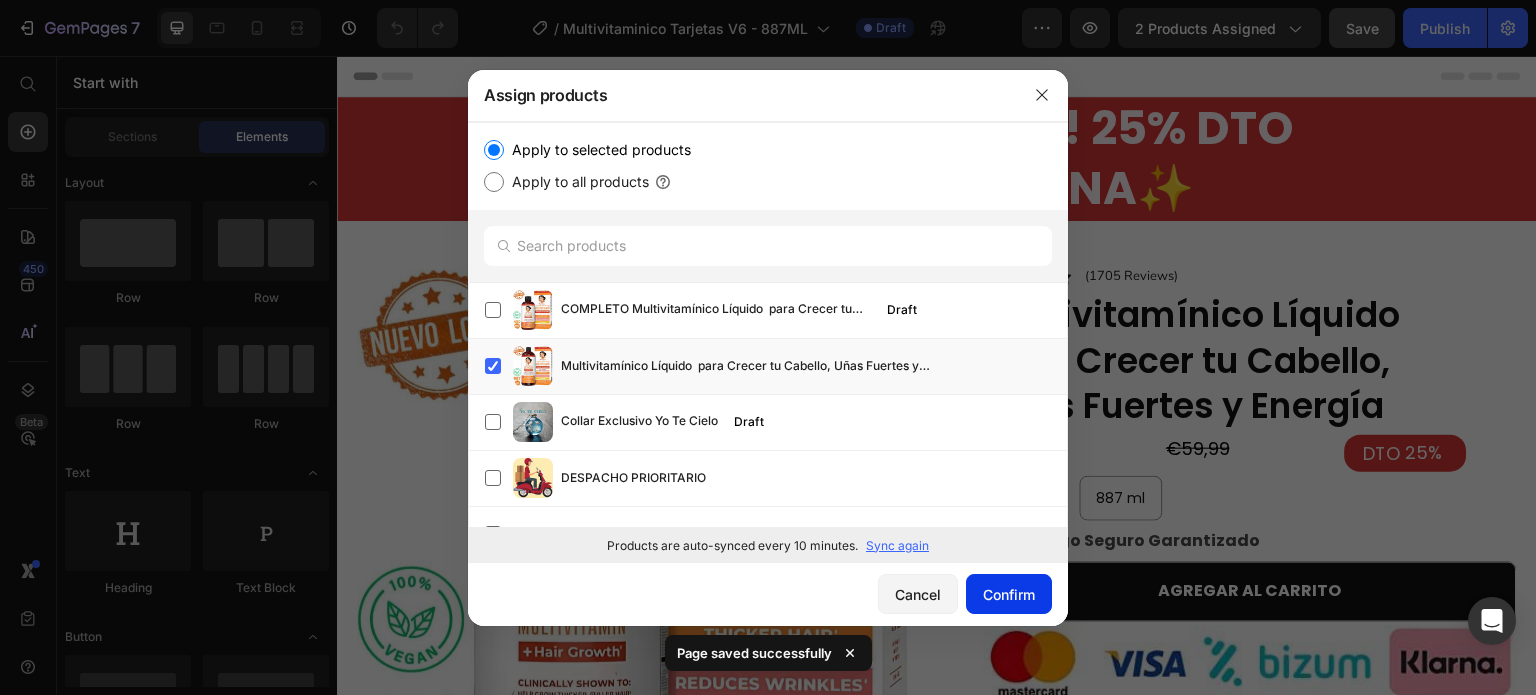 click on "Confirm" at bounding box center (1009, 594) 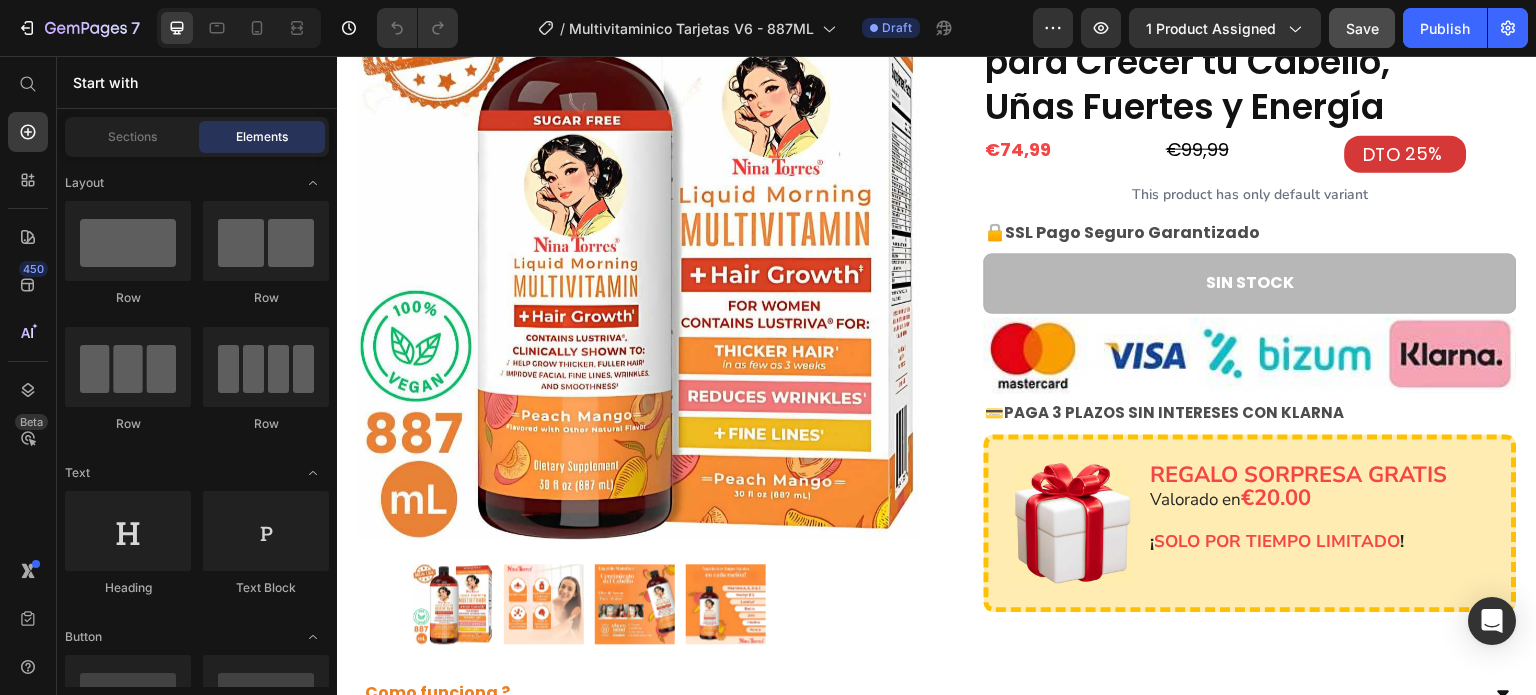 scroll, scrollTop: 0, scrollLeft: 0, axis: both 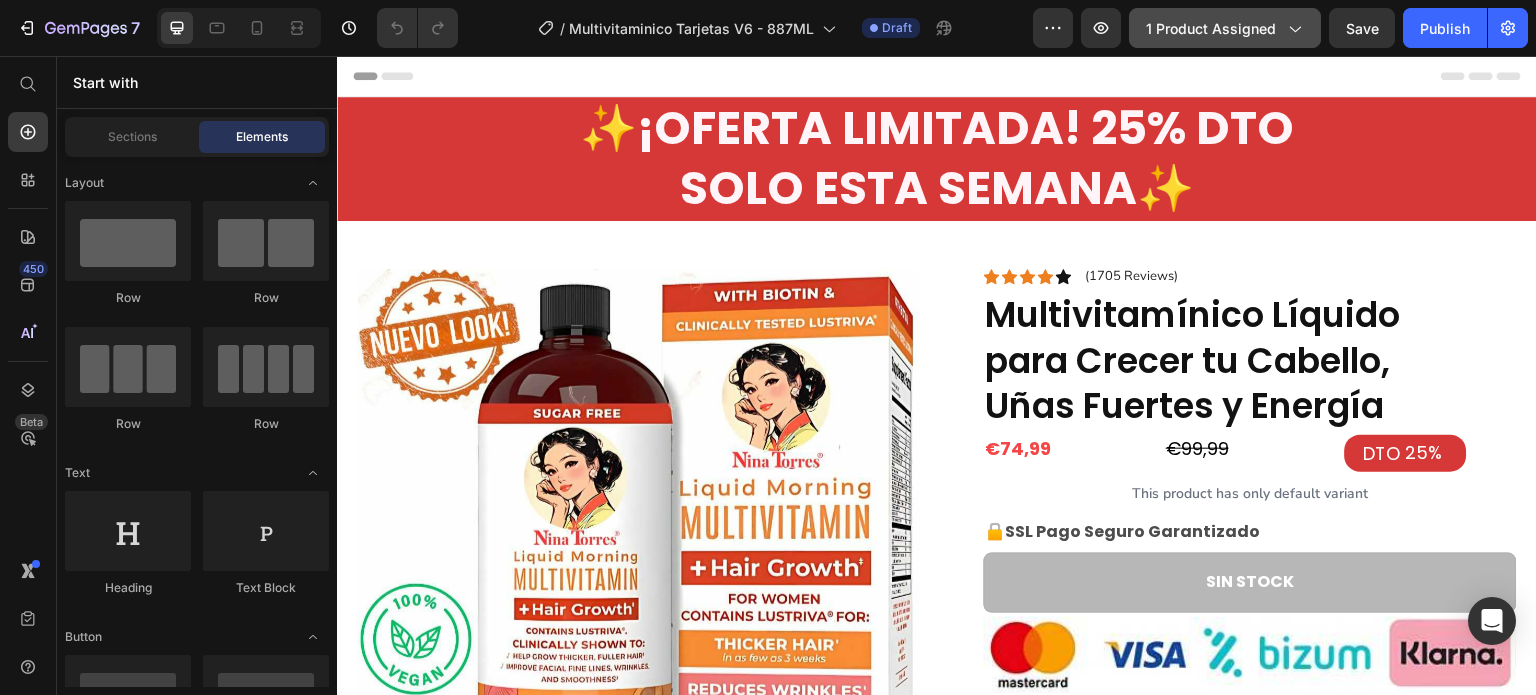 click on "1 product assigned" at bounding box center (1225, 28) 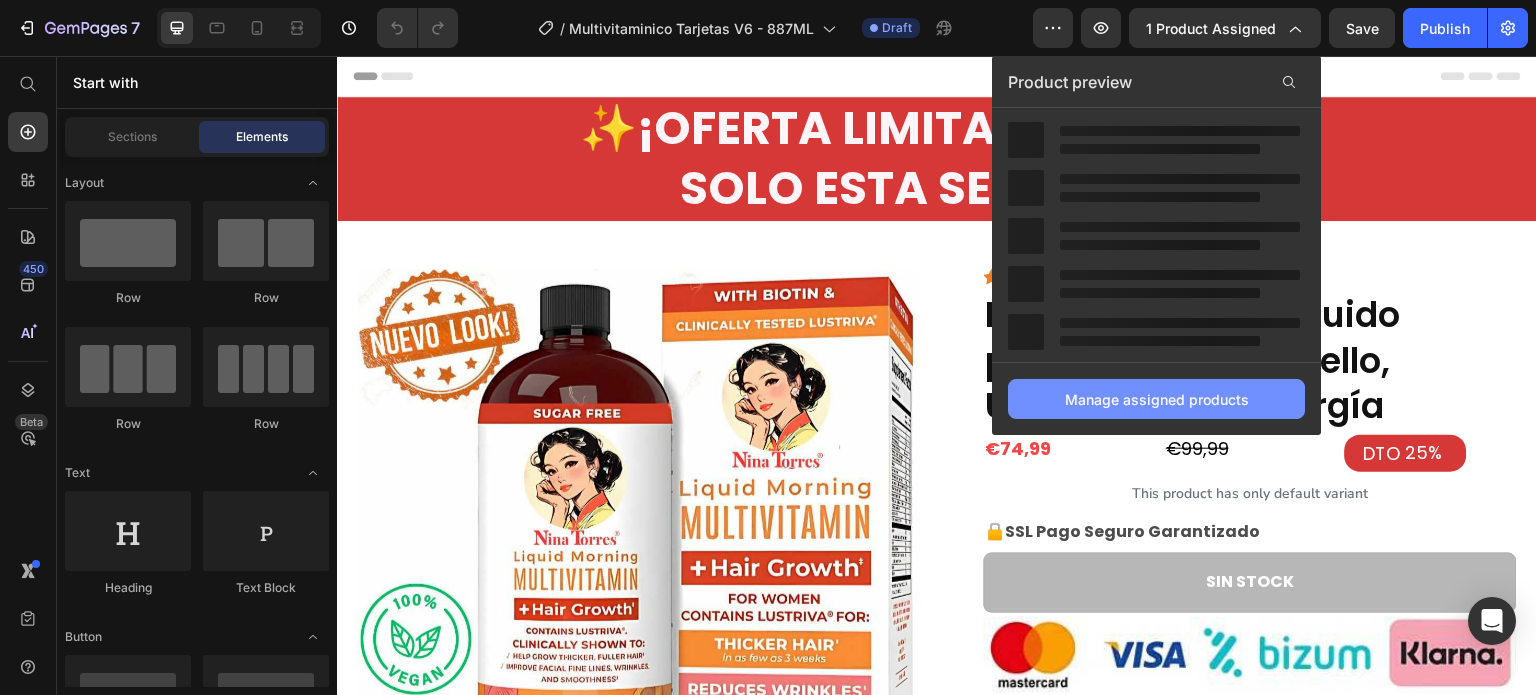 click on "Manage assigned products" at bounding box center (1157, 399) 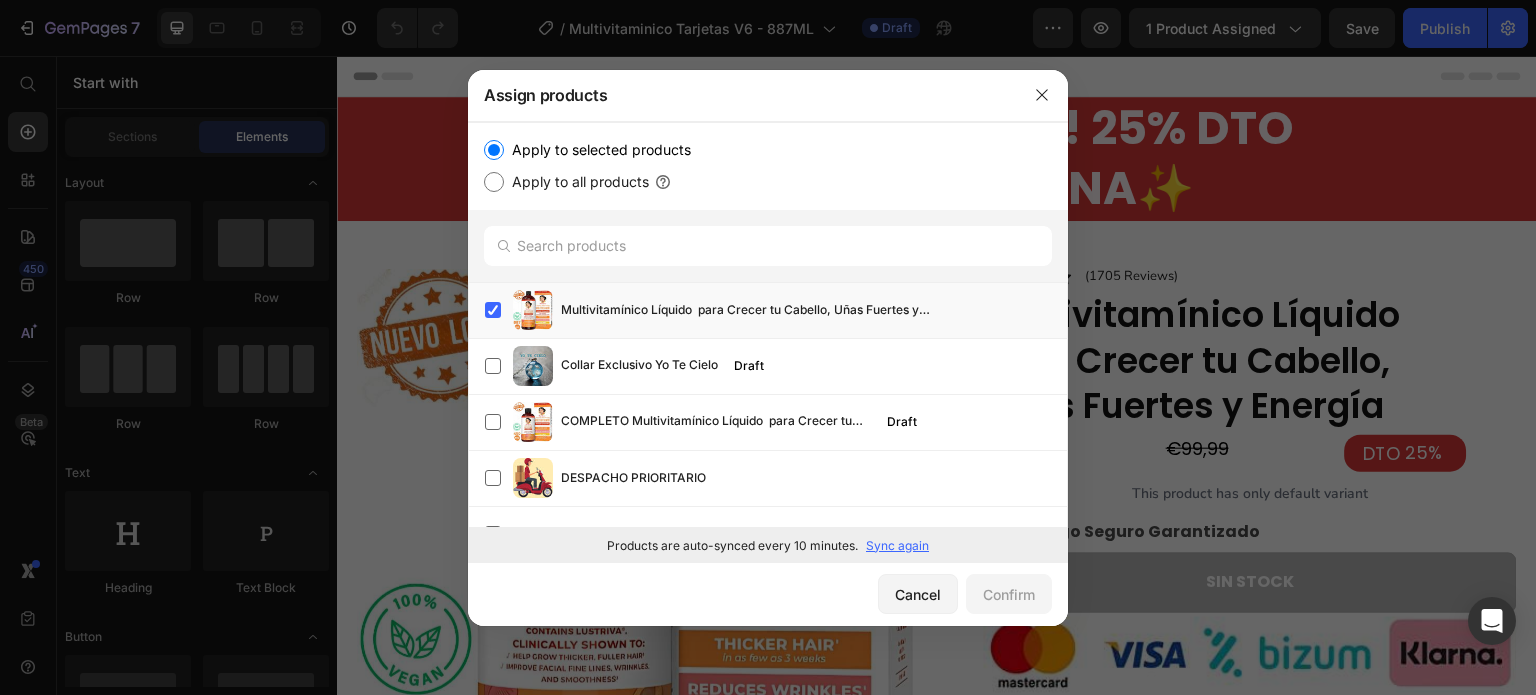 click on "Sync again" at bounding box center (897, 546) 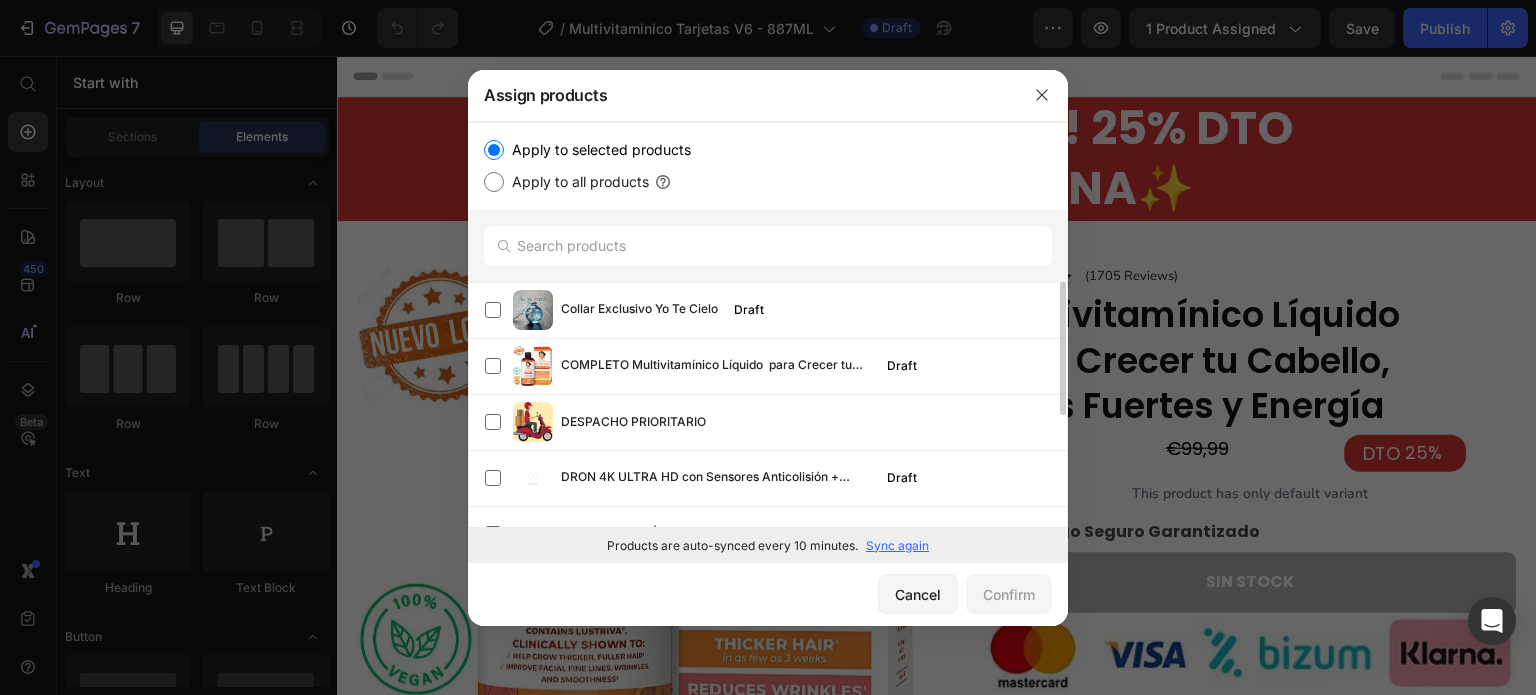 scroll, scrollTop: 203, scrollLeft: 0, axis: vertical 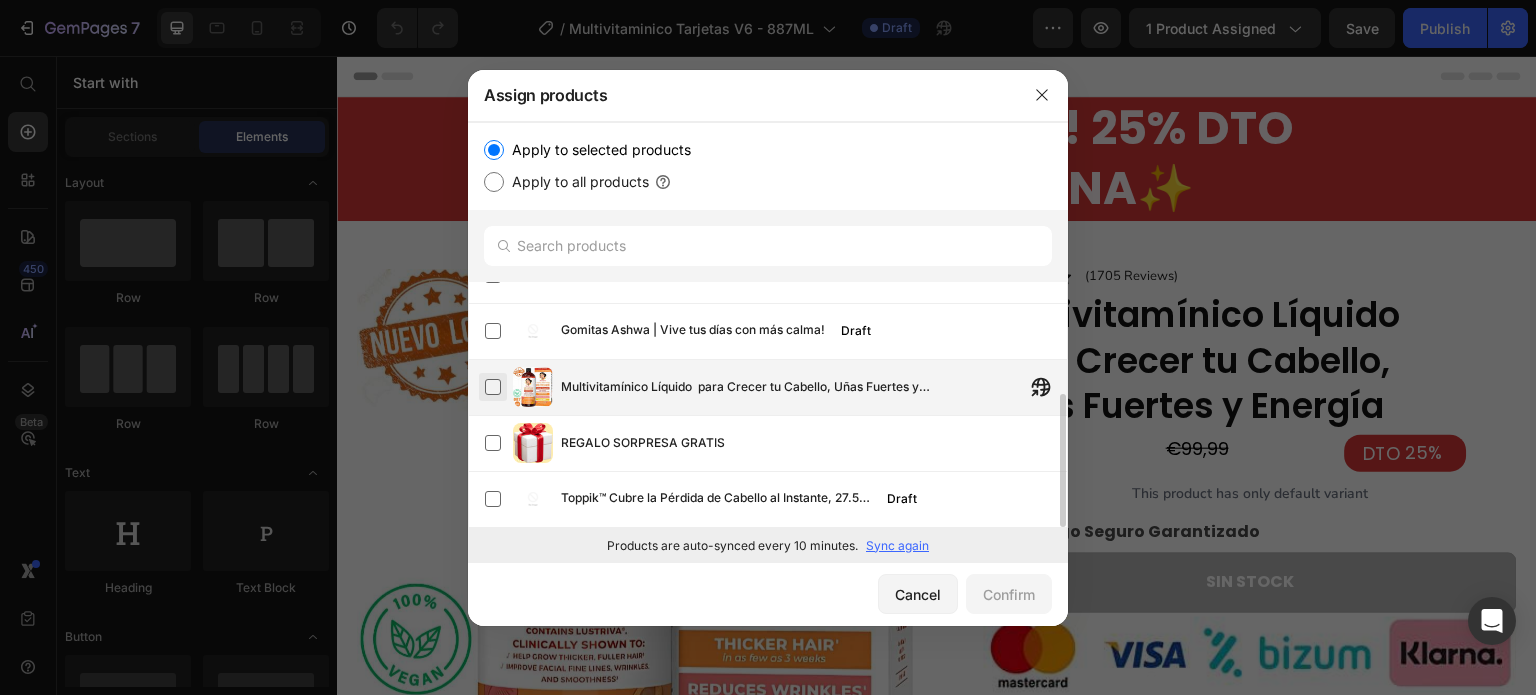 click at bounding box center [493, 387] 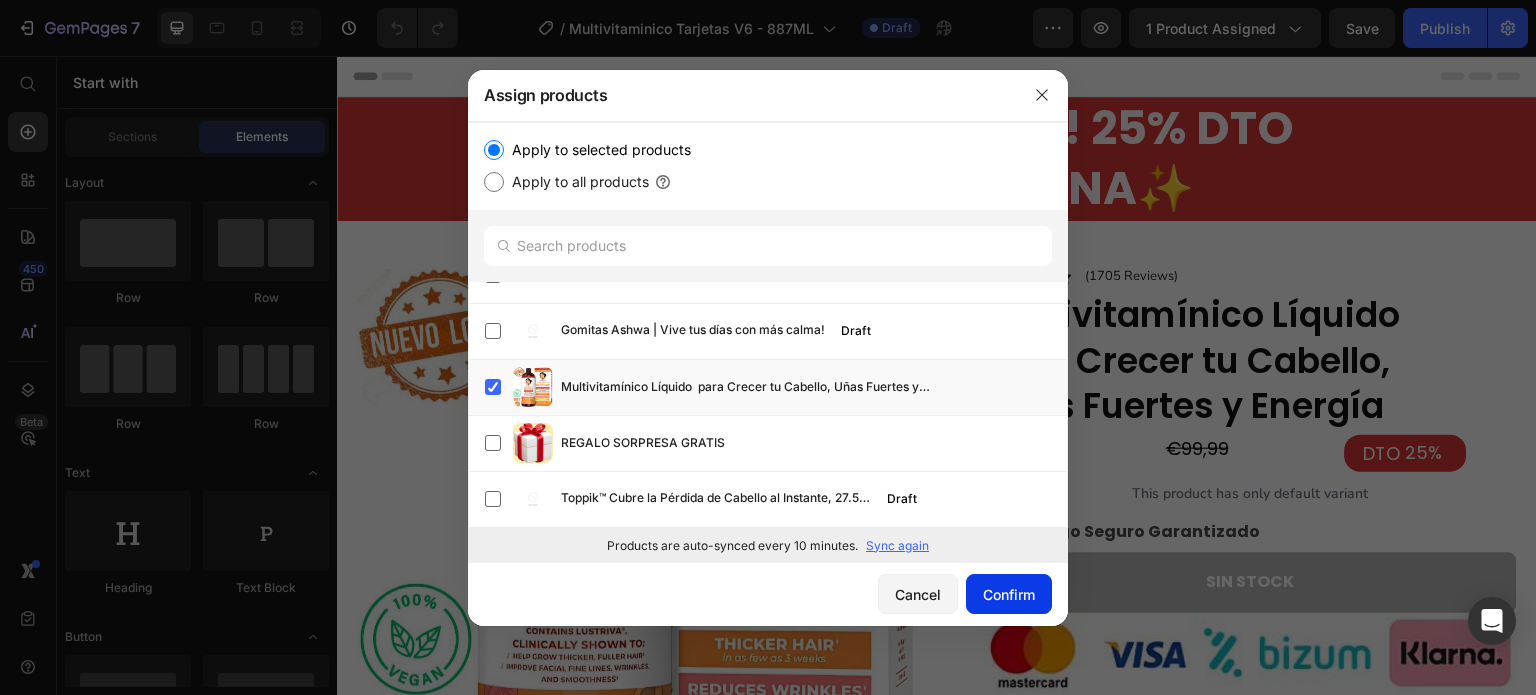 click on "Confirm" at bounding box center (1009, 594) 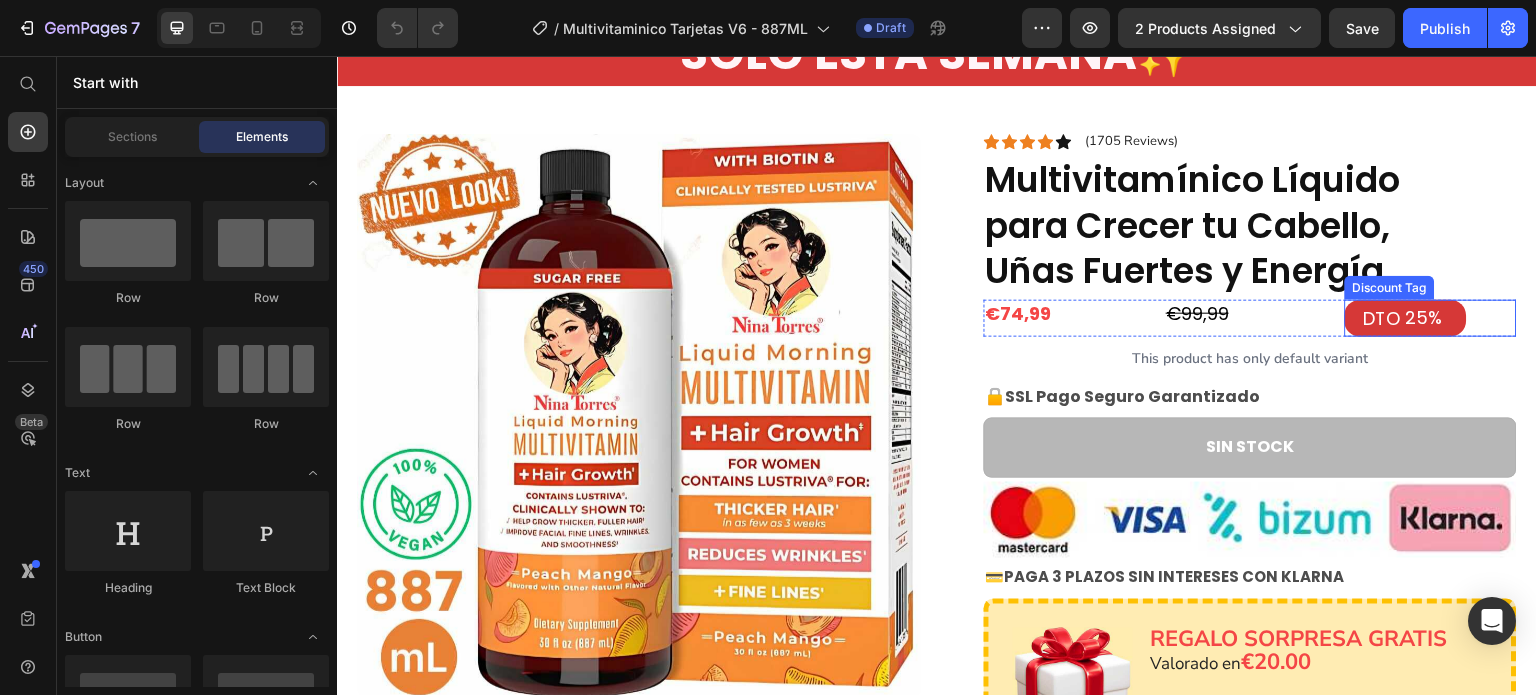 scroll, scrollTop: 200, scrollLeft: 0, axis: vertical 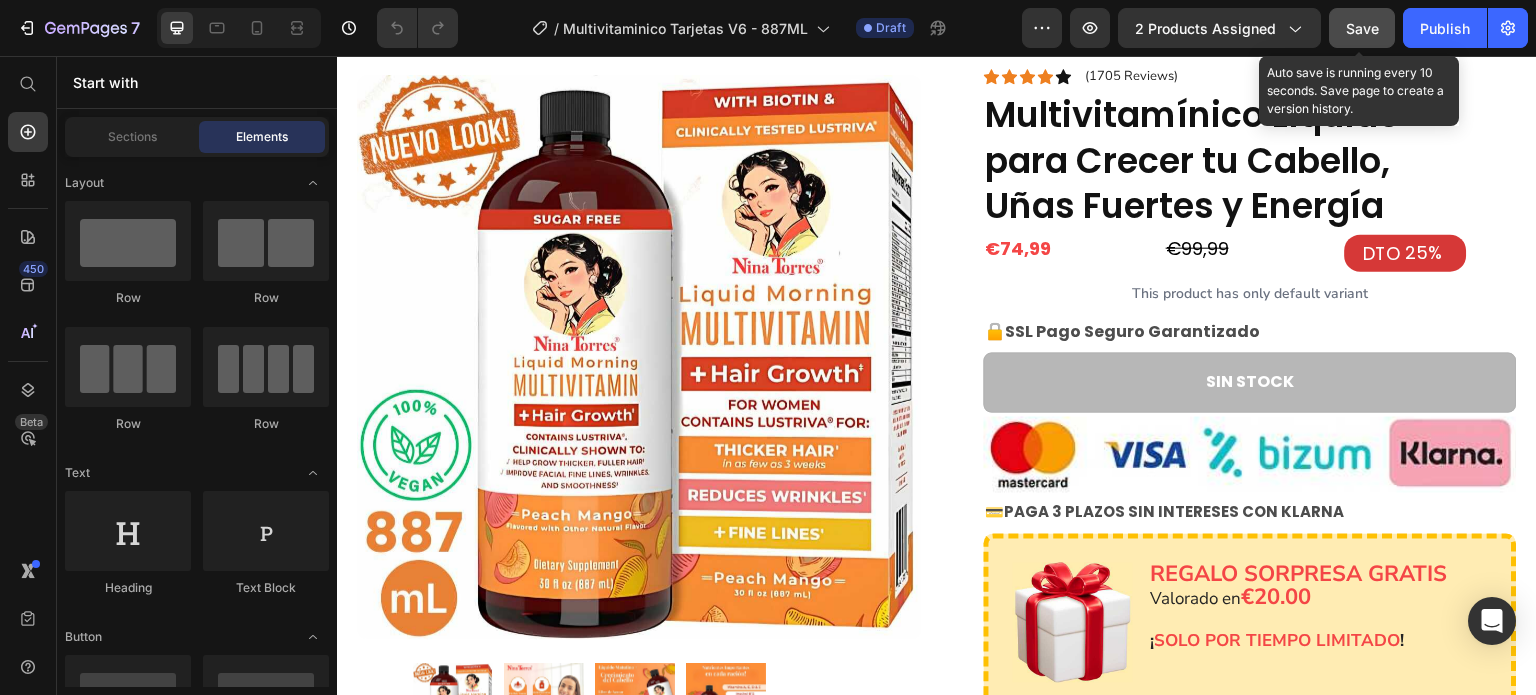 click on "Save" 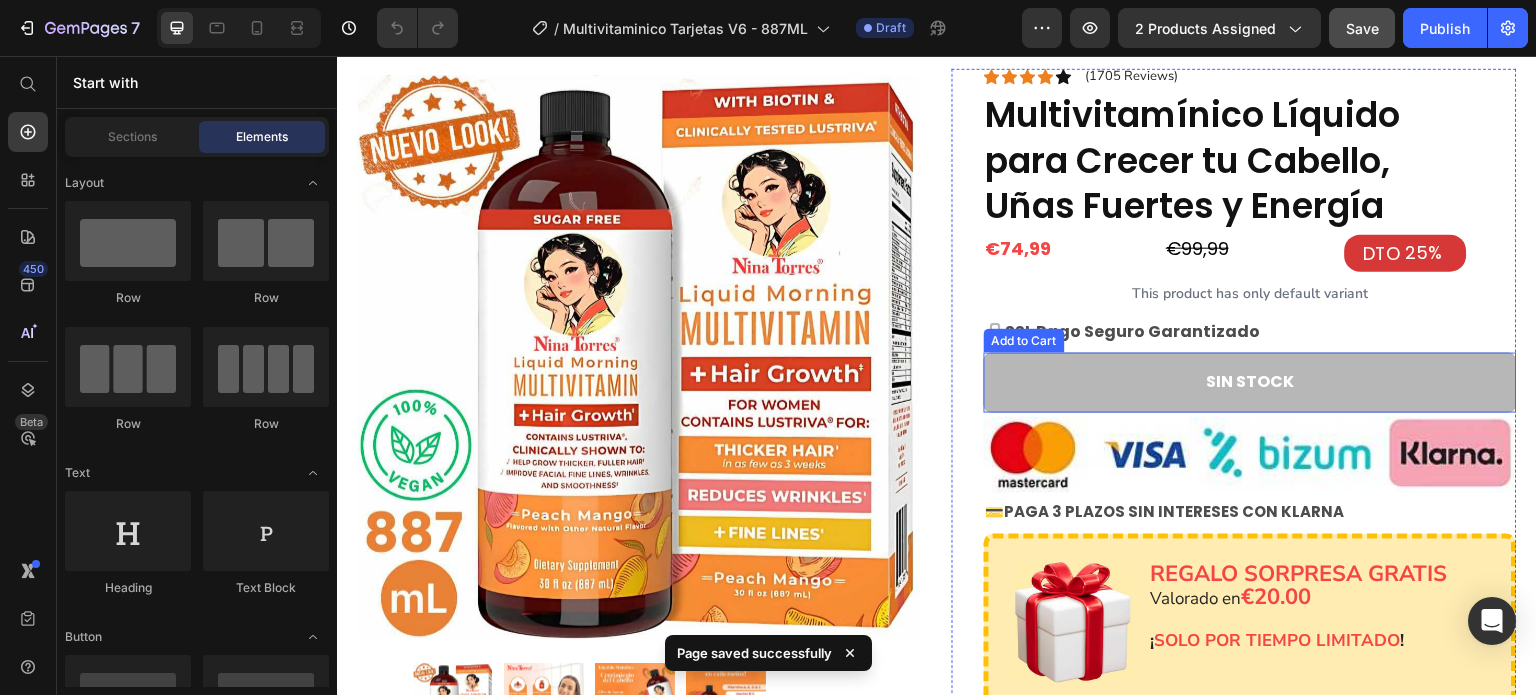 click on "SIN STOCK" at bounding box center (1250, 383) 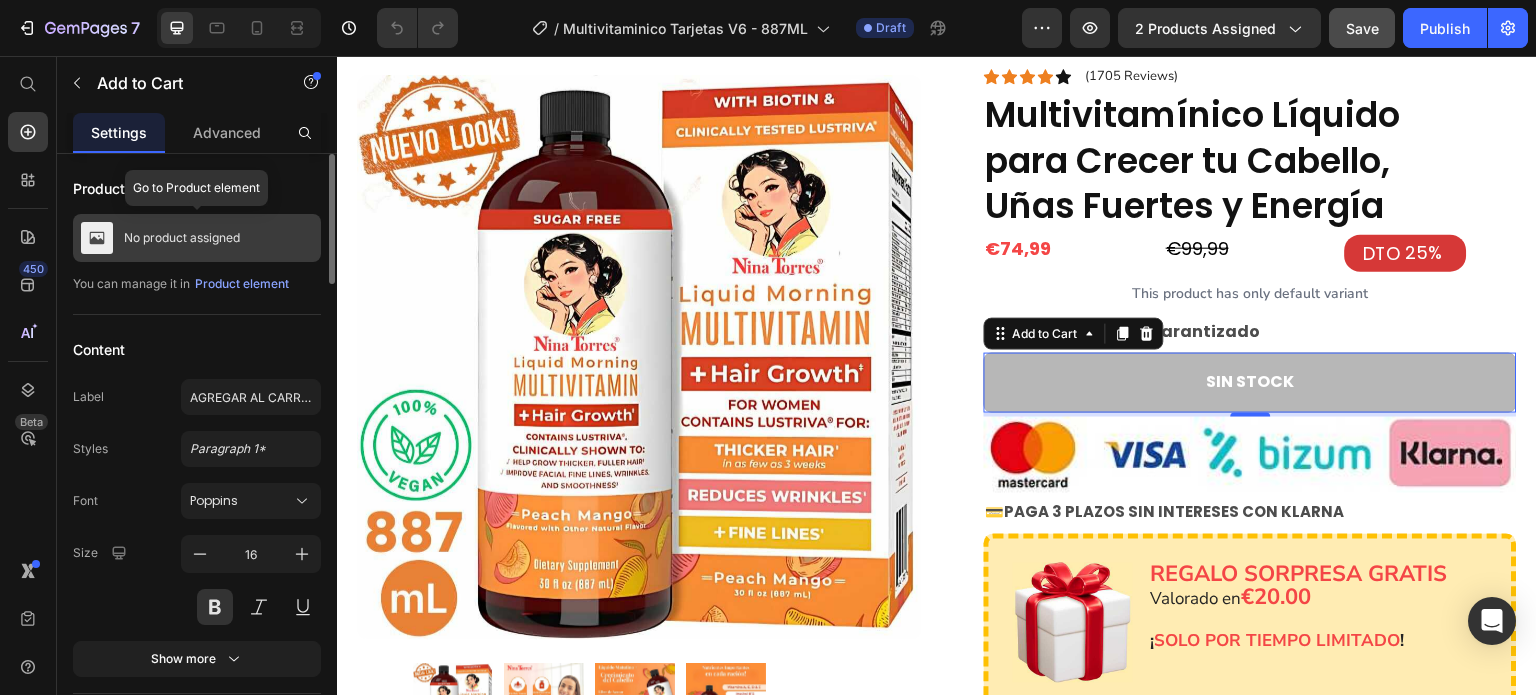 click on "No product assigned" at bounding box center [182, 238] 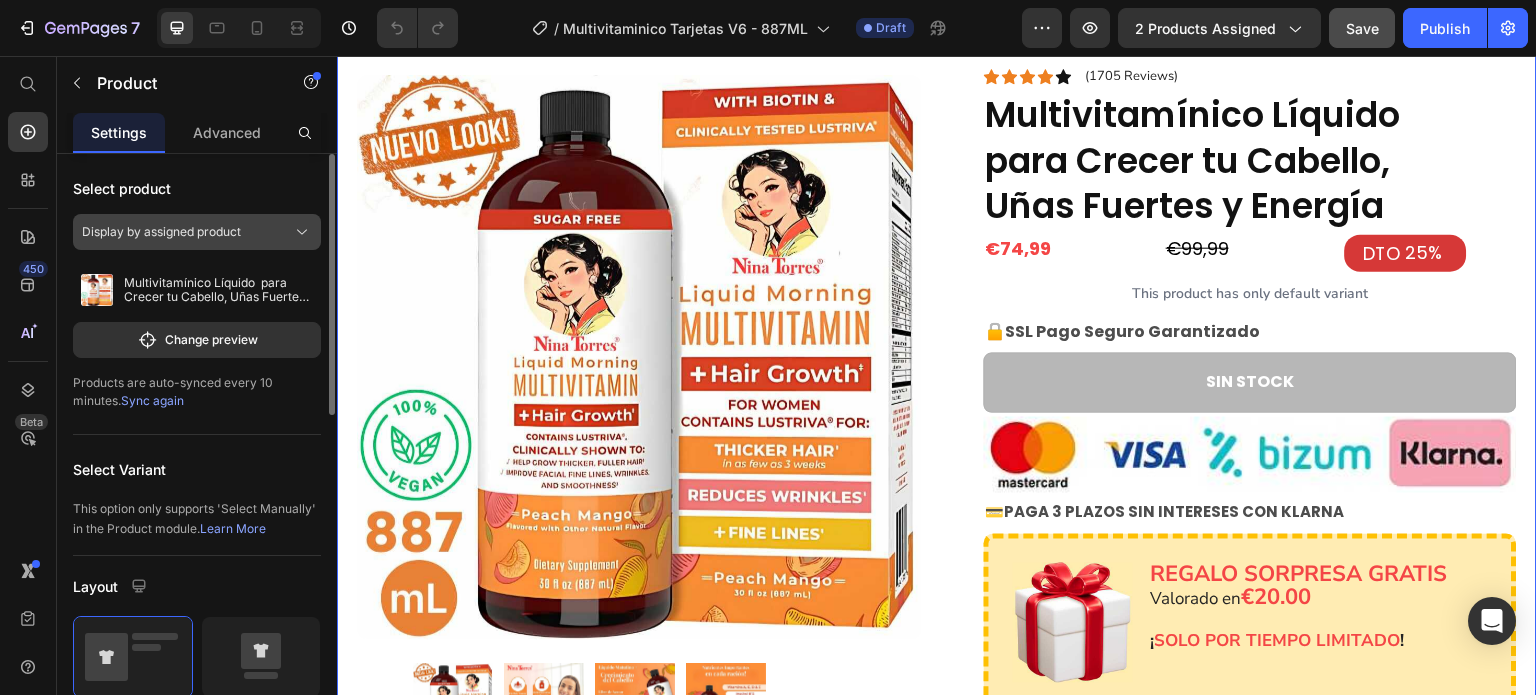 click 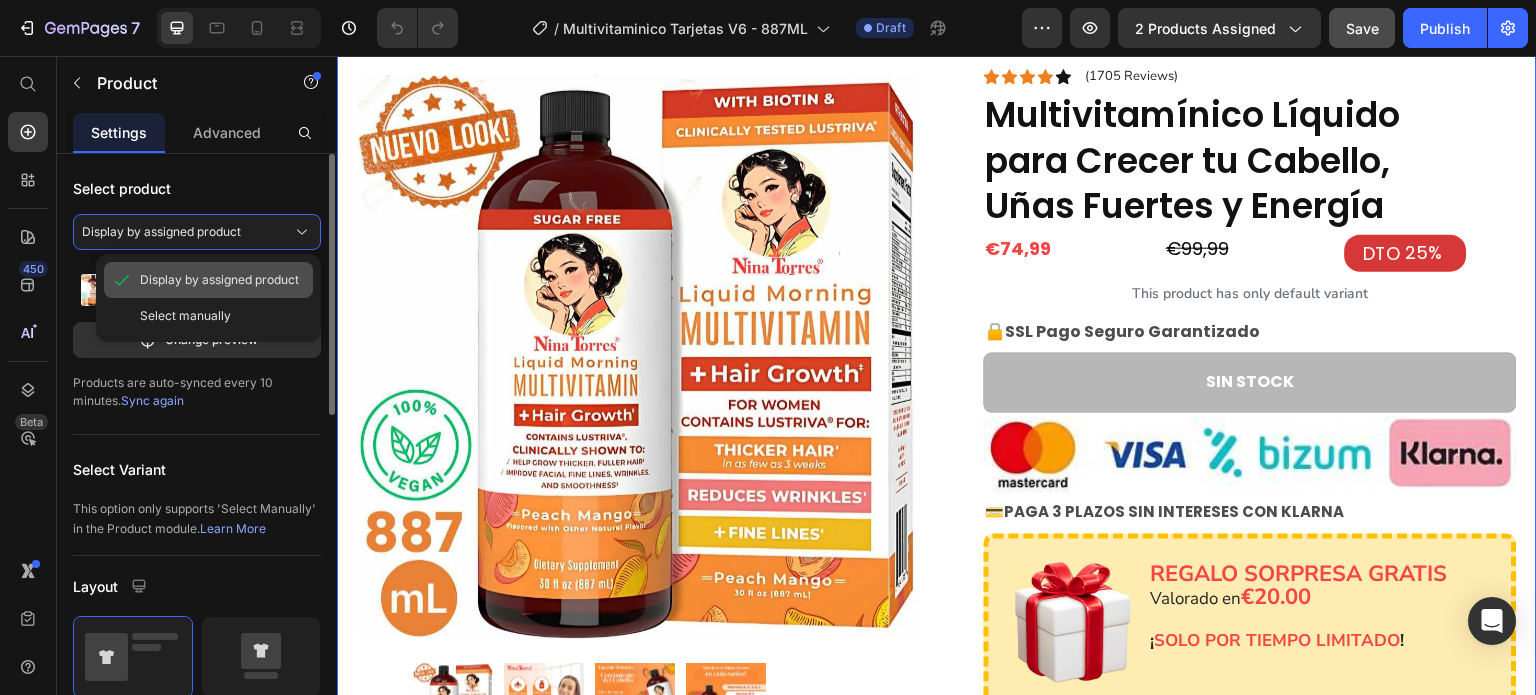 click on "Display by assigned product" at bounding box center (219, 280) 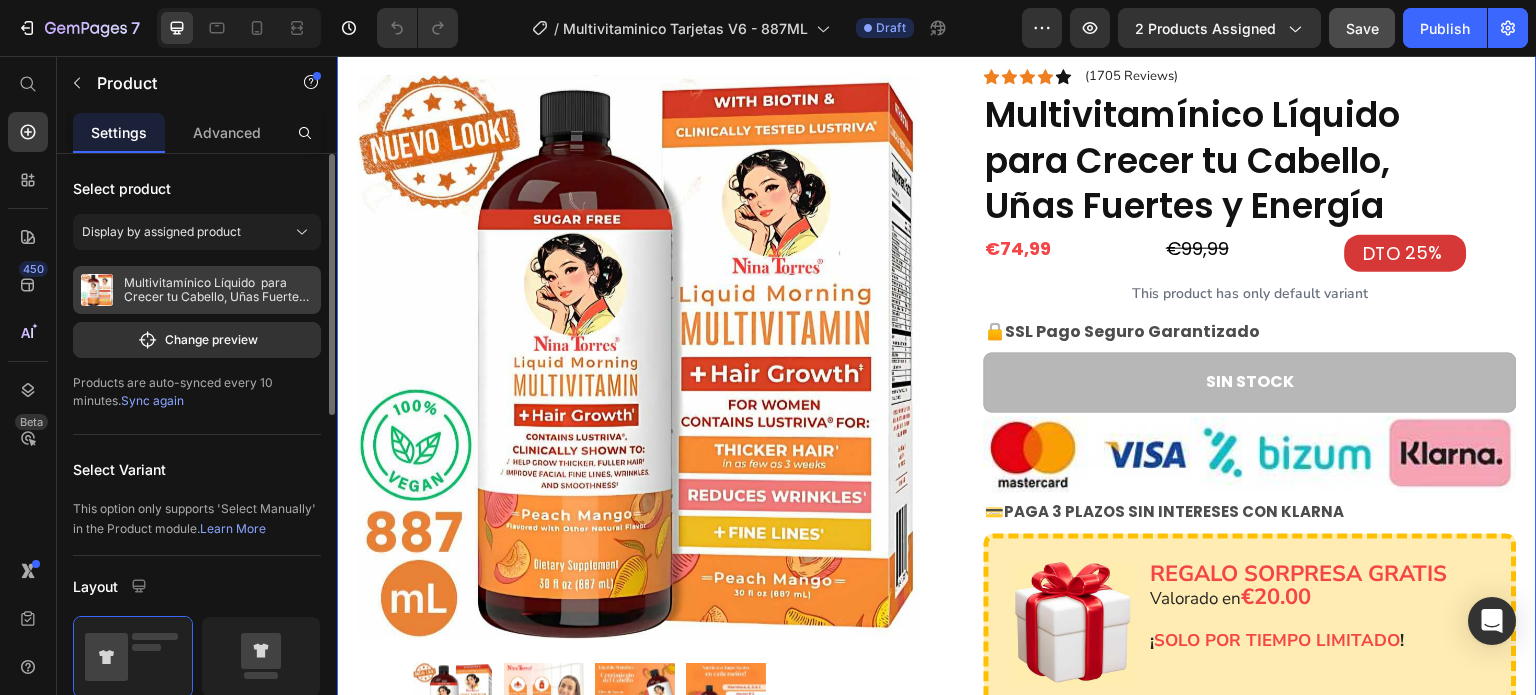click on "Multivitamínico Líquido  para Crecer tu Cabello, Uñas Fuertes y Energía" at bounding box center [218, 290] 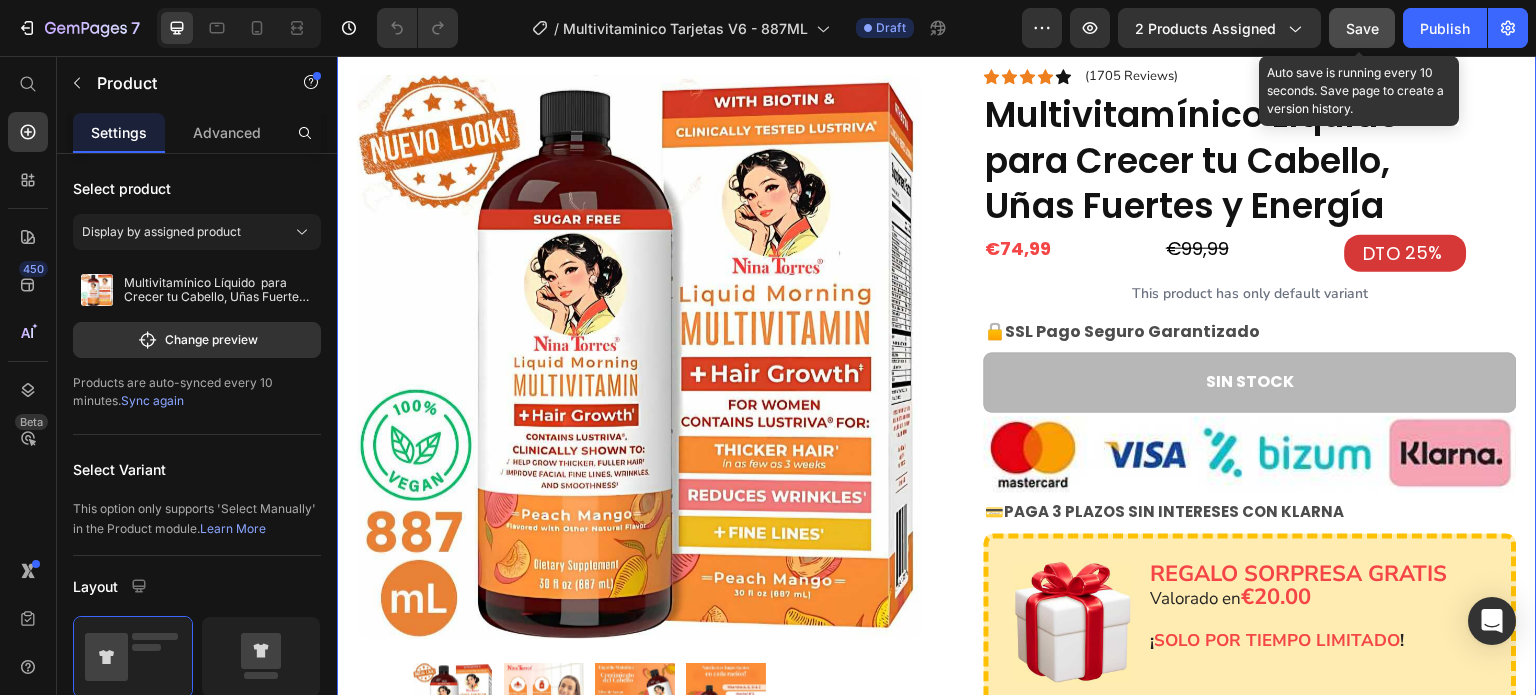 click on "Save" 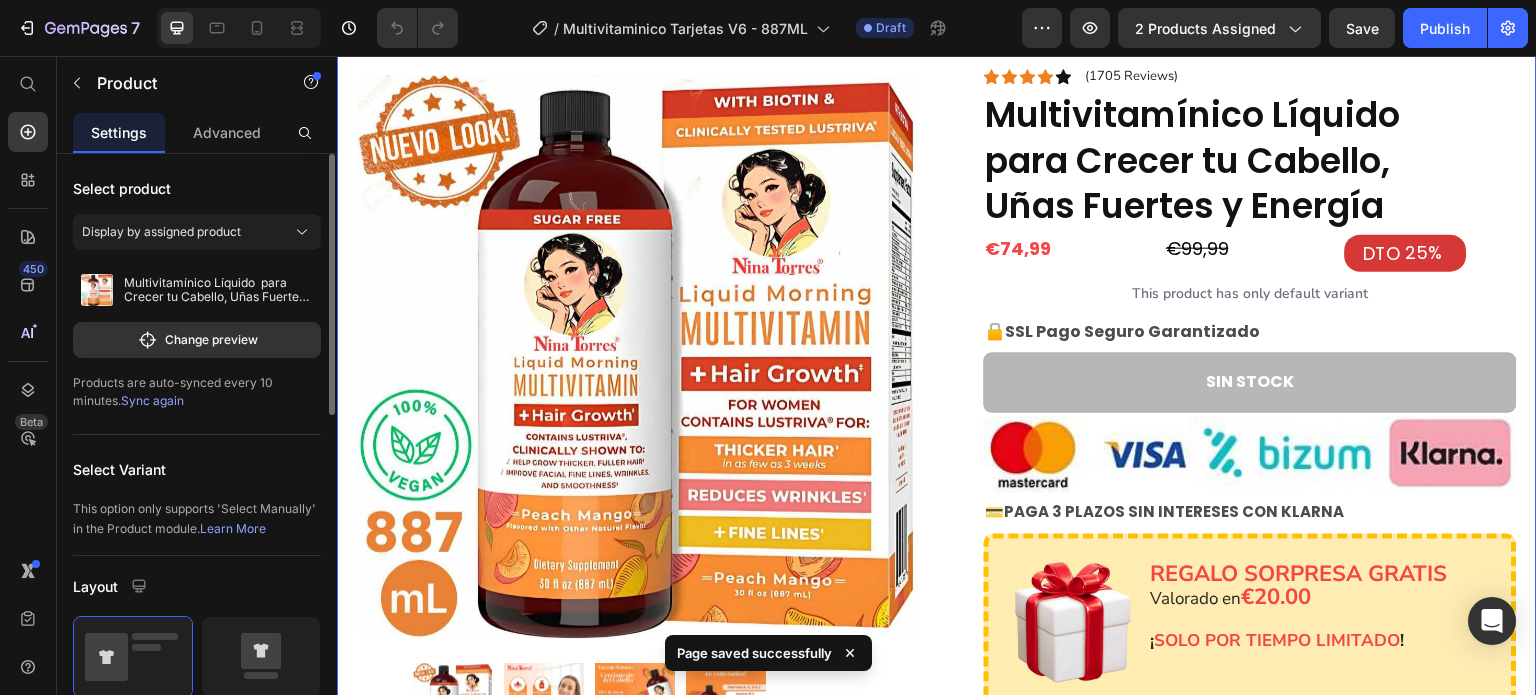 click on "Sync again" at bounding box center (152, 400) 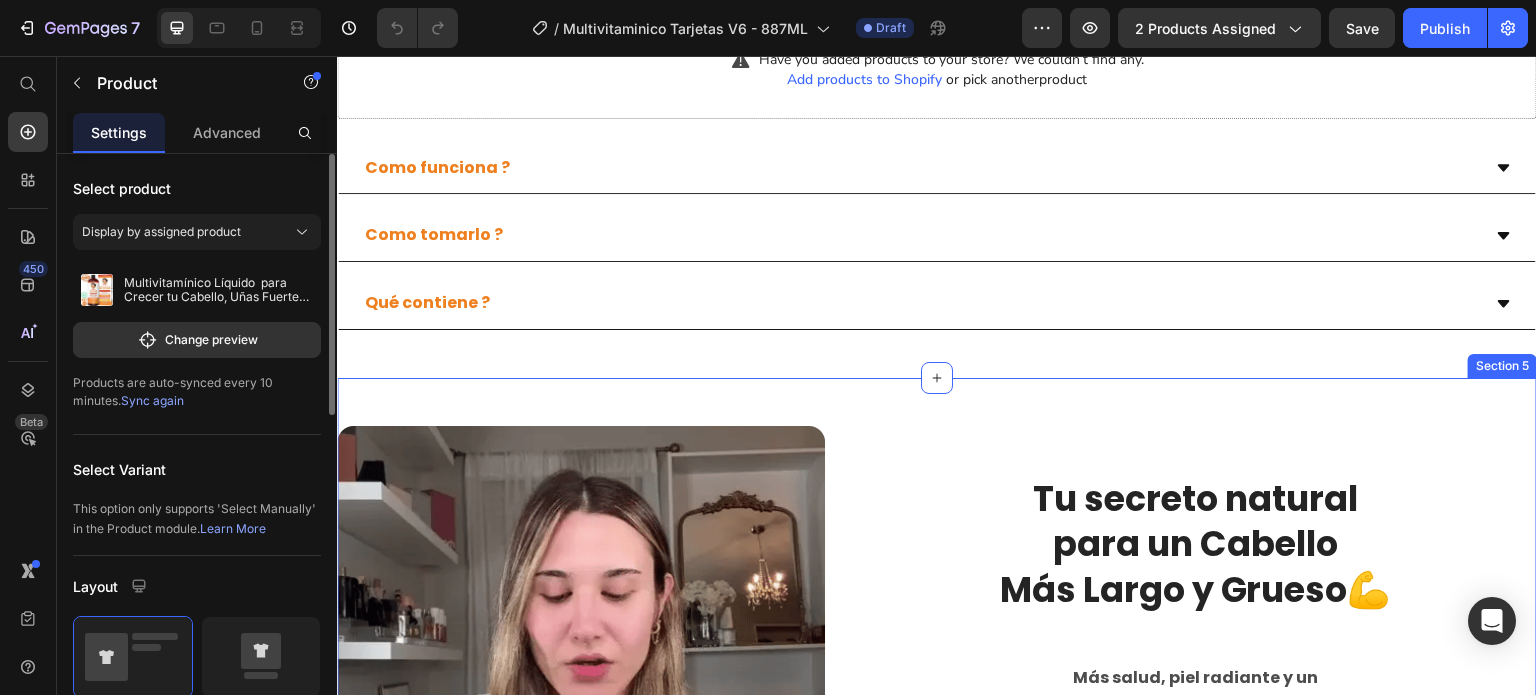 scroll, scrollTop: 0, scrollLeft: 0, axis: both 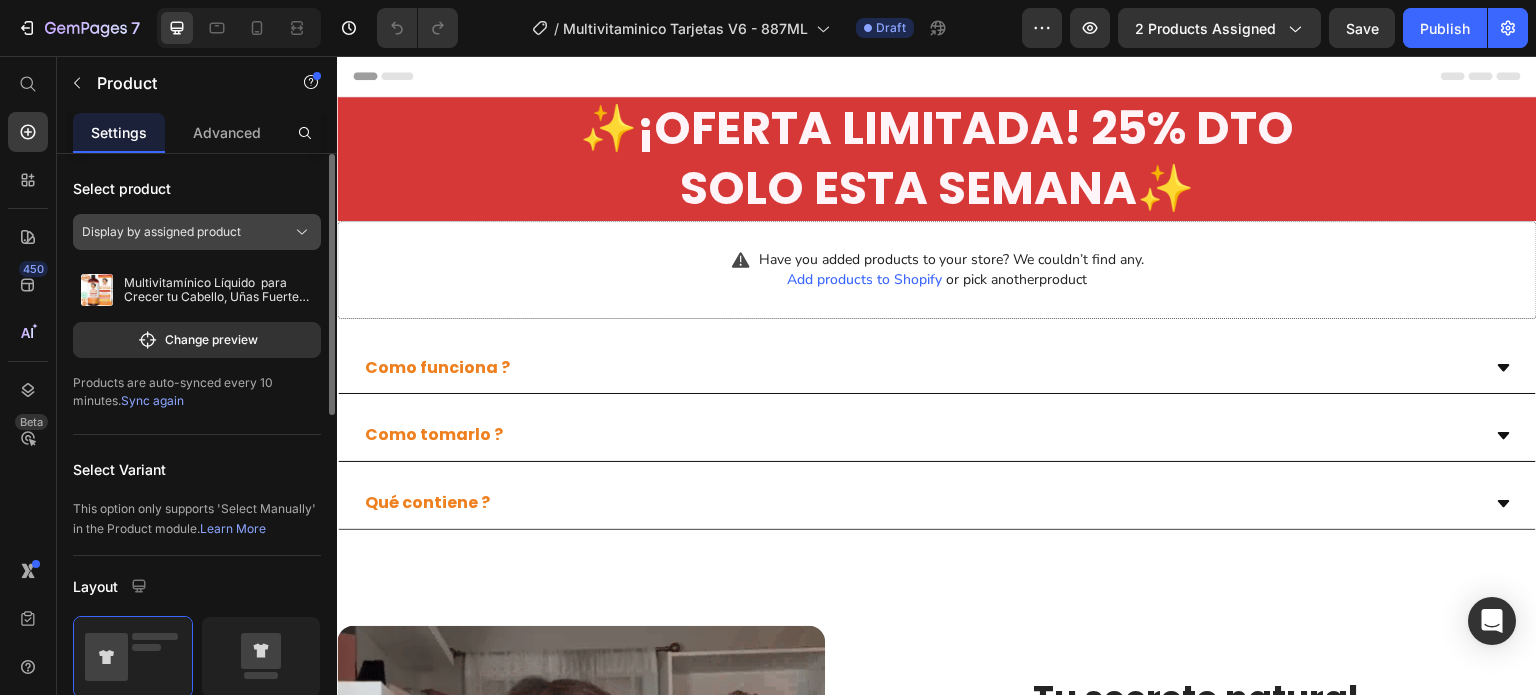 click on "Display by assigned product" 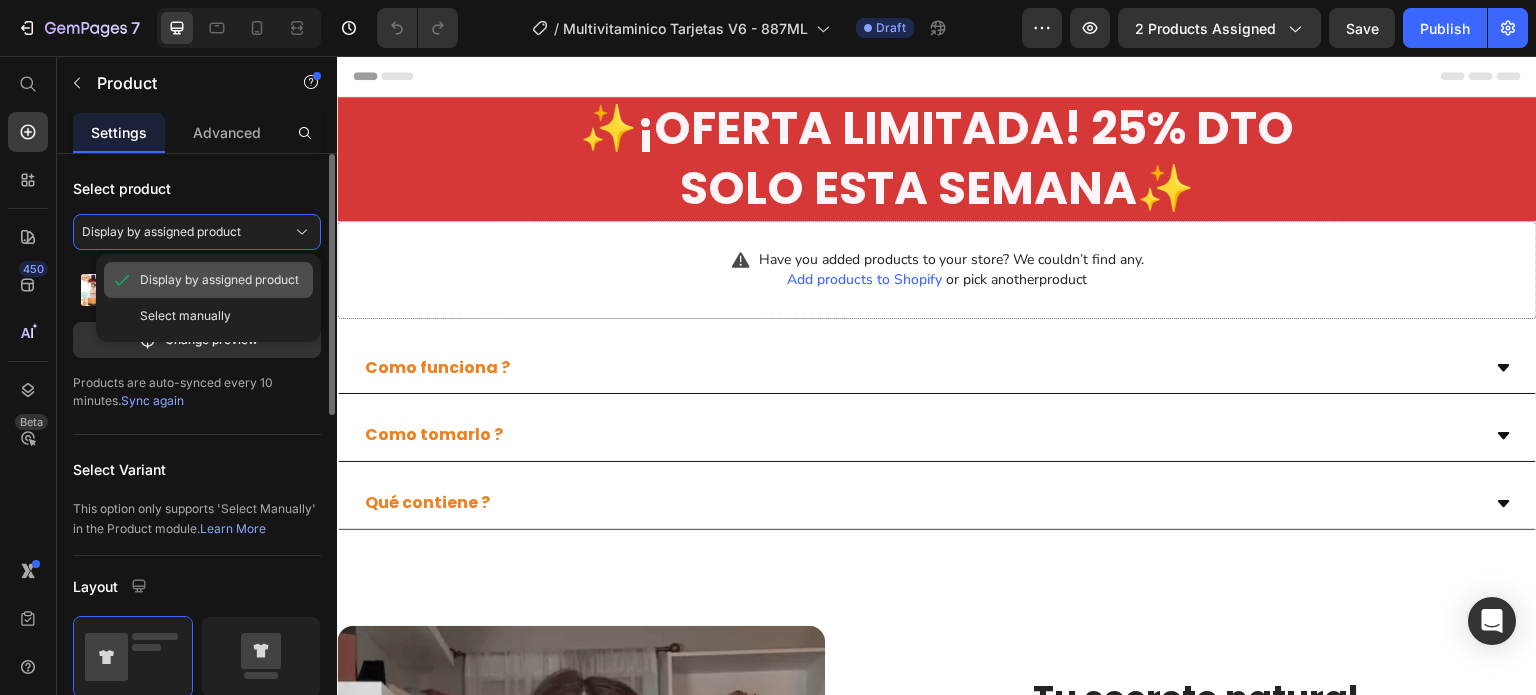 click on "Display by assigned product" at bounding box center [219, 280] 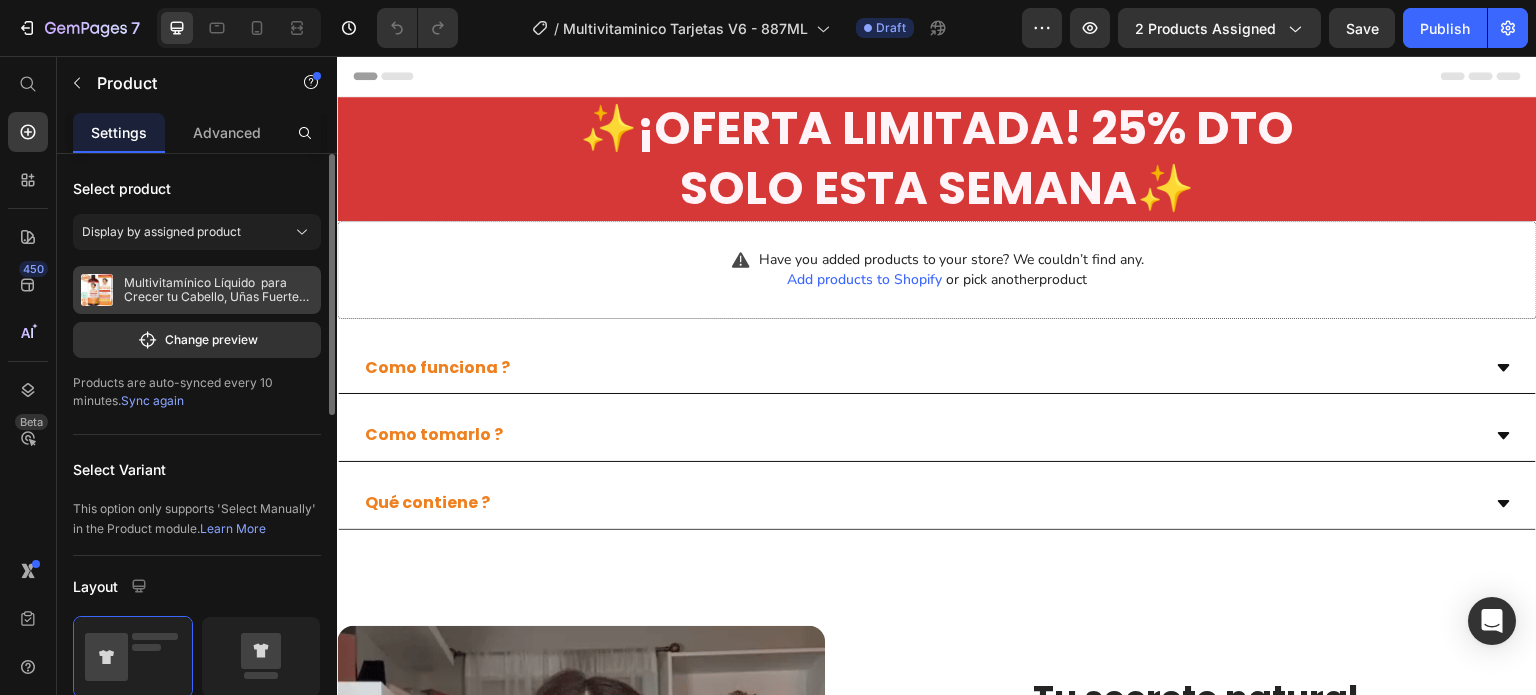 click on "Multivitamínico Líquido  para Crecer tu Cabello, Uñas Fuertes y Energía" at bounding box center [218, 290] 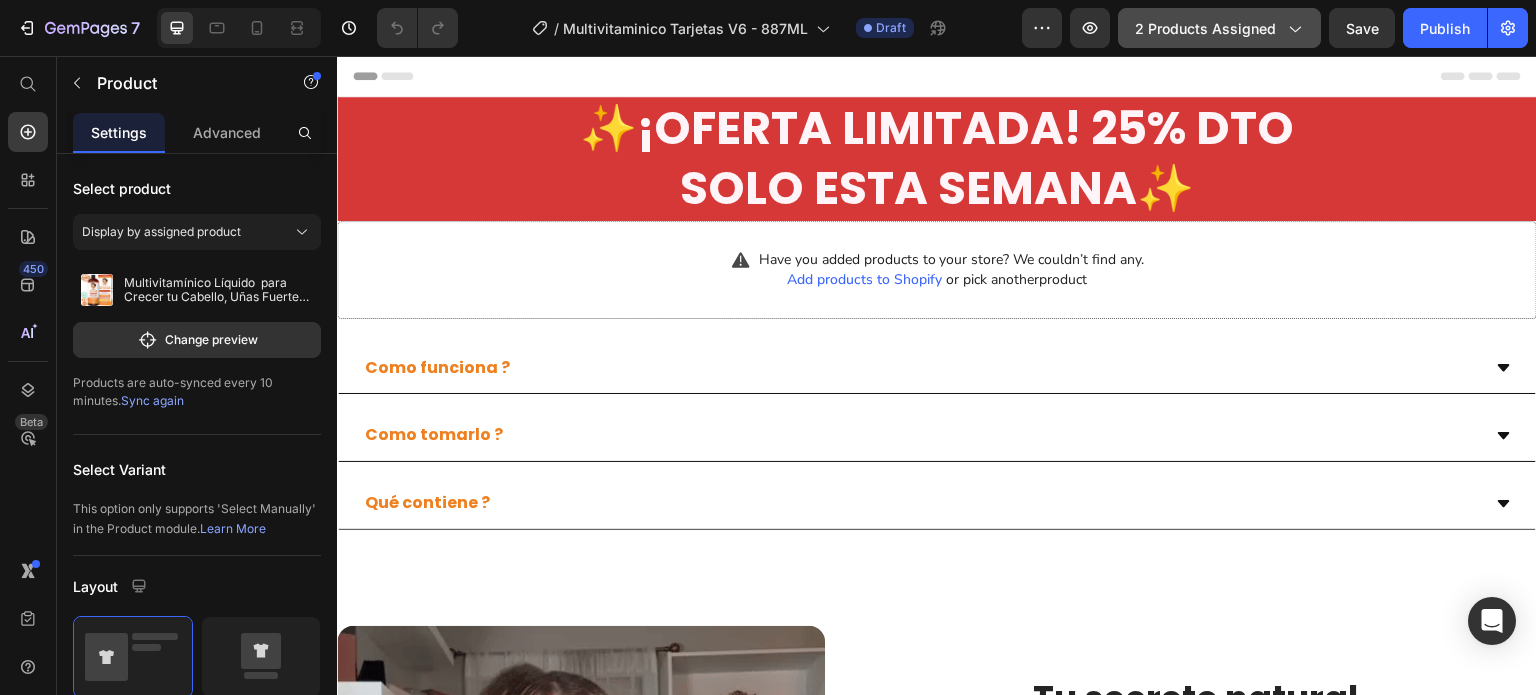 click on "2 products assigned" at bounding box center (1219, 28) 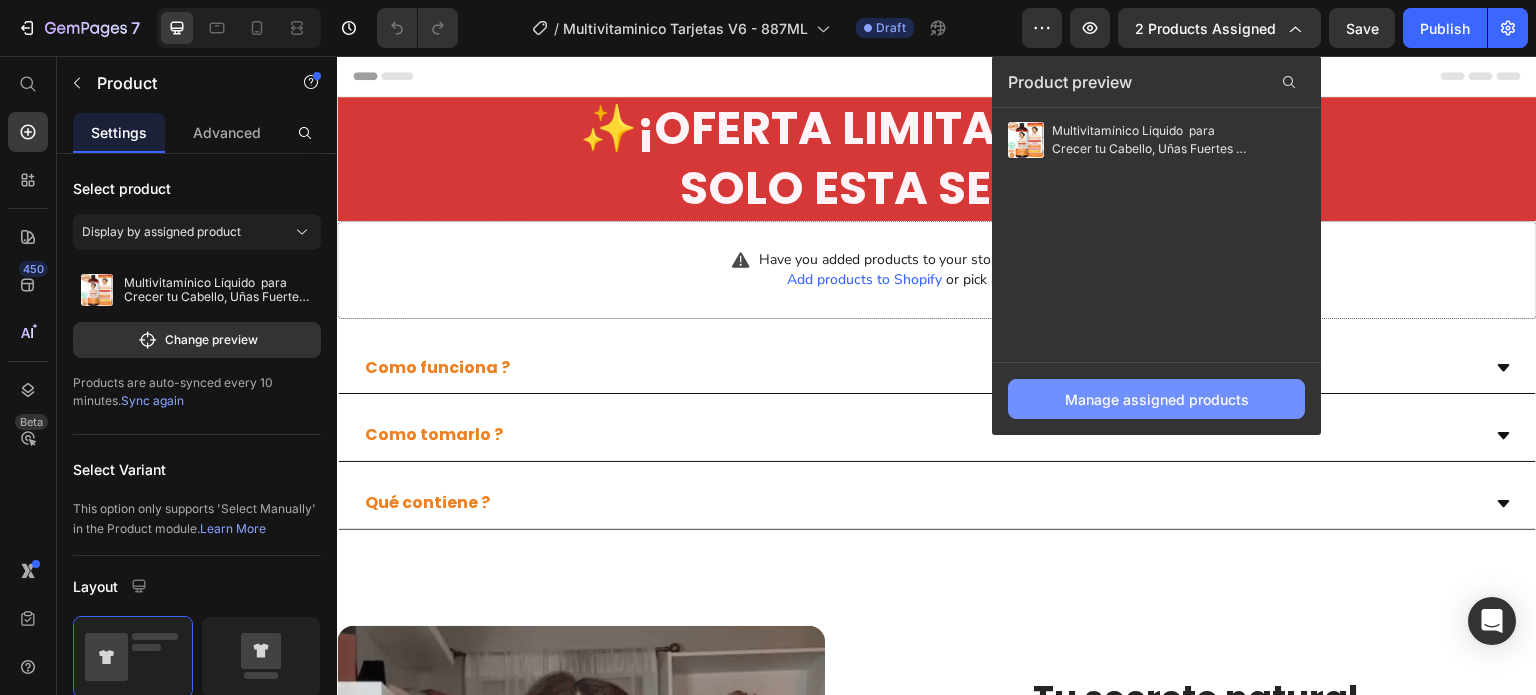 click on "Manage assigned products" at bounding box center [1157, 399] 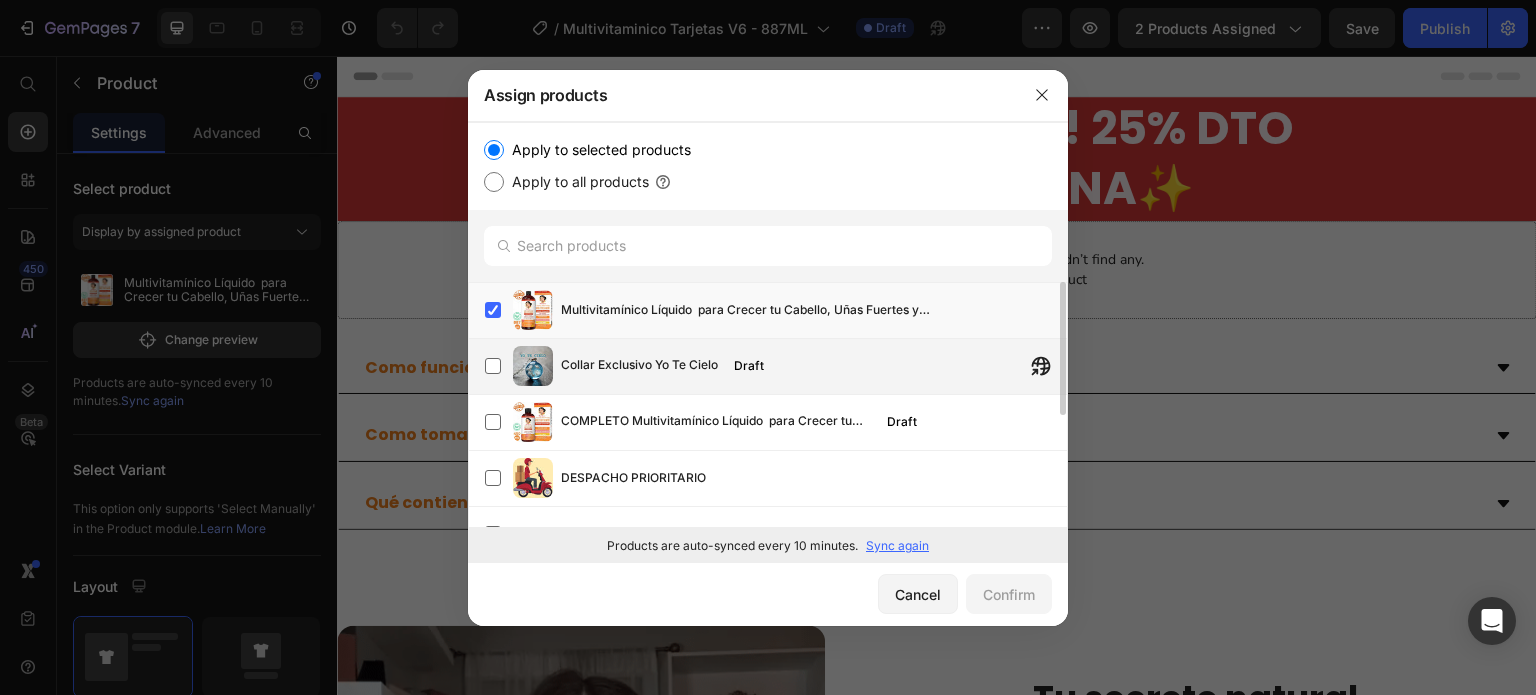 scroll, scrollTop: 203, scrollLeft: 0, axis: vertical 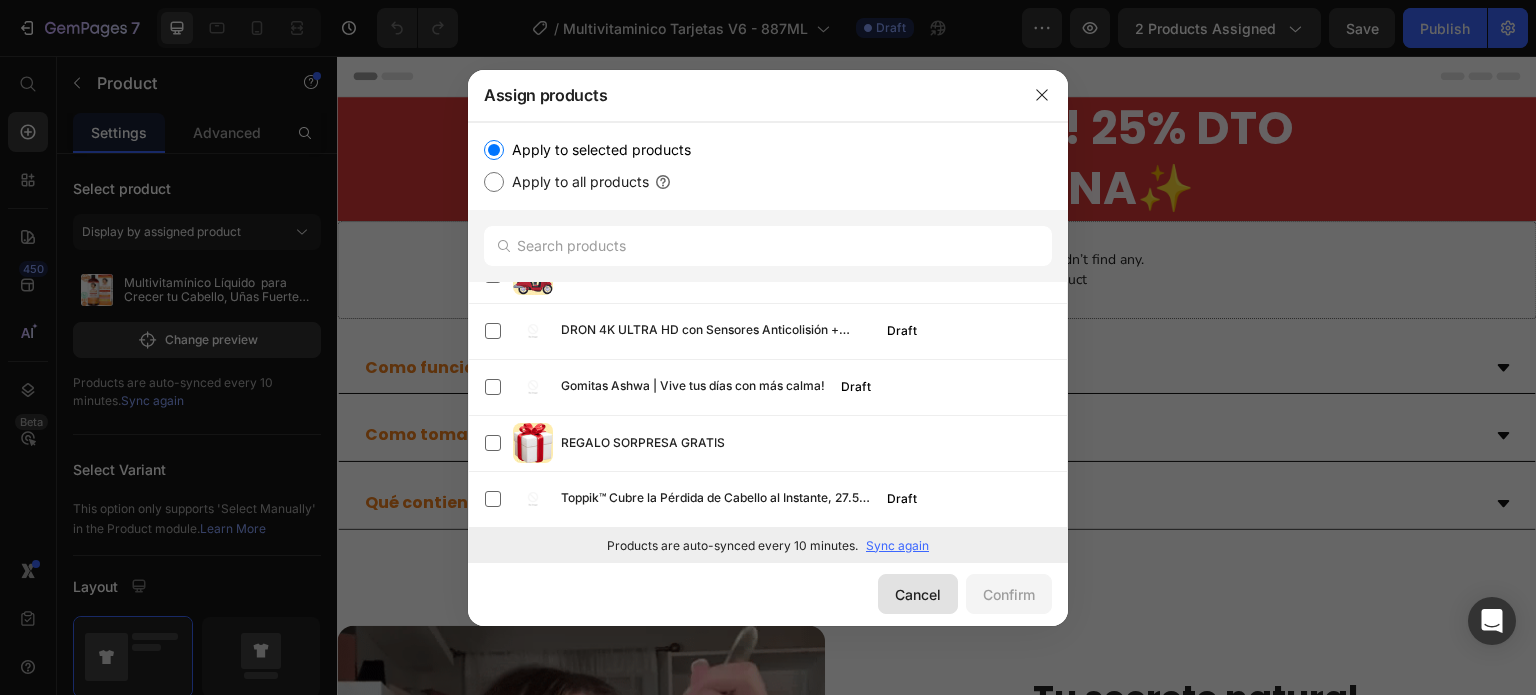drag, startPoint x: 952, startPoint y: 583, endPoint x: 615, endPoint y: 522, distance: 342.4763 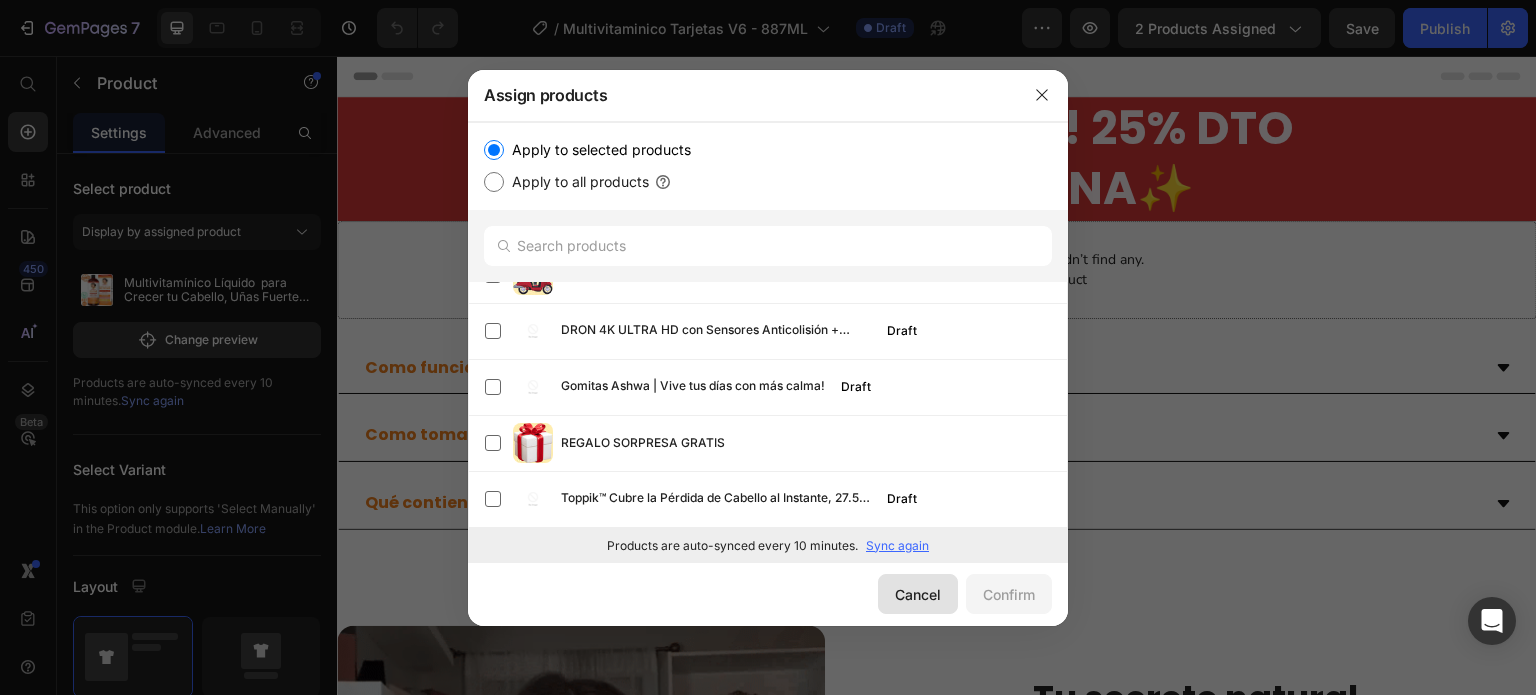 click on "Cancel" 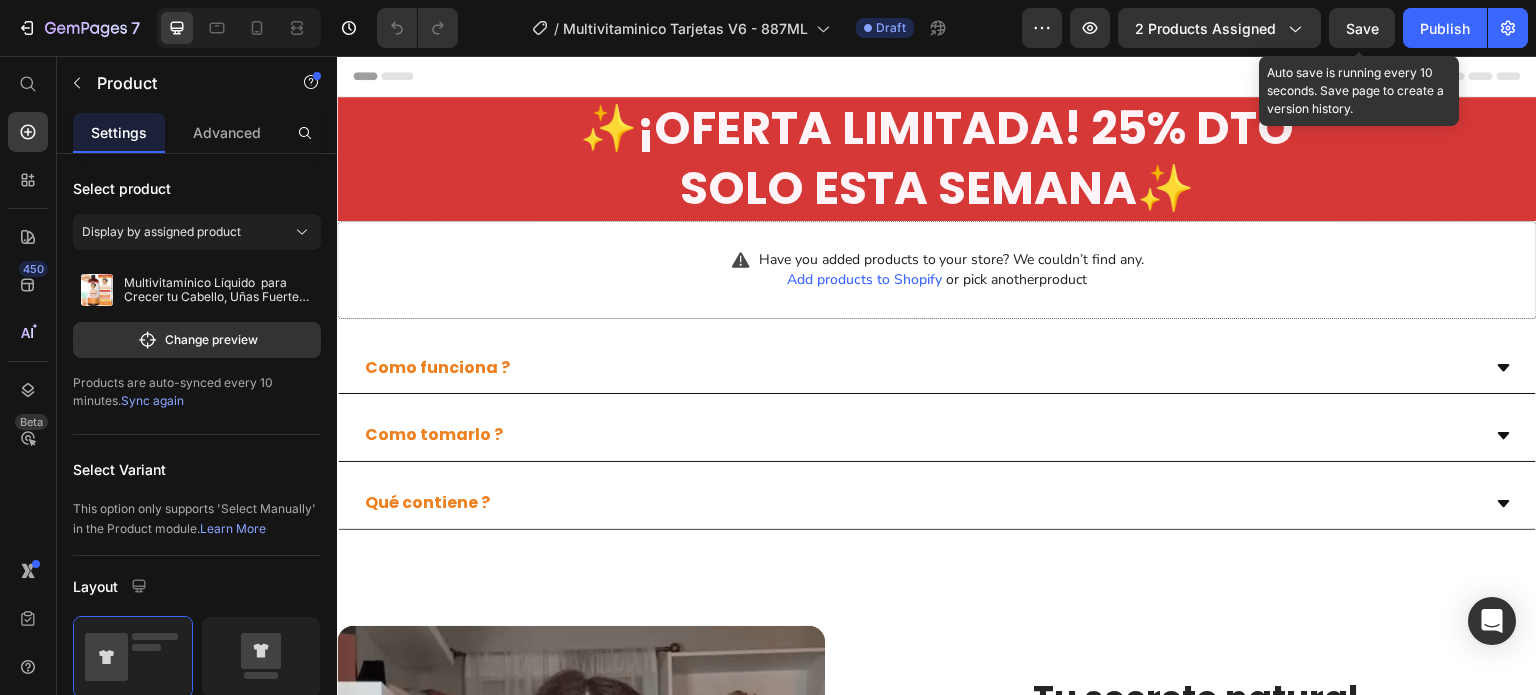 click on "Save" at bounding box center (1362, 28) 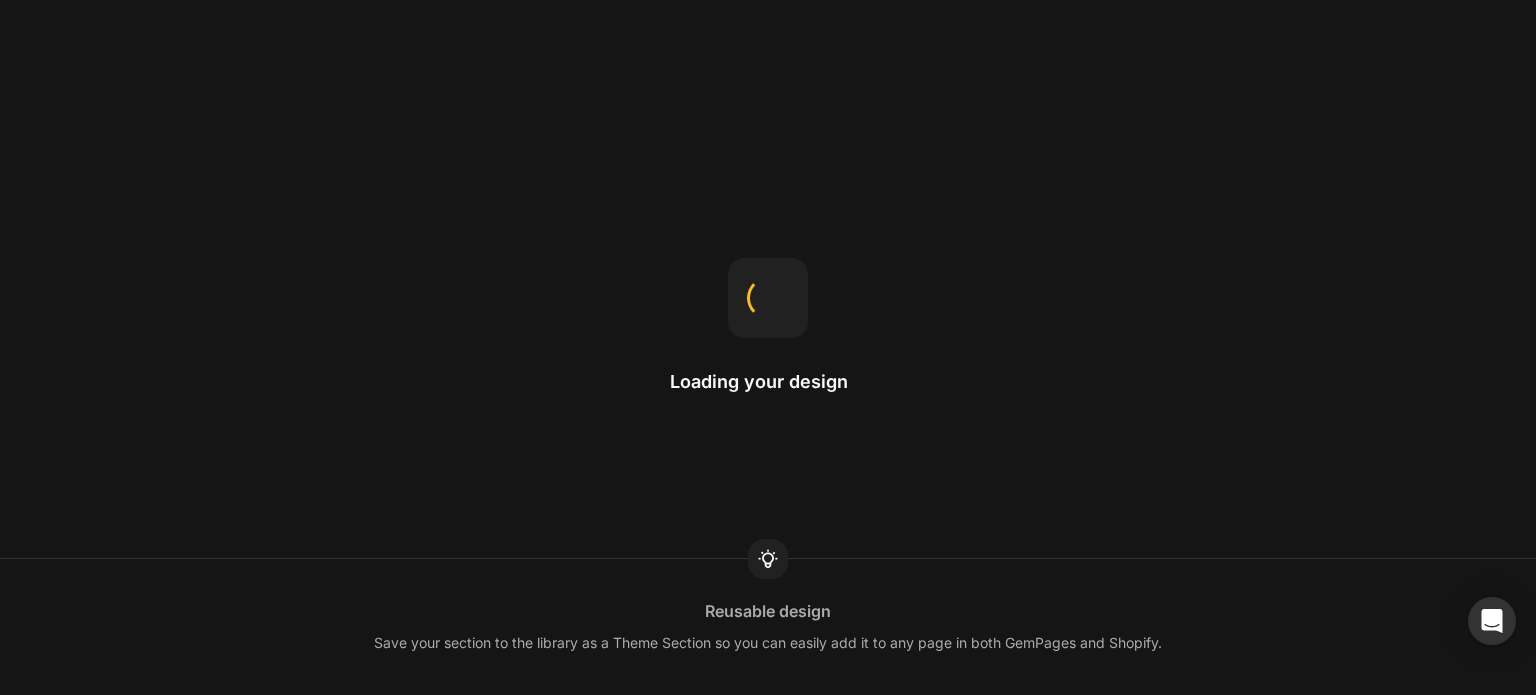 scroll, scrollTop: 0, scrollLeft: 0, axis: both 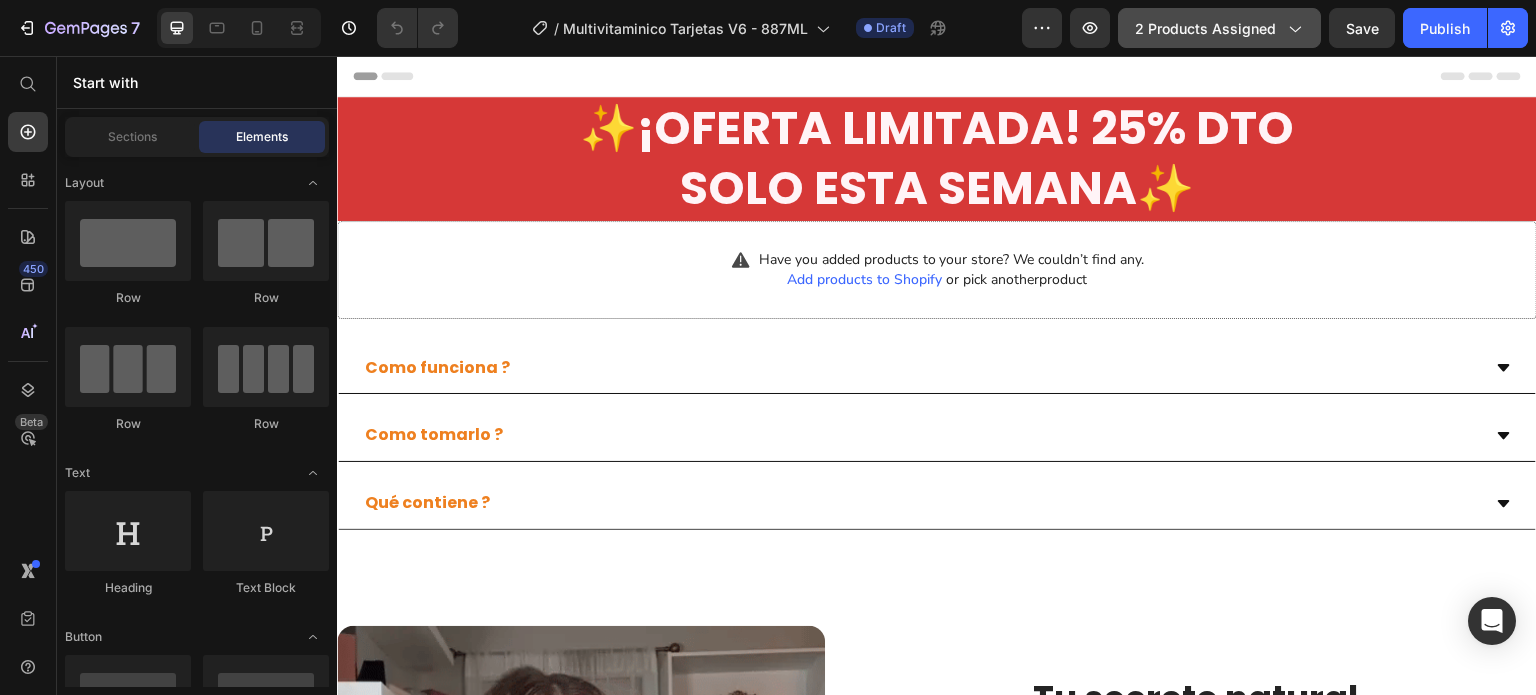 click on "2 products assigned" 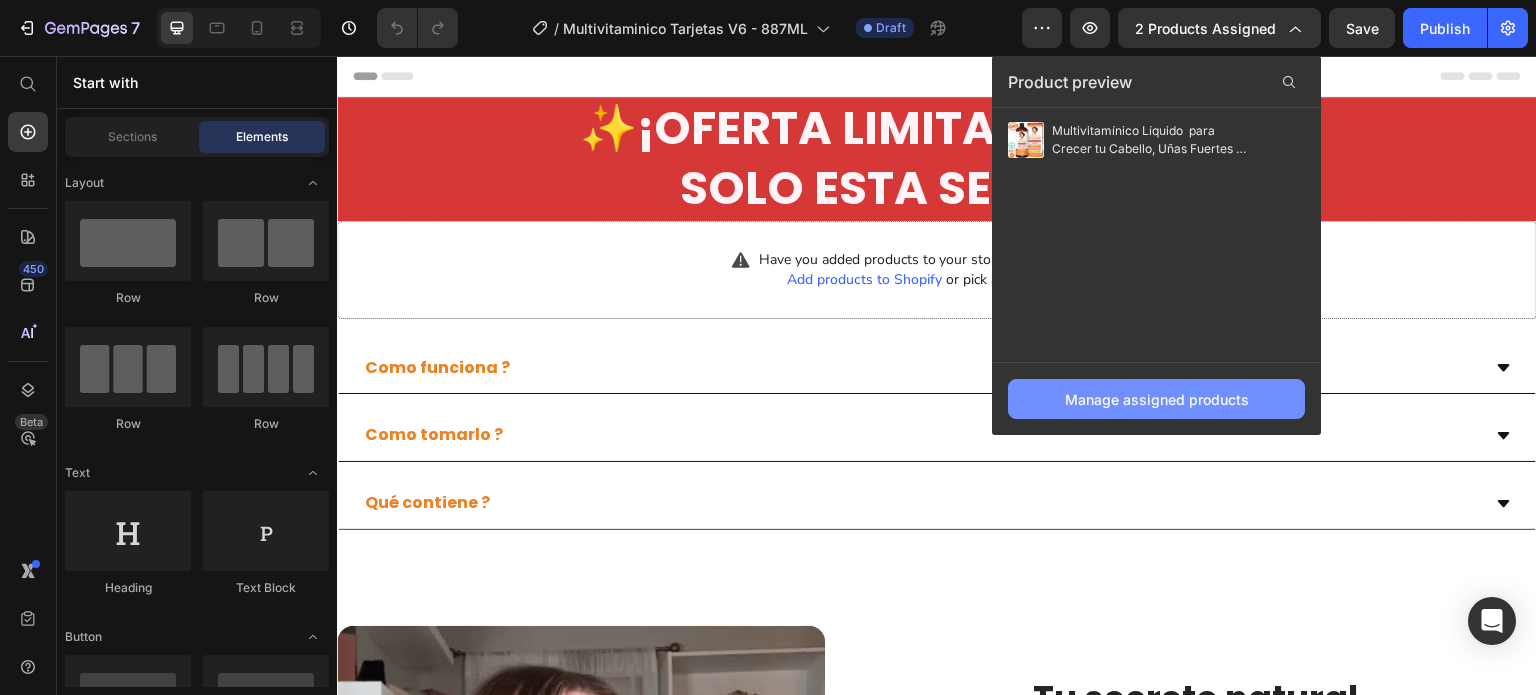 click on "Manage assigned products" at bounding box center (1157, 399) 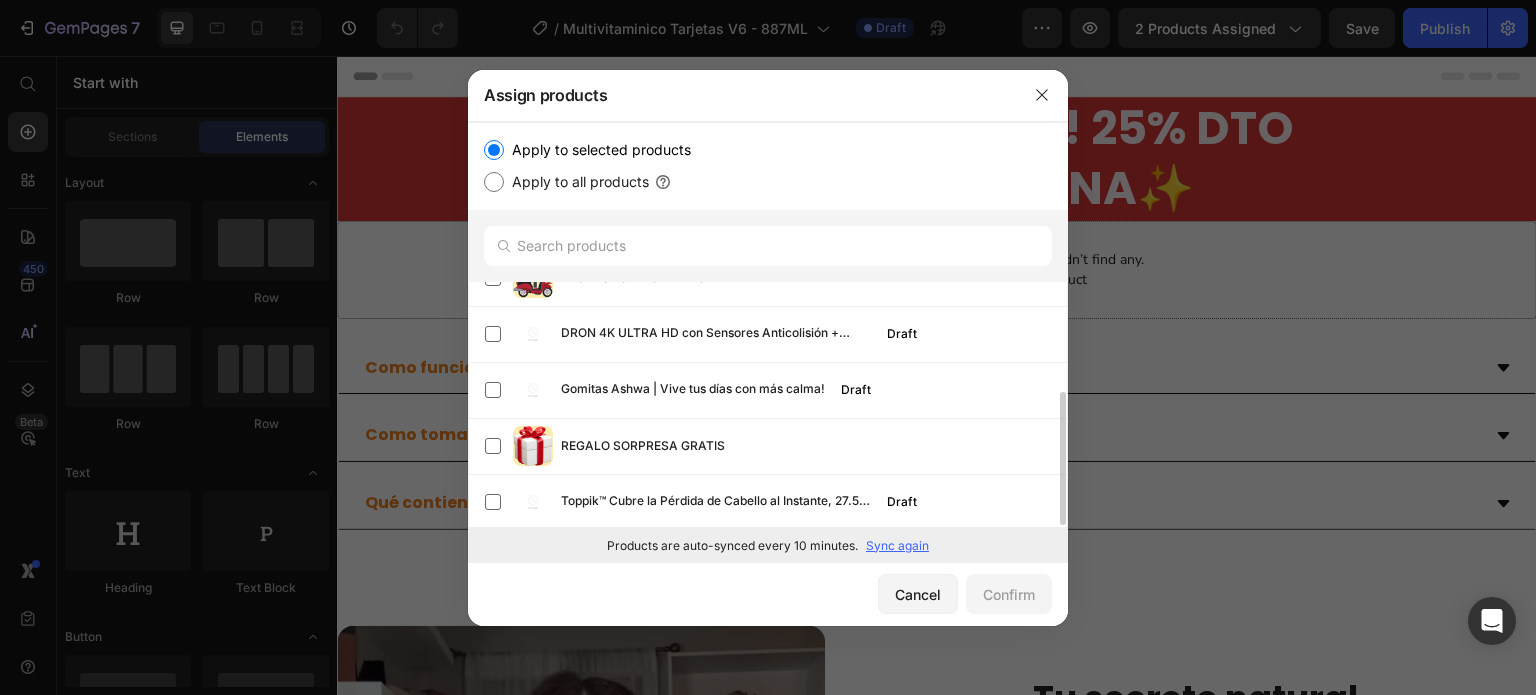 scroll, scrollTop: 203, scrollLeft: 0, axis: vertical 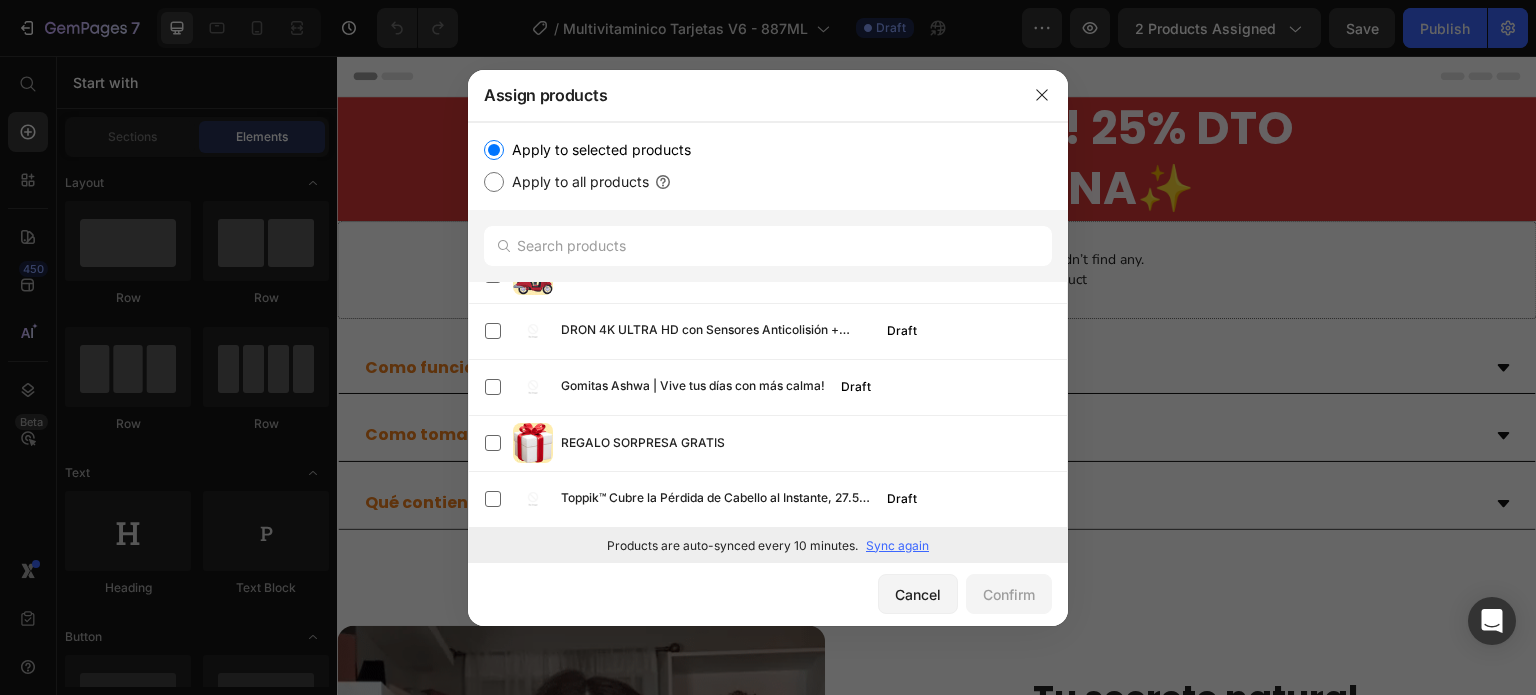 click on "Sync again" at bounding box center [897, 546] 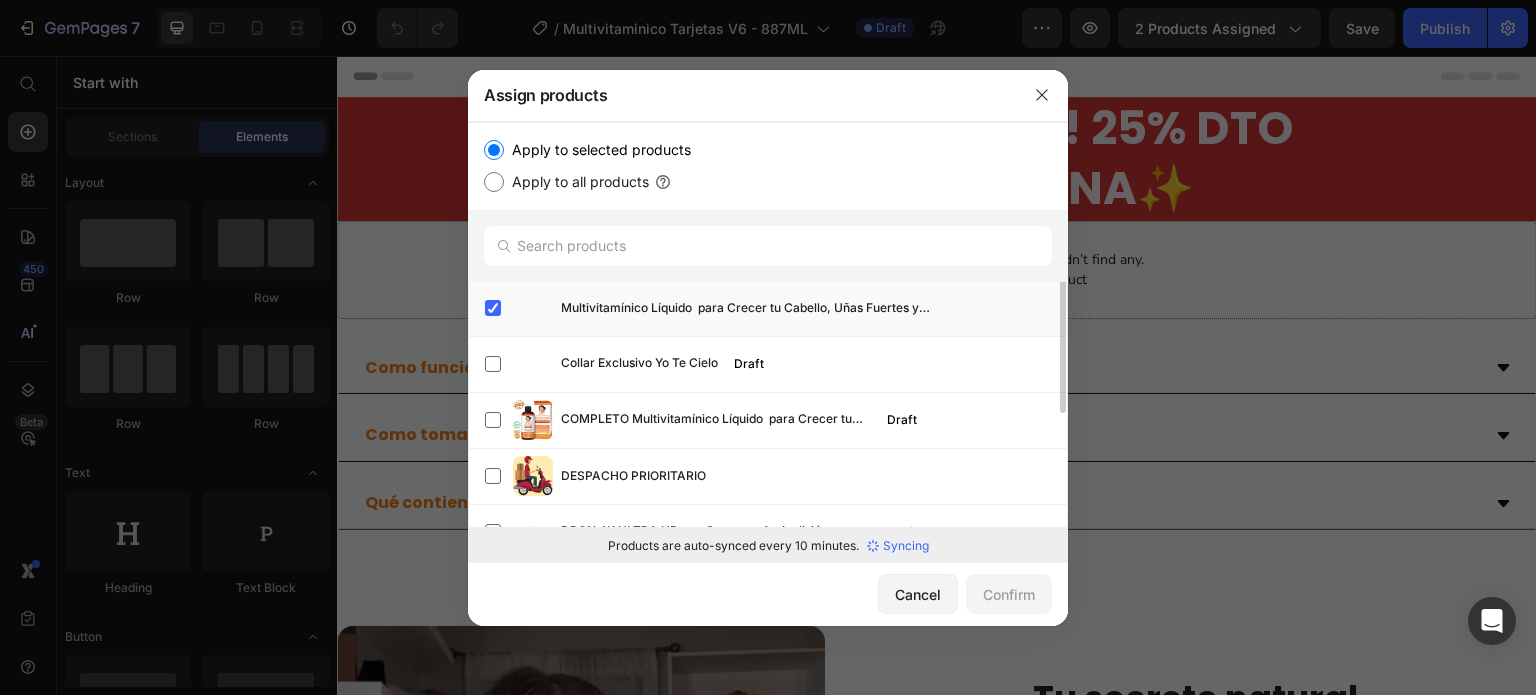 scroll, scrollTop: 0, scrollLeft: 0, axis: both 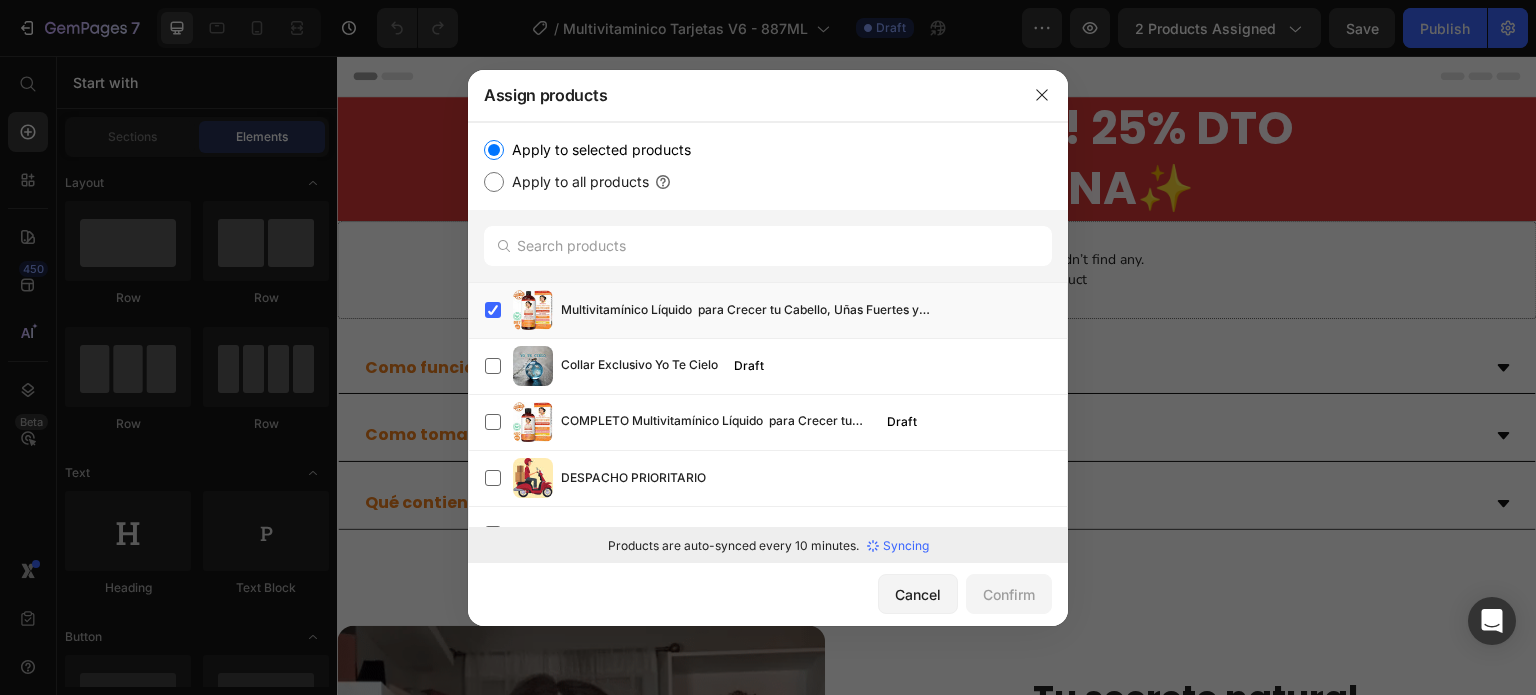click on "Syncing" at bounding box center (906, 546) 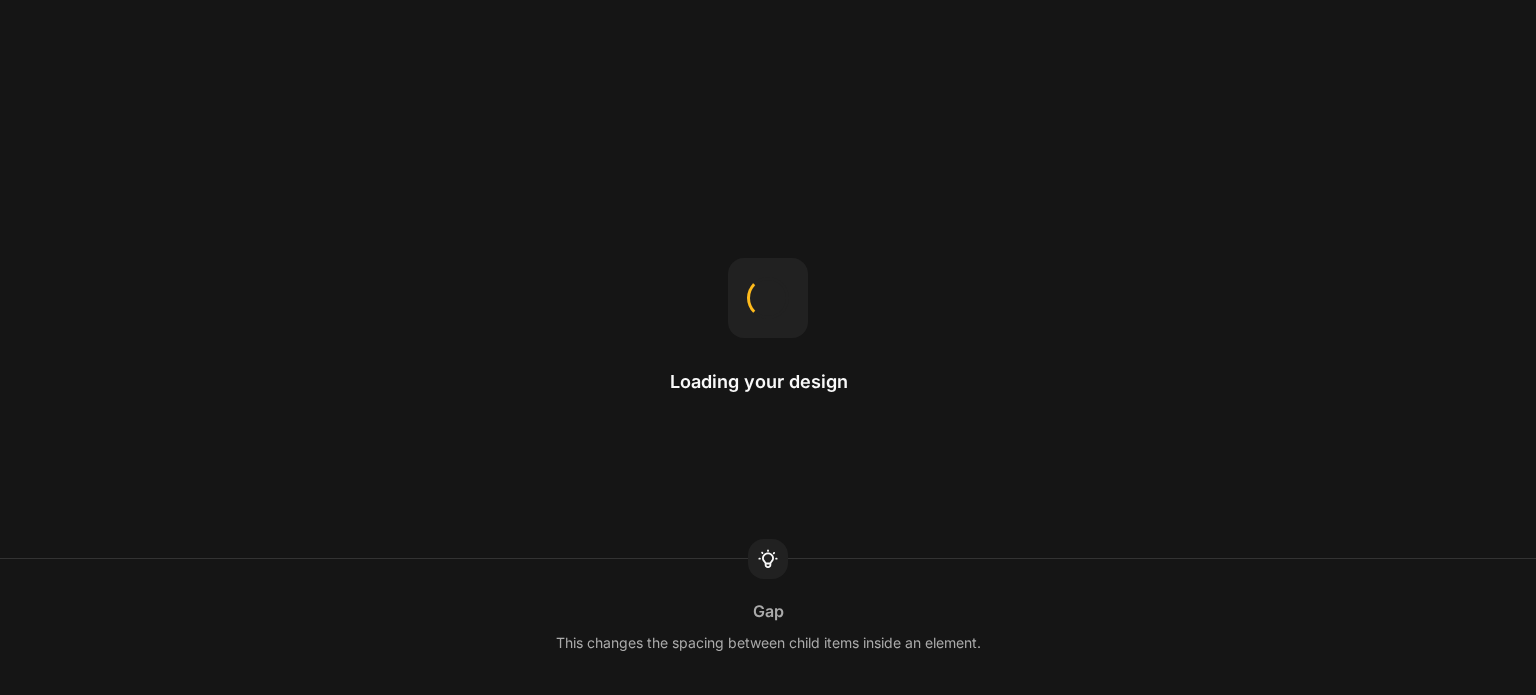 scroll, scrollTop: 0, scrollLeft: 0, axis: both 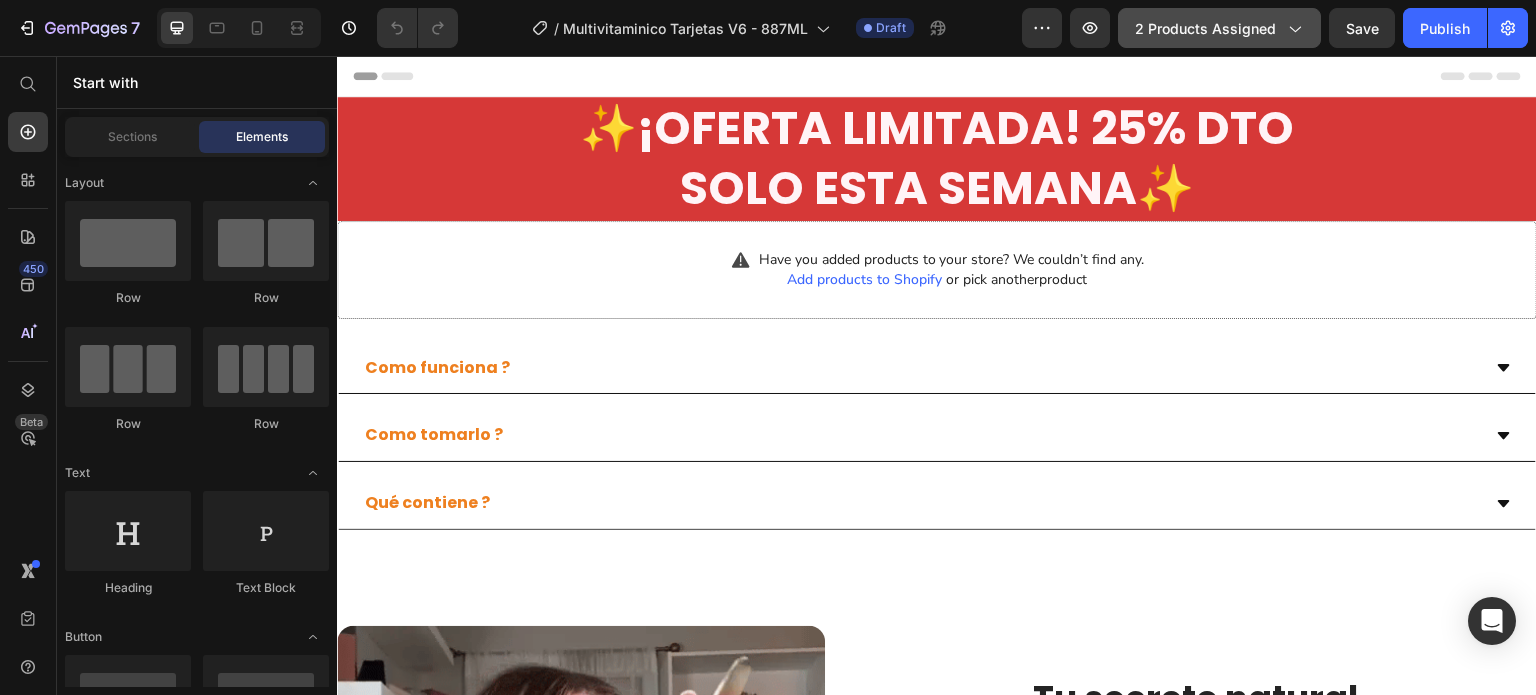 click on "2 products assigned" 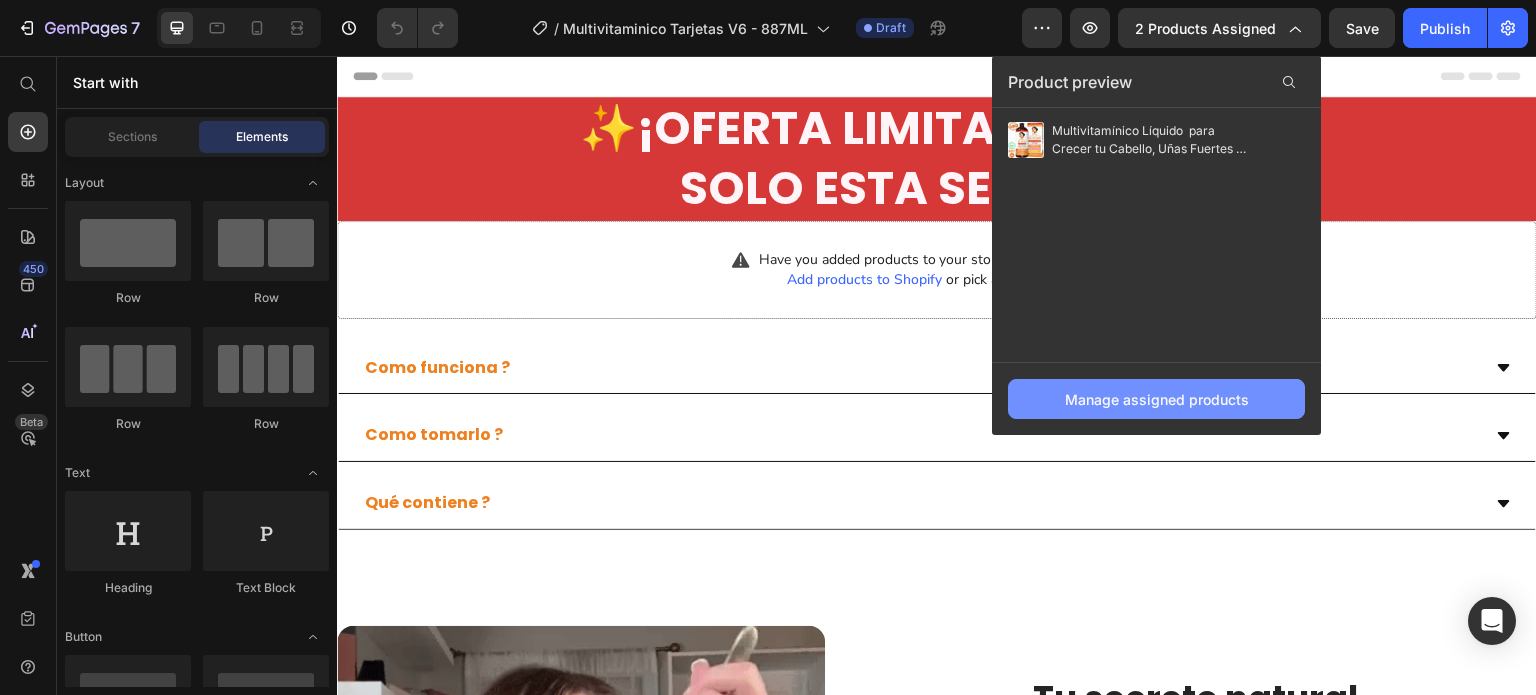 click on "Manage assigned products" at bounding box center [1157, 399] 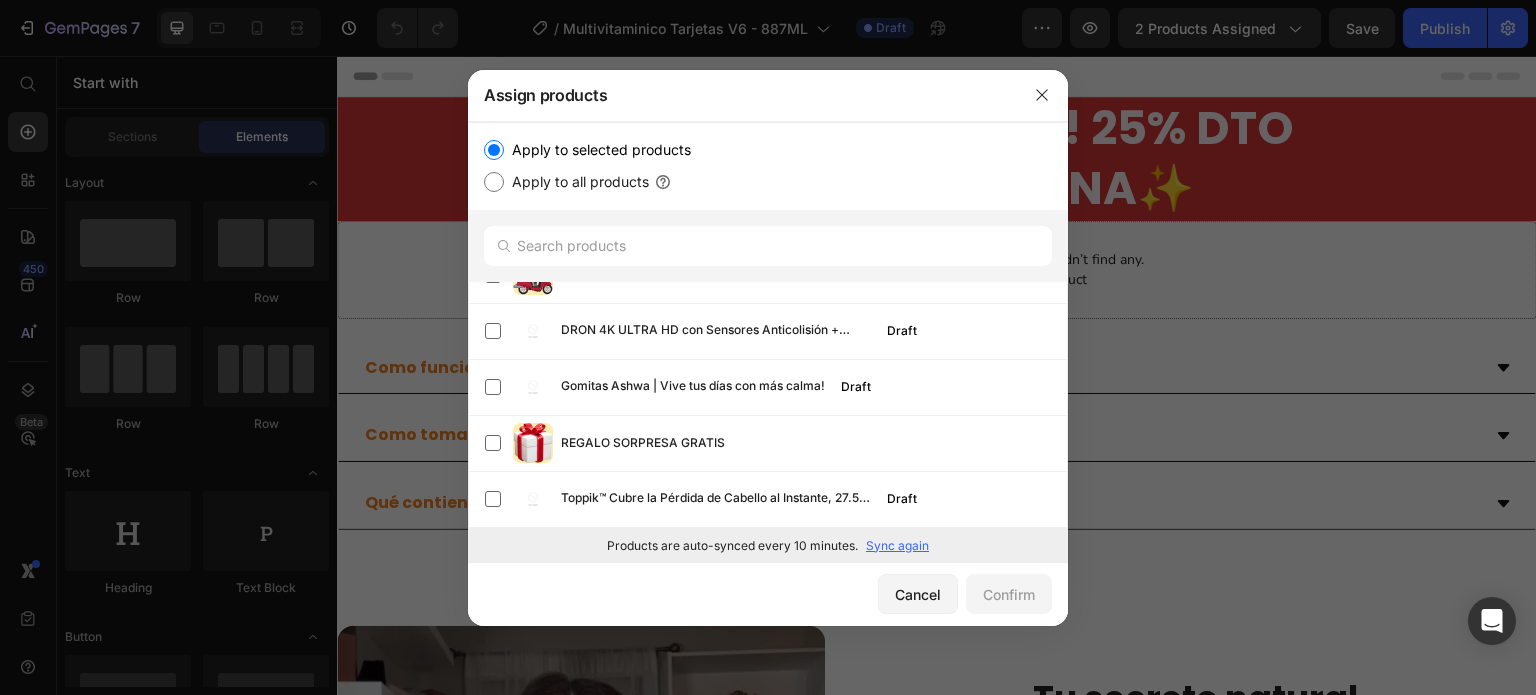 scroll, scrollTop: 0, scrollLeft: 0, axis: both 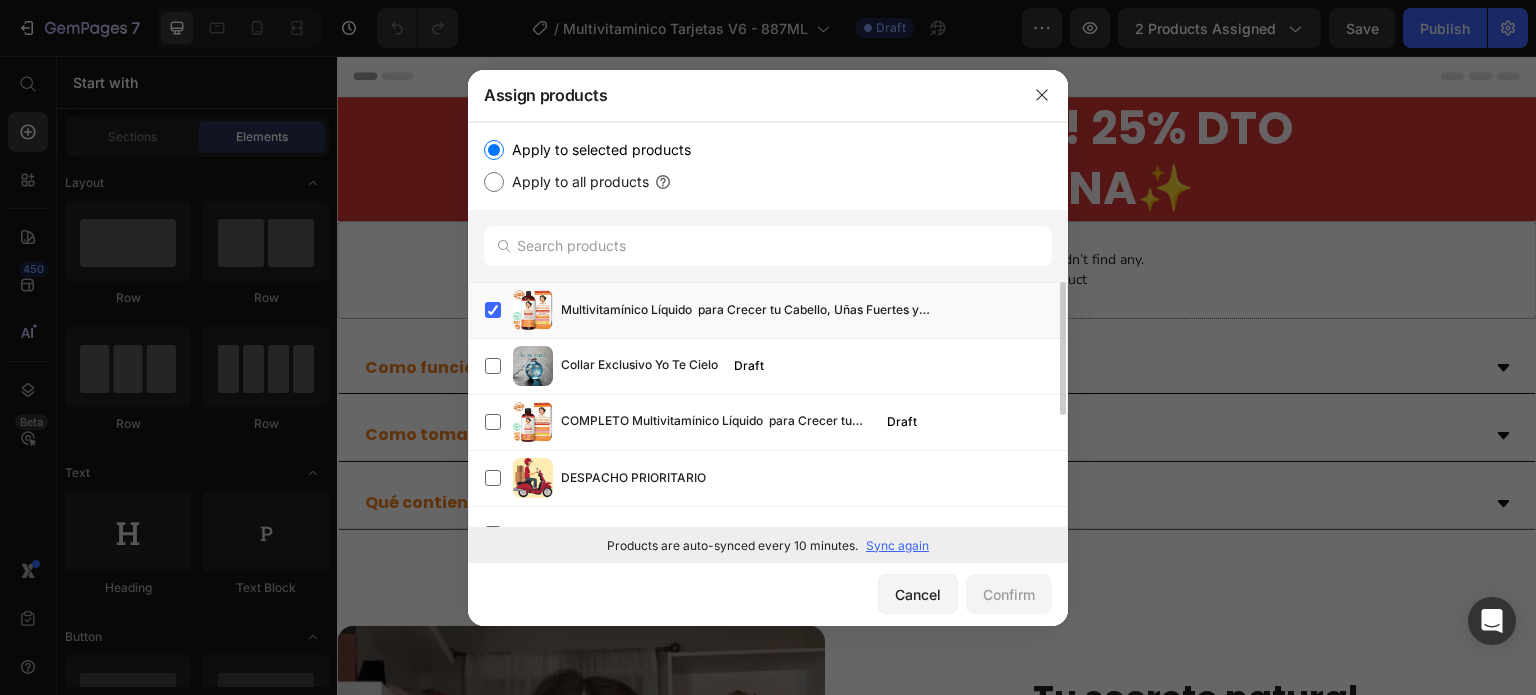 click on "Sync again" at bounding box center [897, 546] 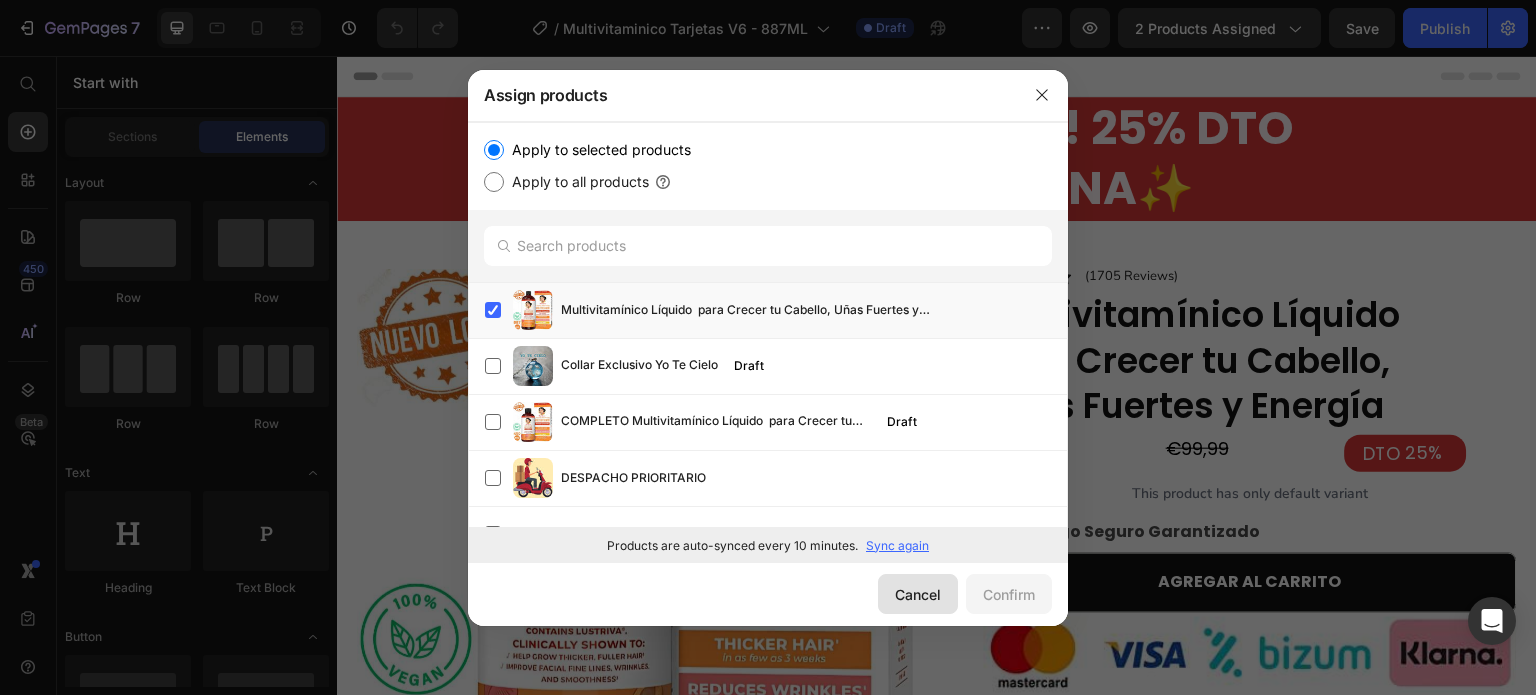 click on "Cancel" at bounding box center [918, 594] 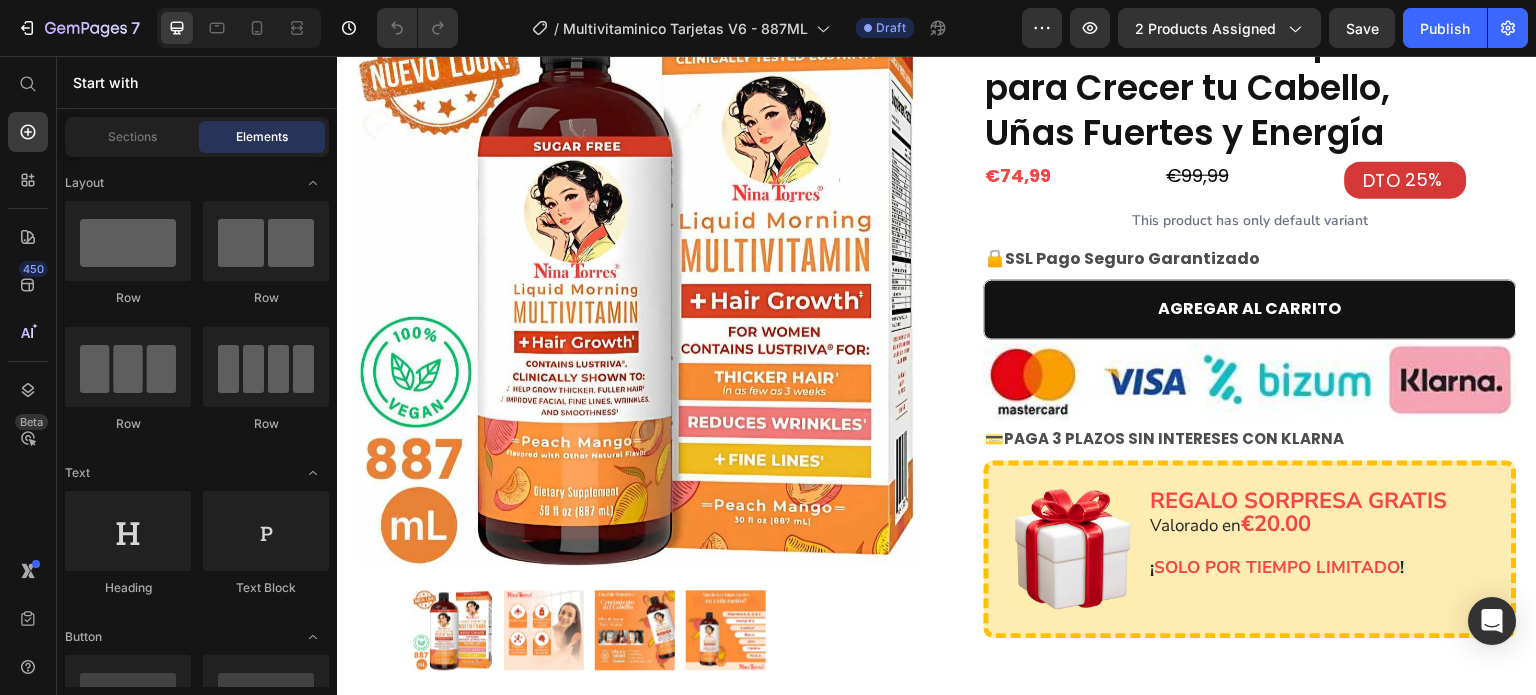 scroll, scrollTop: 0, scrollLeft: 0, axis: both 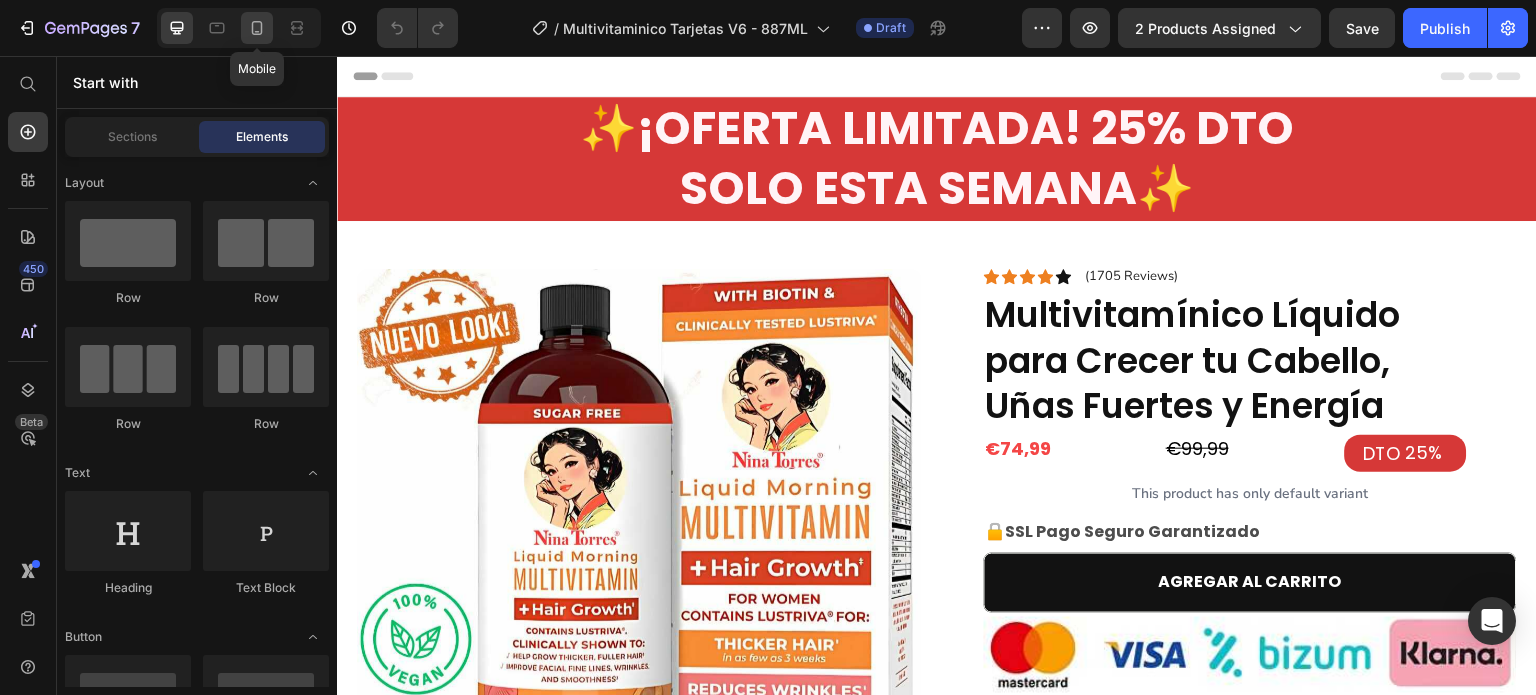 click 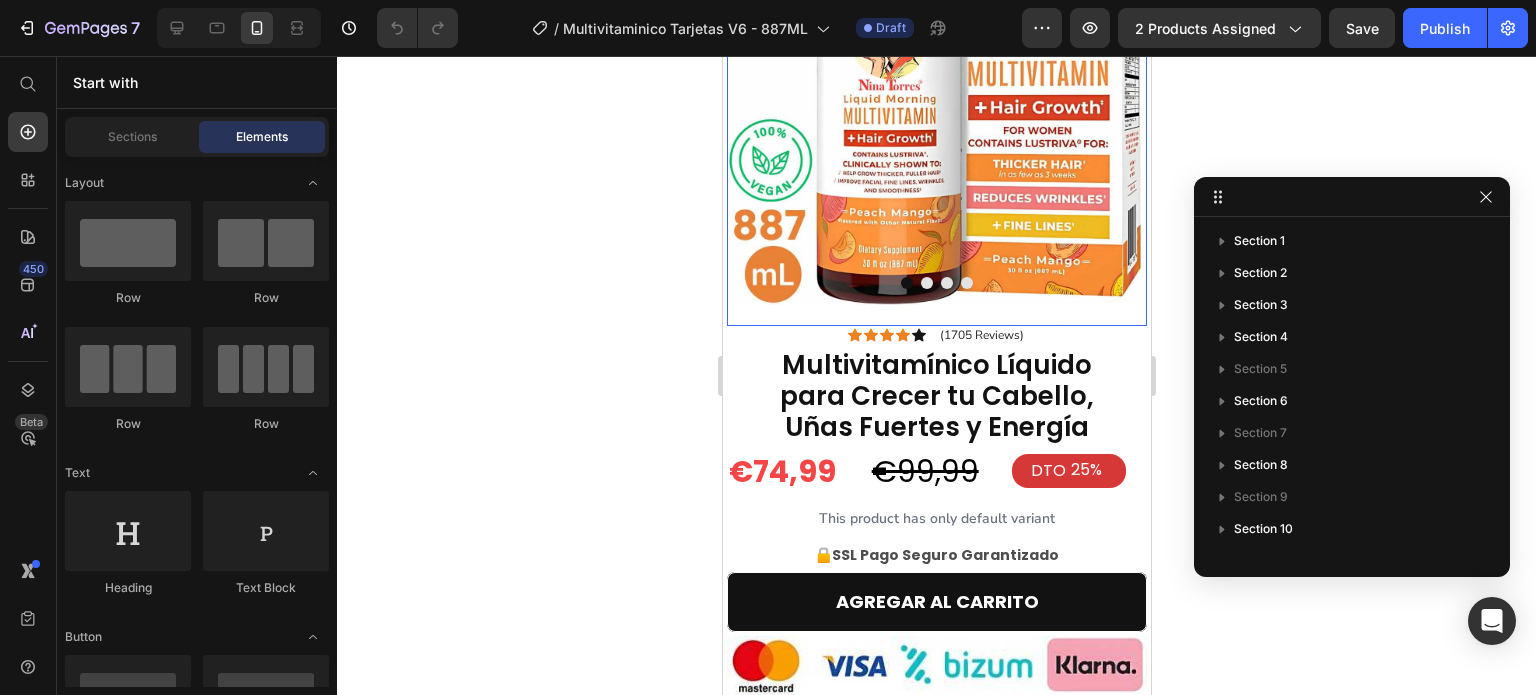 scroll, scrollTop: 300, scrollLeft: 0, axis: vertical 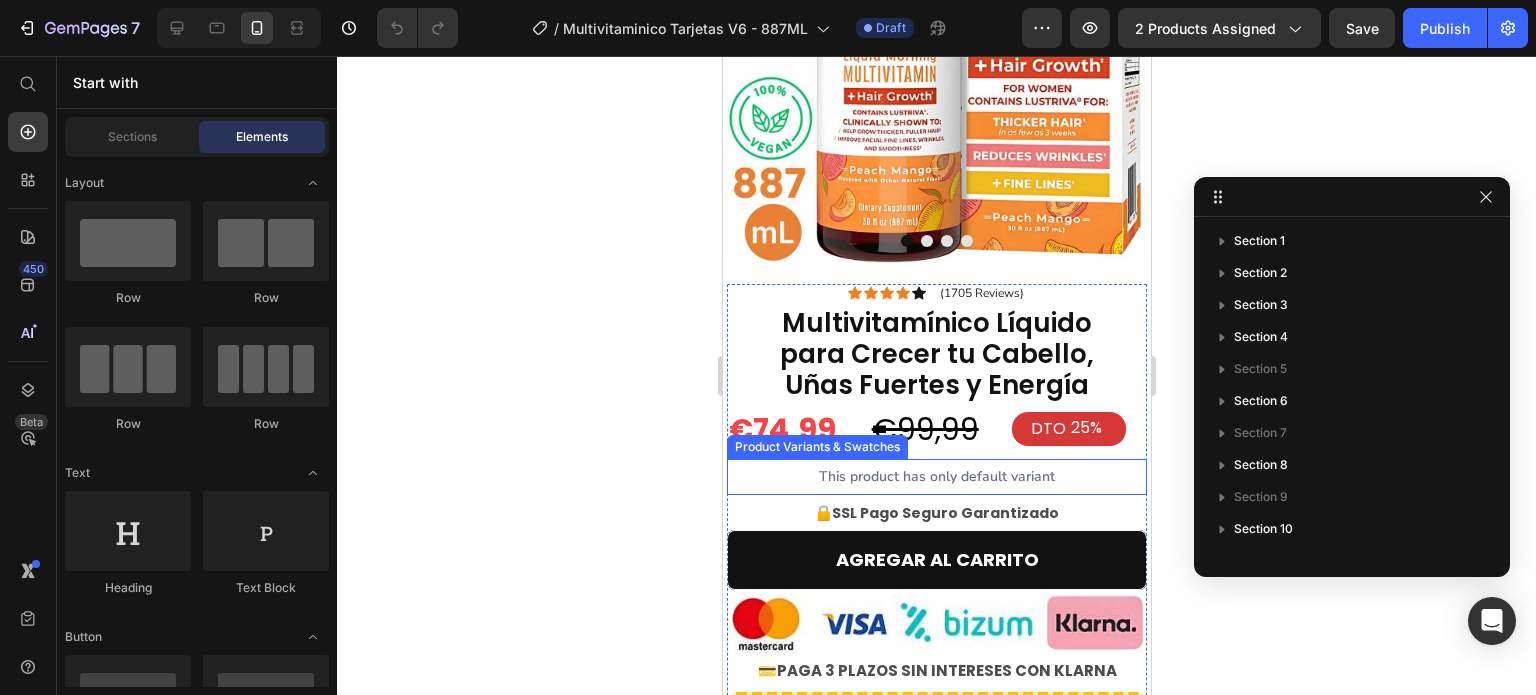 click on "This product has only default variant" at bounding box center [936, 477] 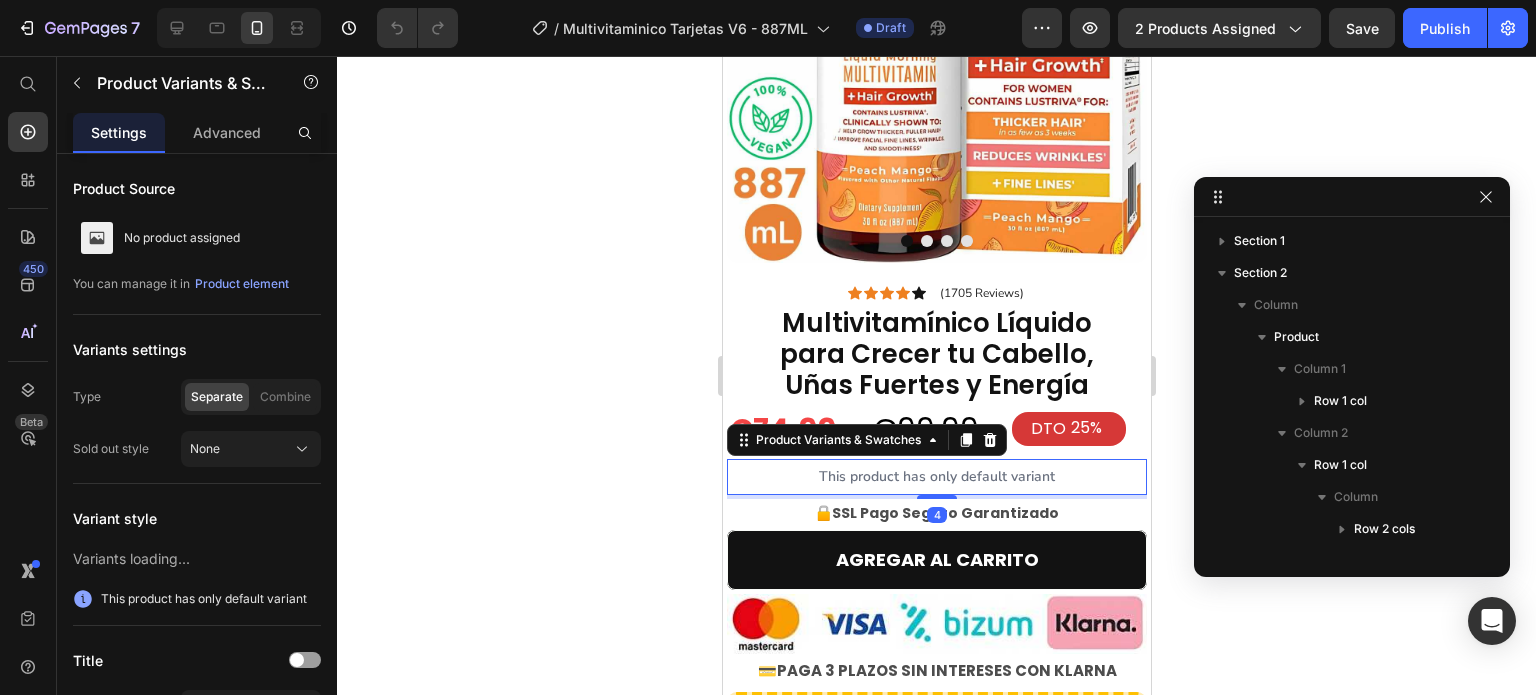 scroll, scrollTop: 250, scrollLeft: 0, axis: vertical 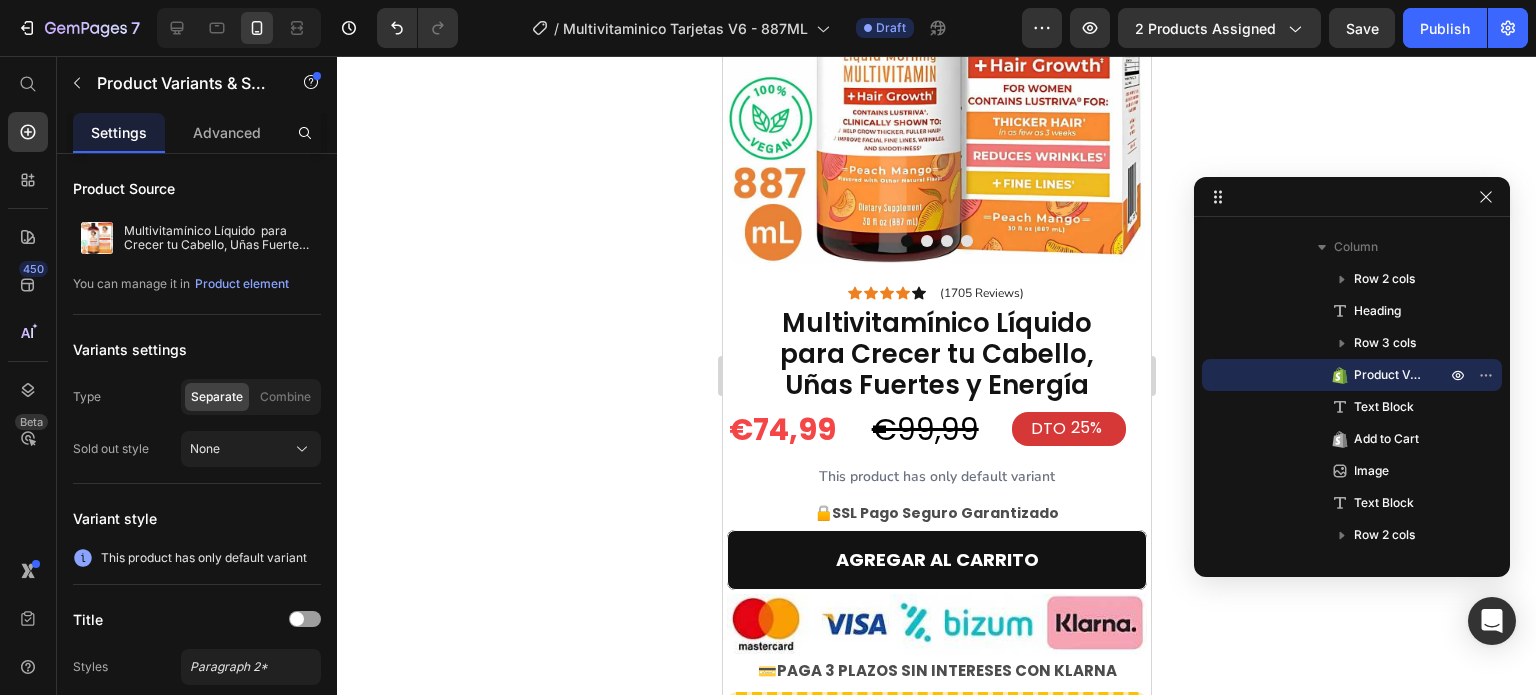 click on "€99,99" at bounding box center (936, 429) 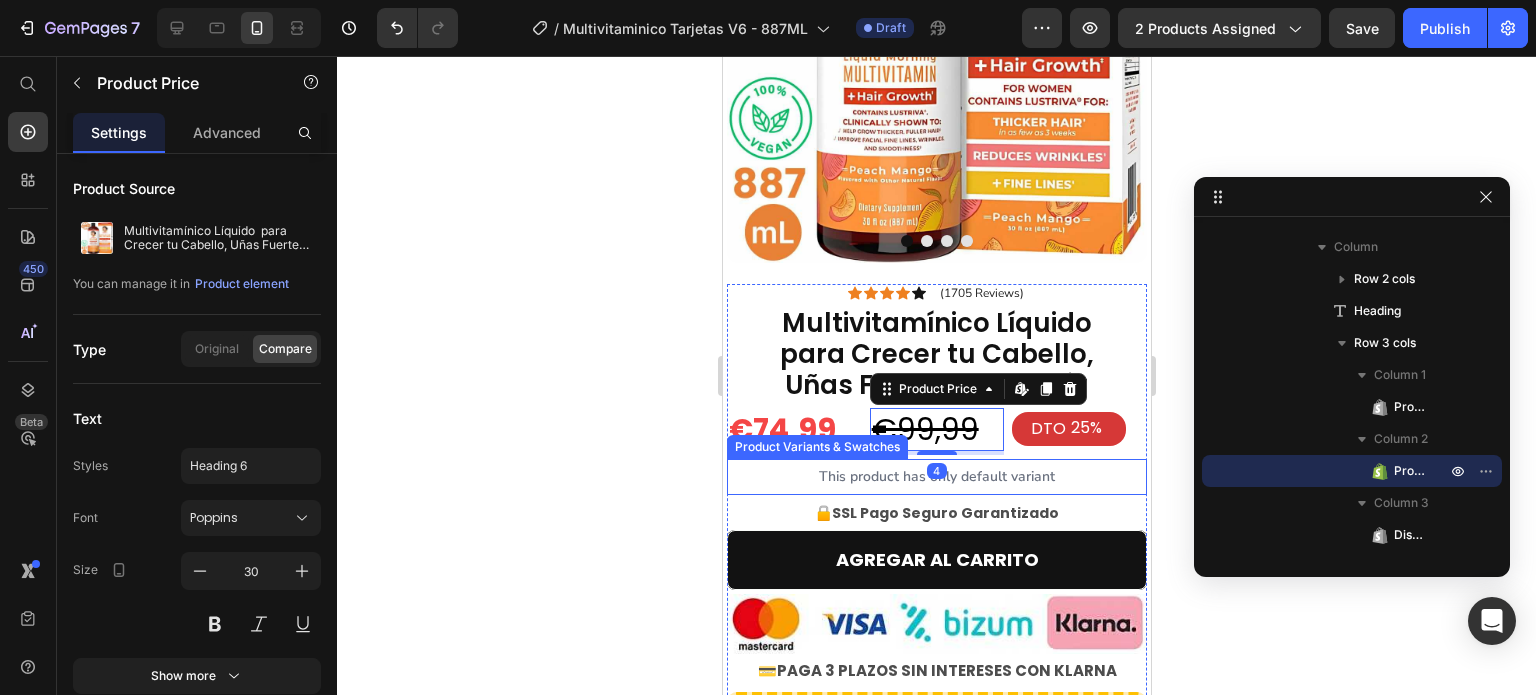 click on "This product has only default variant" at bounding box center [936, 477] 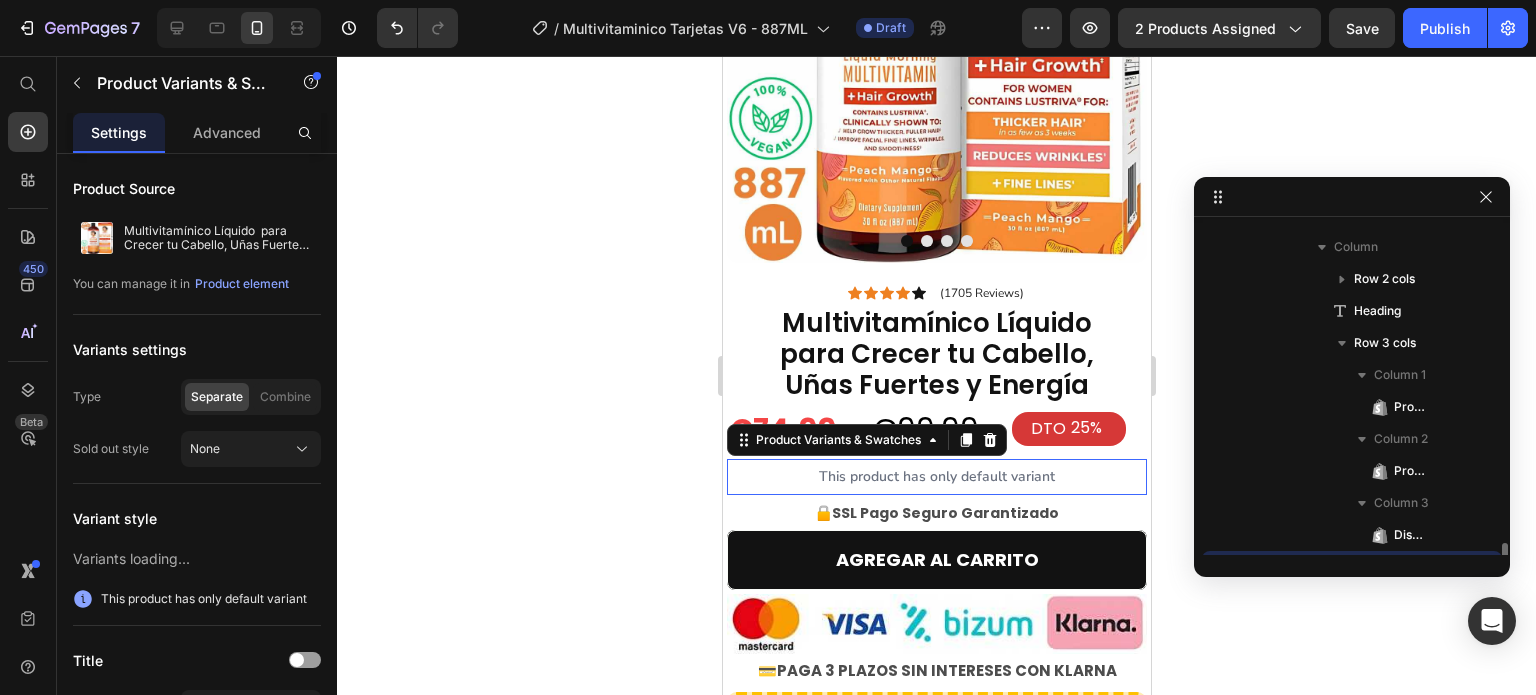 scroll, scrollTop: 442, scrollLeft: 0, axis: vertical 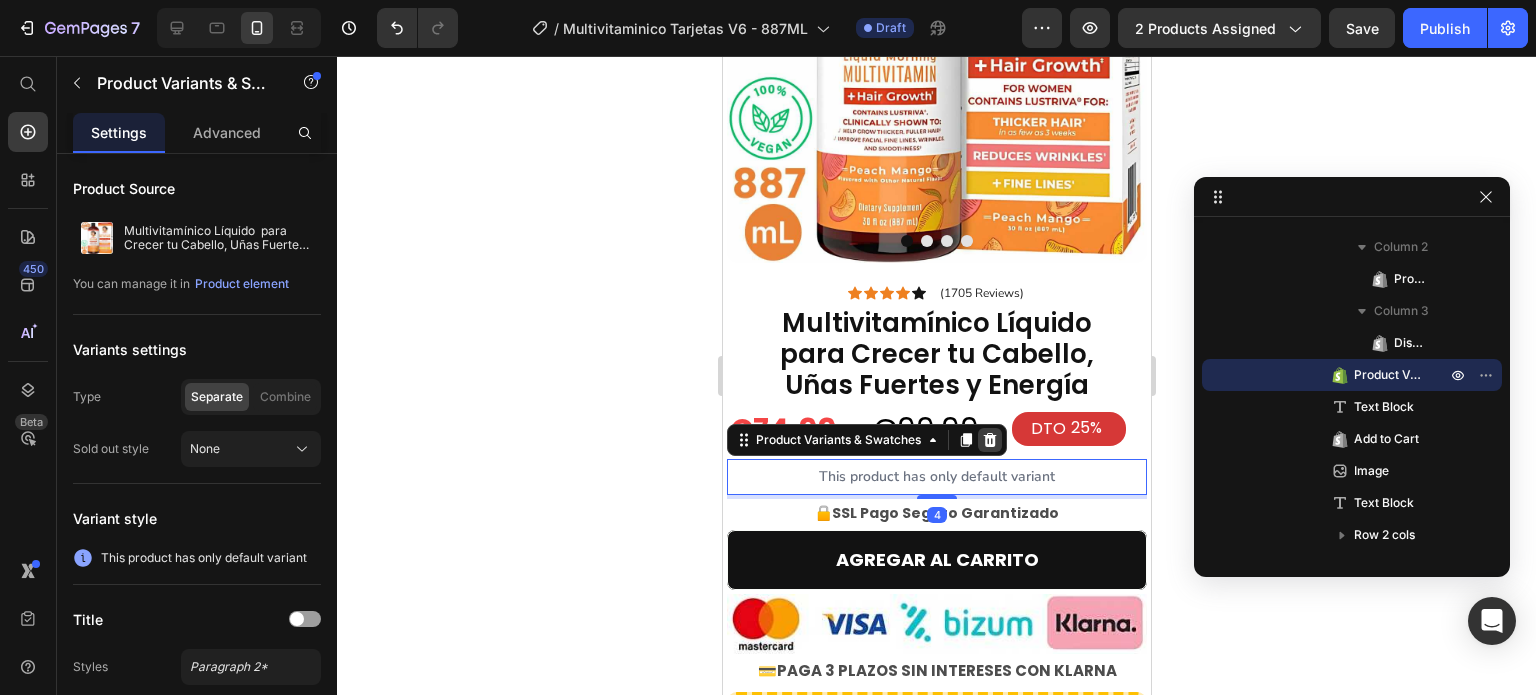 click 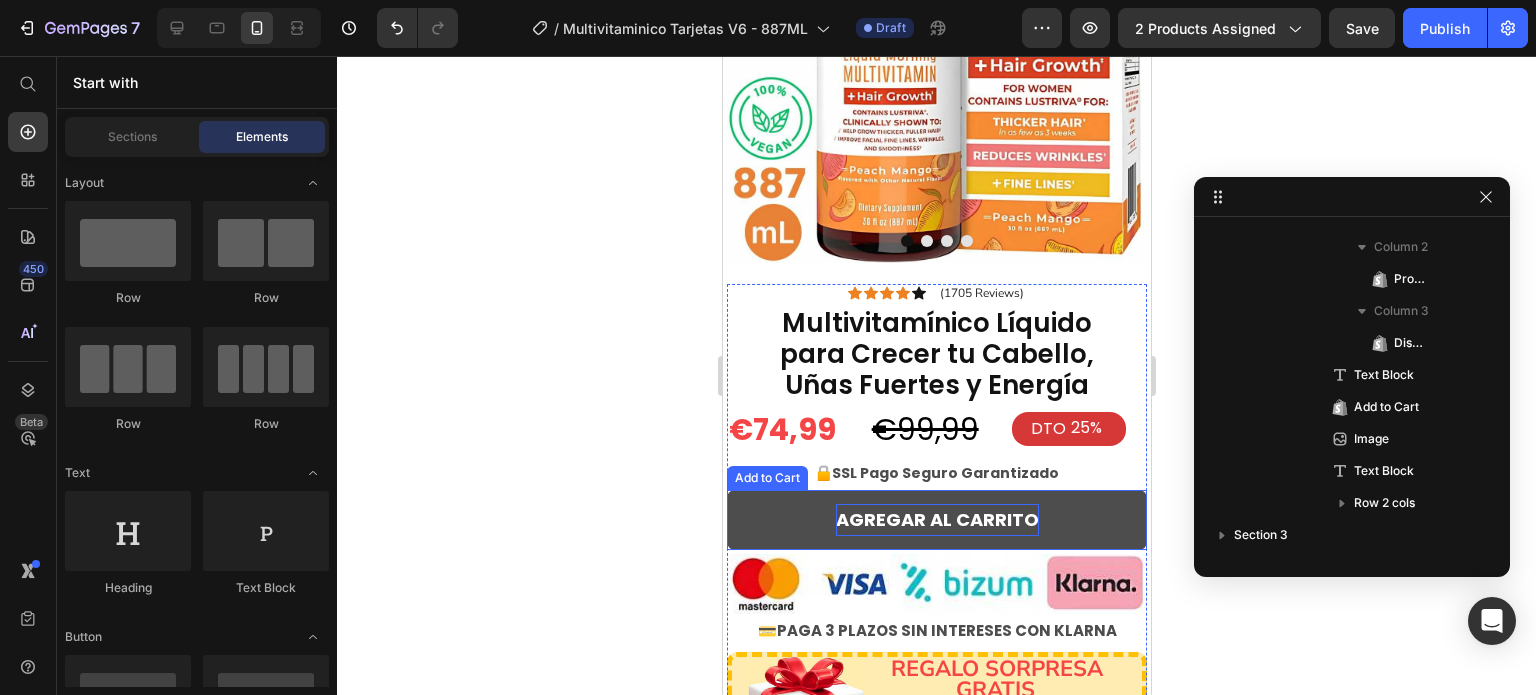 scroll, scrollTop: 400, scrollLeft: 0, axis: vertical 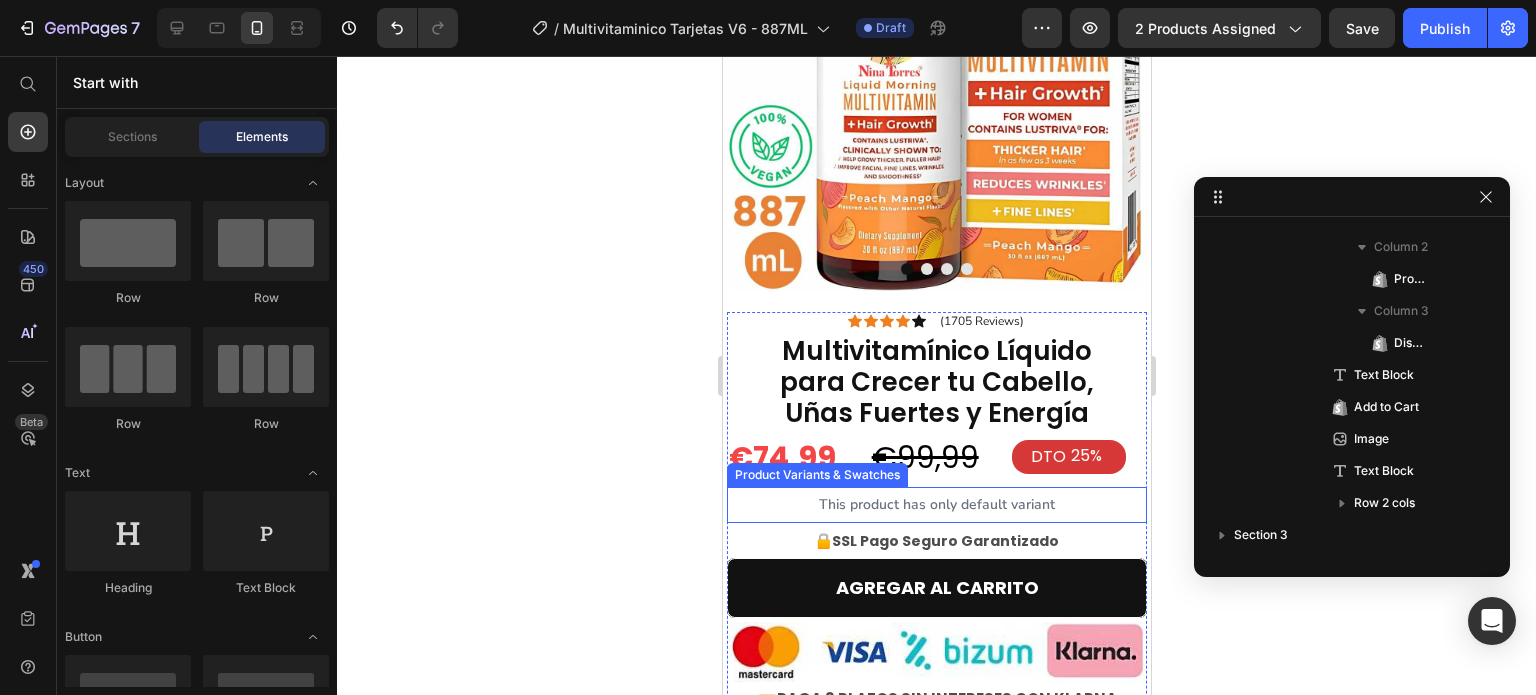 click on "This product has only default variant" at bounding box center [936, 505] 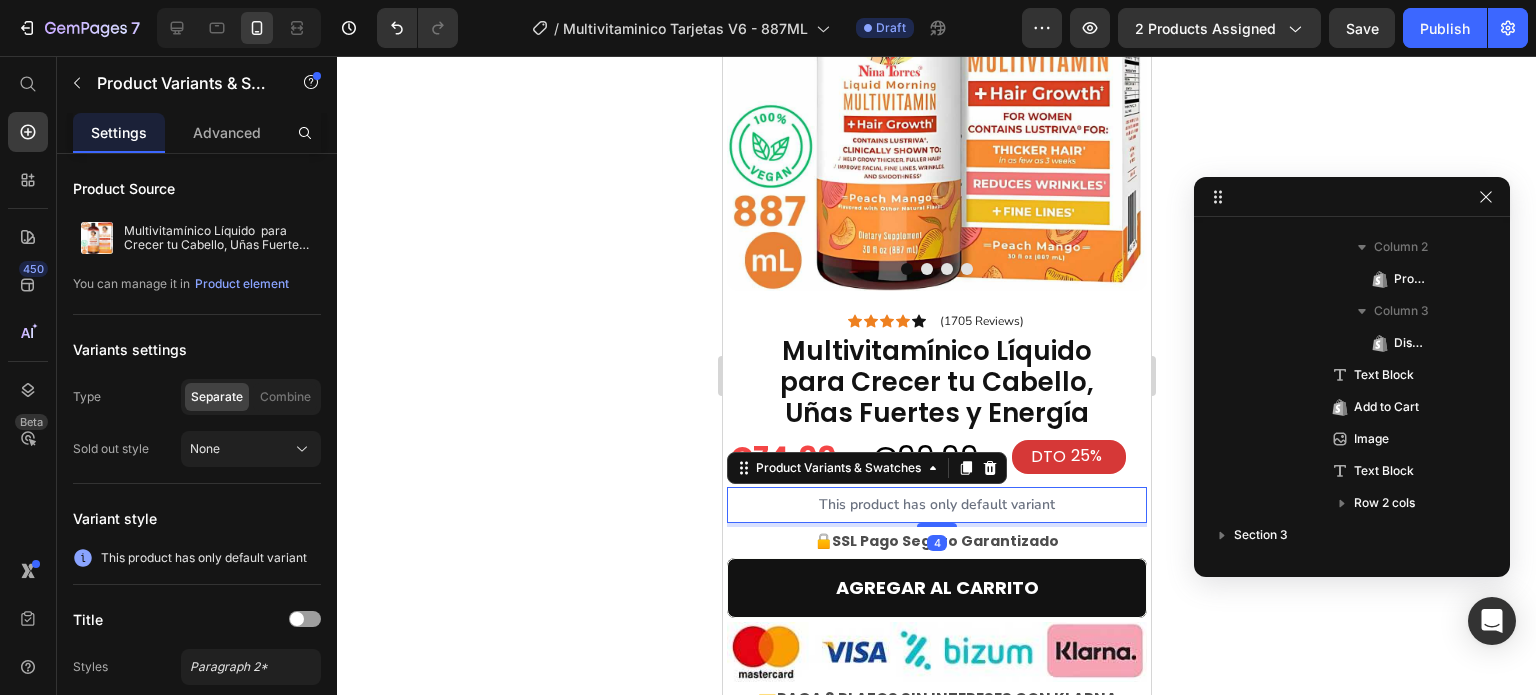 scroll, scrollTop: 1274, scrollLeft: 0, axis: vertical 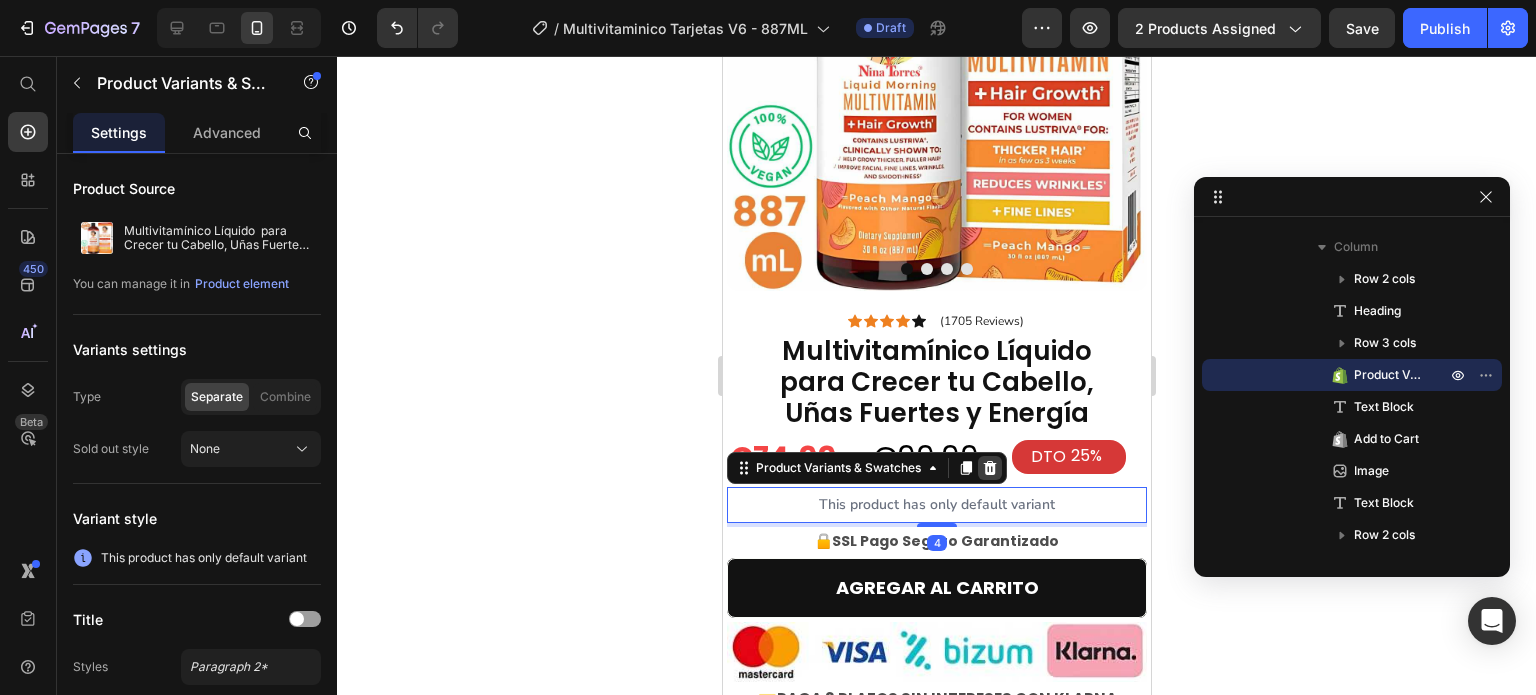click 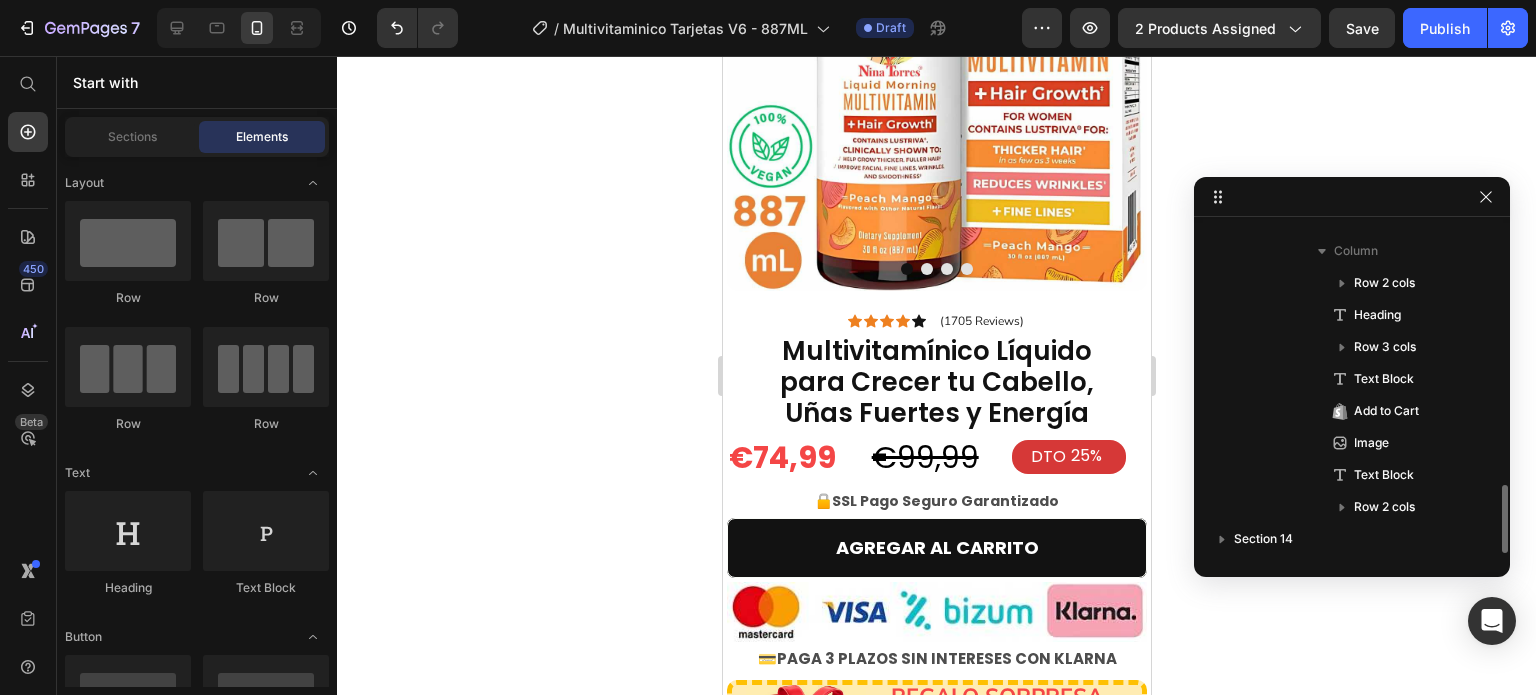 scroll, scrollTop: 1269, scrollLeft: 0, axis: vertical 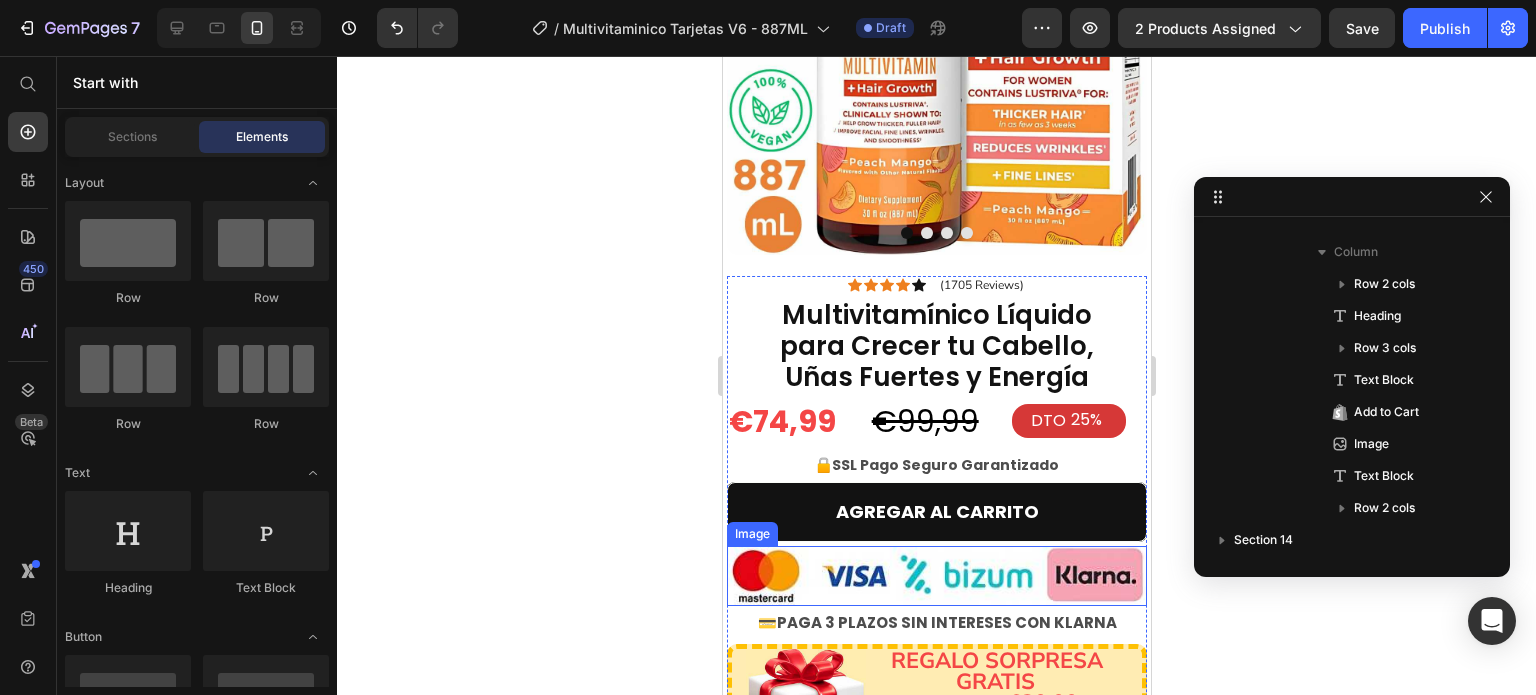 click at bounding box center [936, 576] 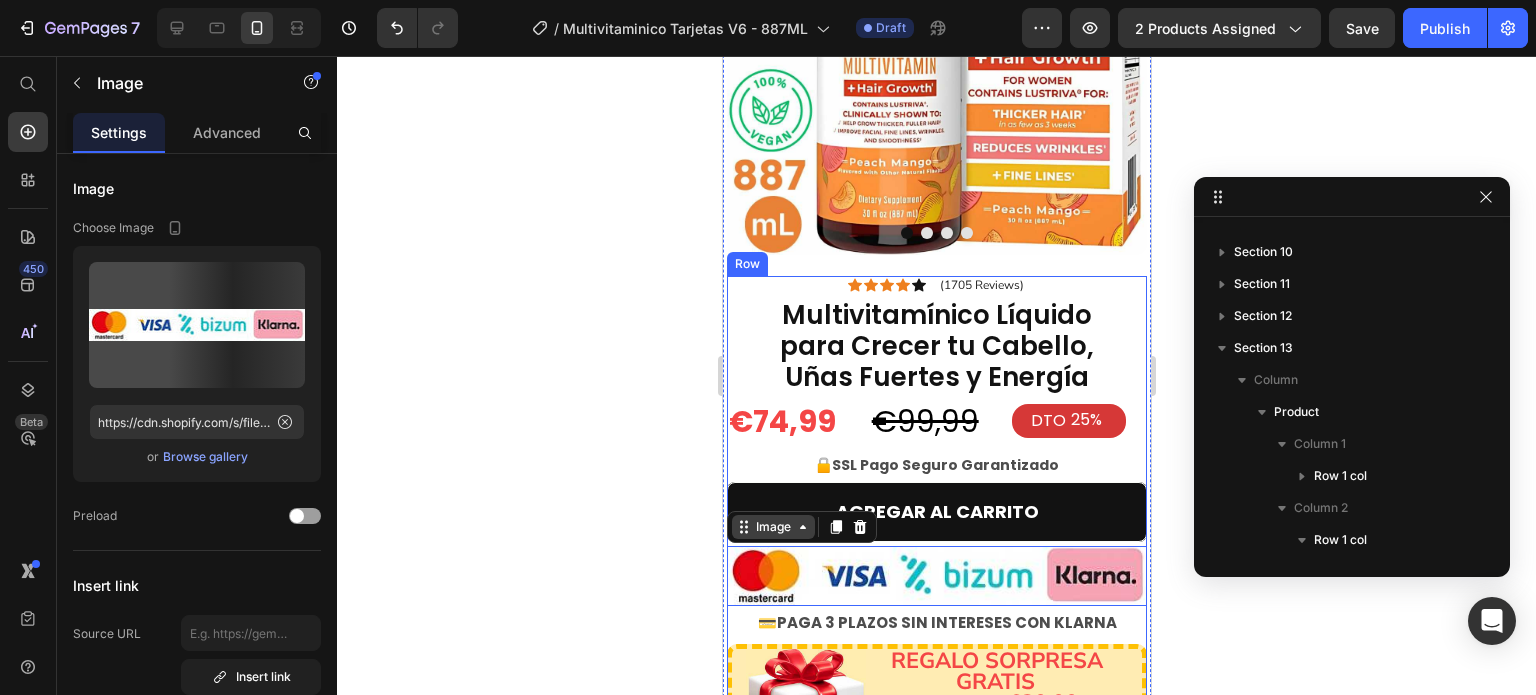 scroll, scrollTop: 698, scrollLeft: 0, axis: vertical 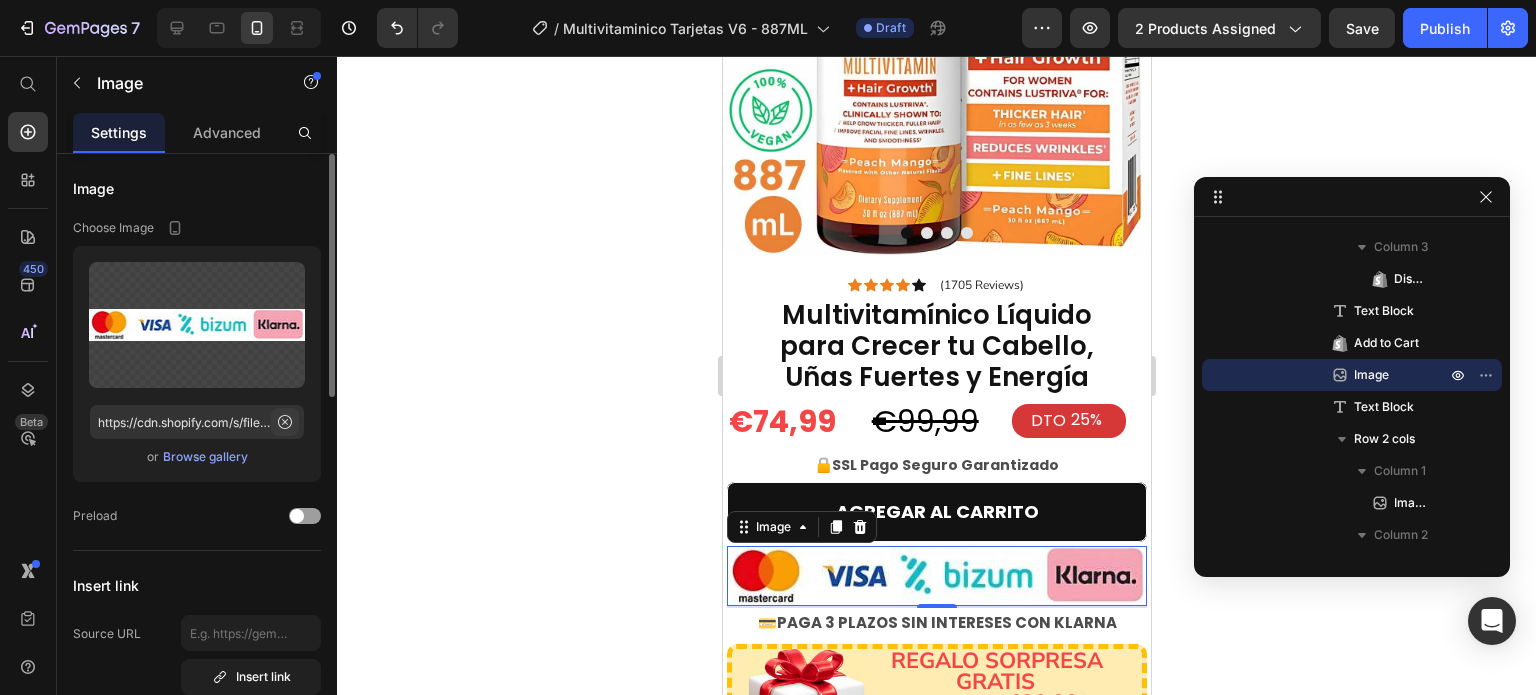 click 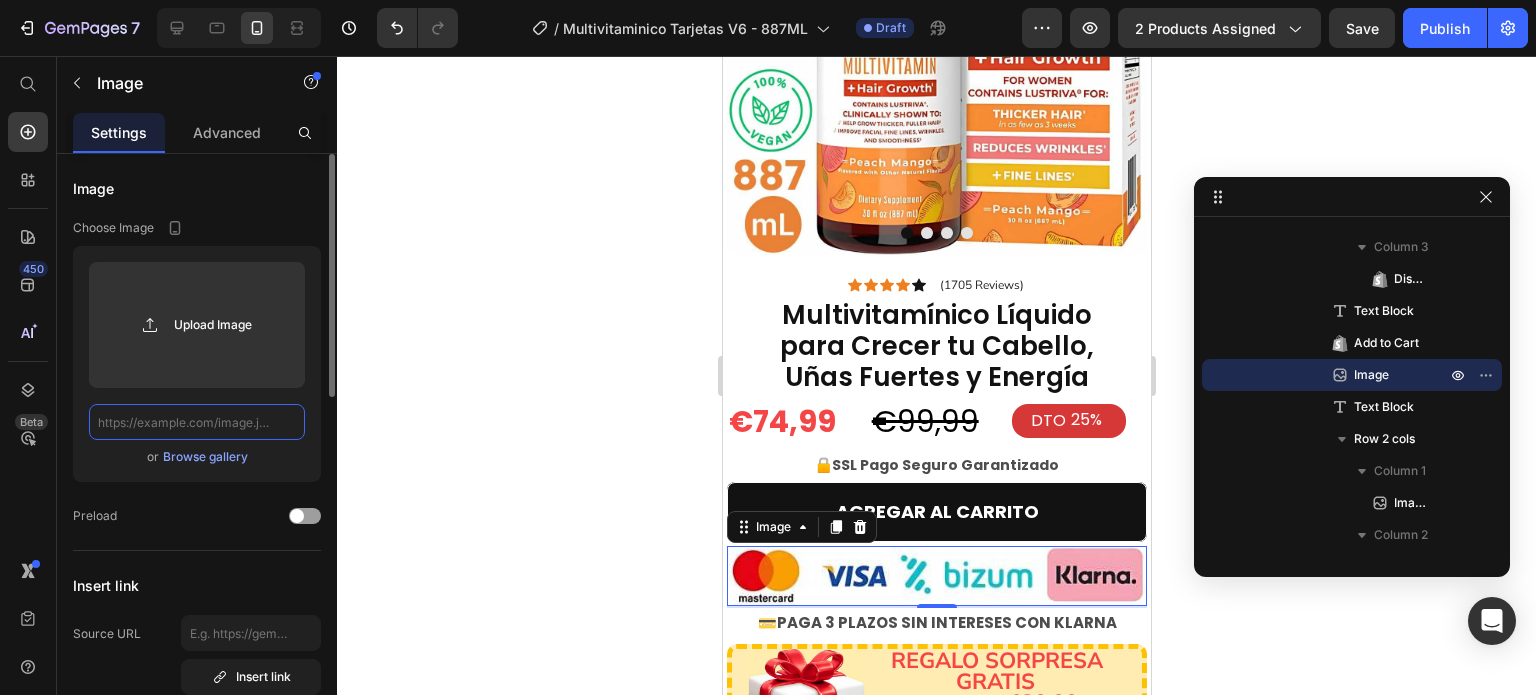 scroll, scrollTop: 0, scrollLeft: 0, axis: both 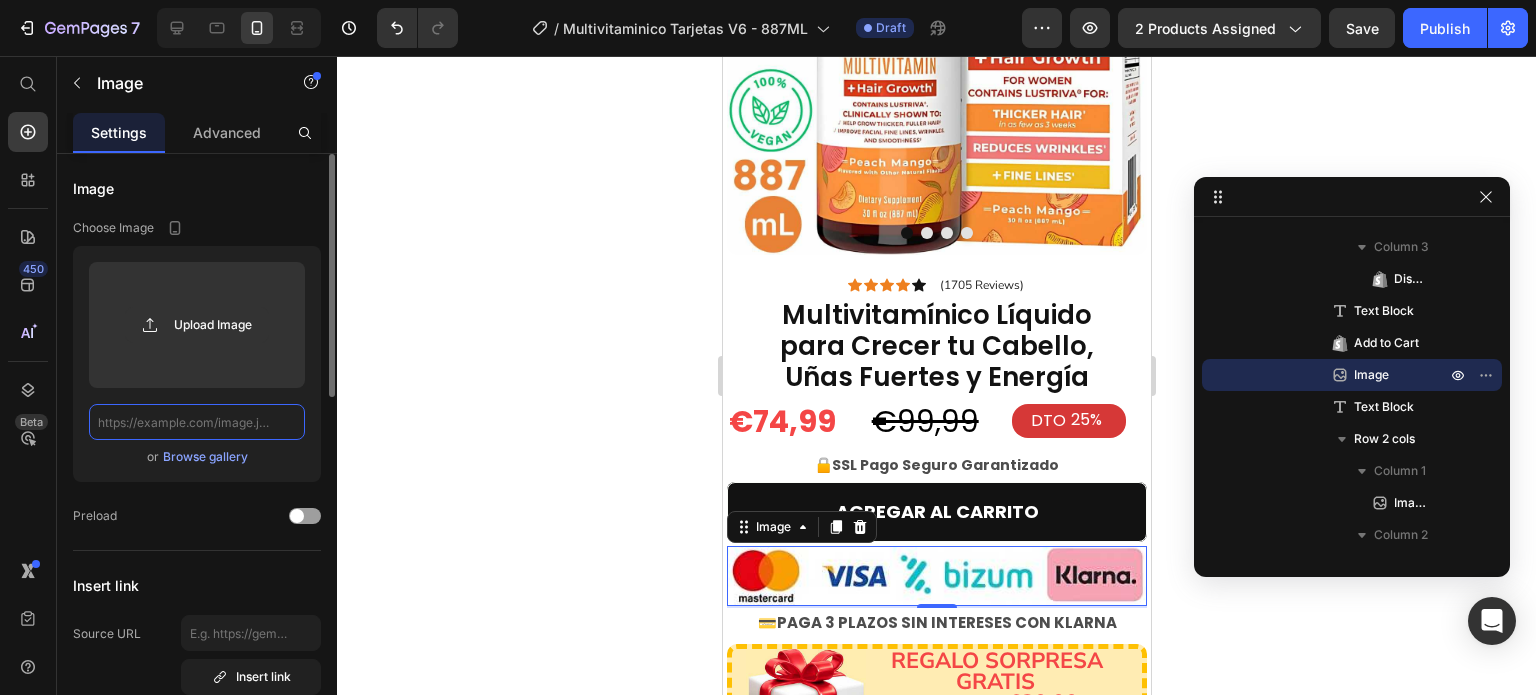 paste on "https://cdn.shopify.com/s/files/1/0905/2602/4018/files/imagen-medio-de-pago--mod-canva_optimized_1.jpg?v=1750429452" 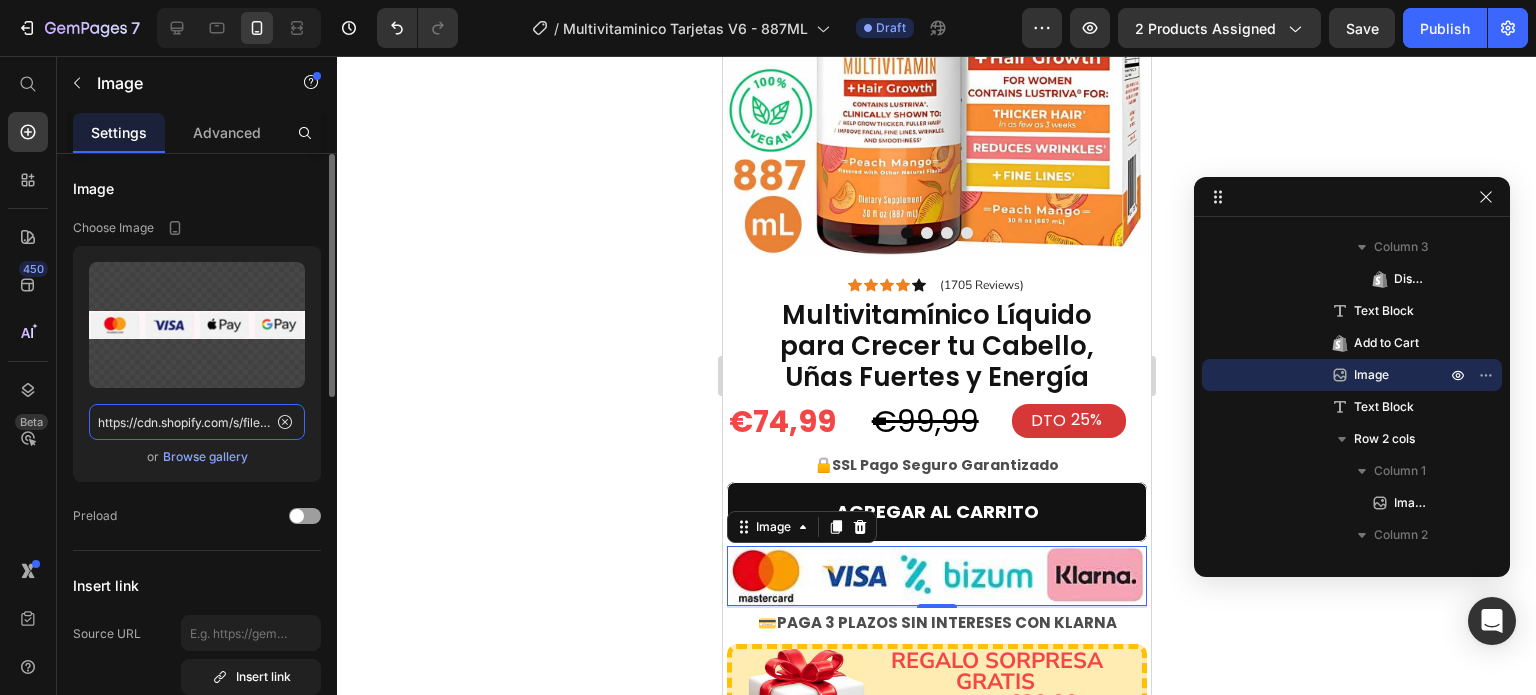 scroll, scrollTop: 0, scrollLeft: 535, axis: horizontal 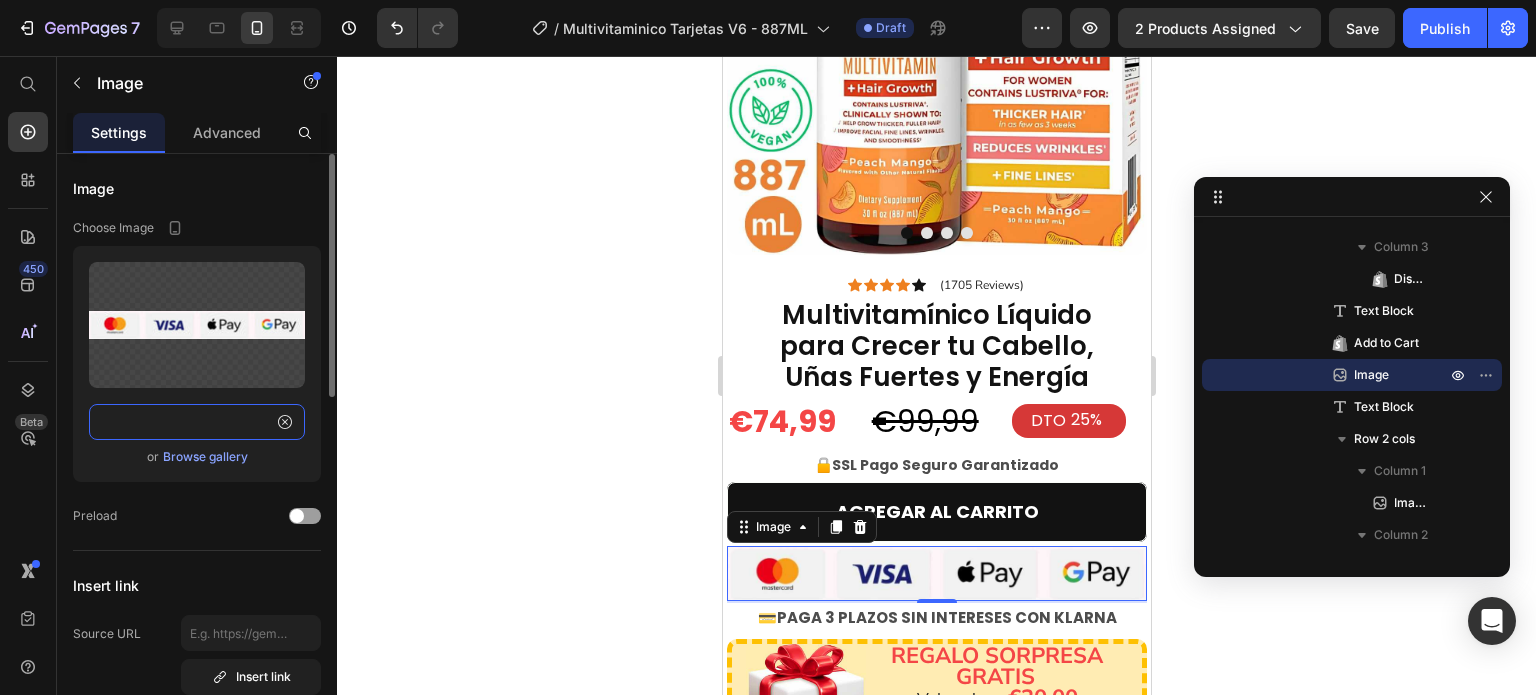 type on "https://cdn.shopify.com/s/files/1/0905/2602/4018/files/imagen-medio-de-pago--mod-canva_optimized_1.jpg?v=1750429452" 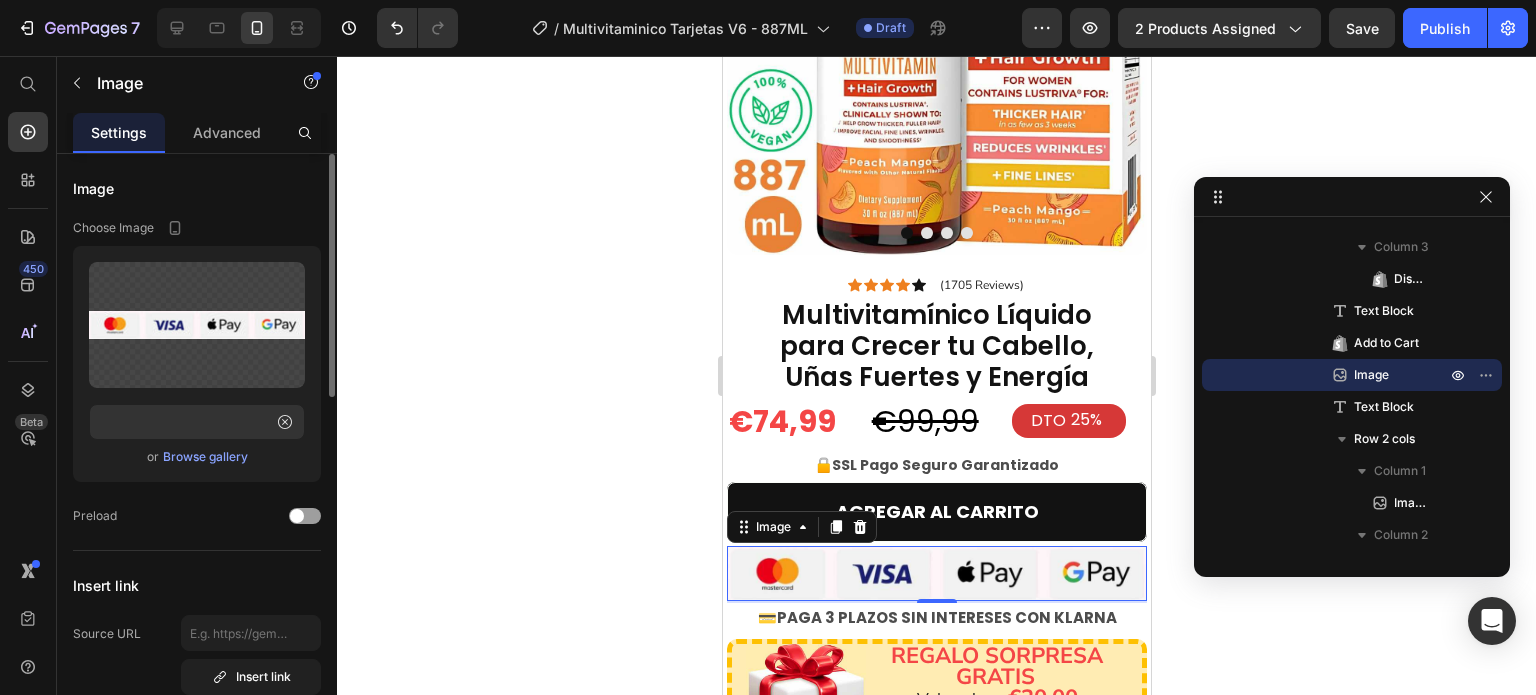 click on "Image Choose Image Upload Image https://cdn.shopify.com/s/files/1/0905/2602/4018/files/imagen-medio-de-pago--mod-canva_optimized_1.jpg?v=1750429452  or   Browse gallery  Preload" 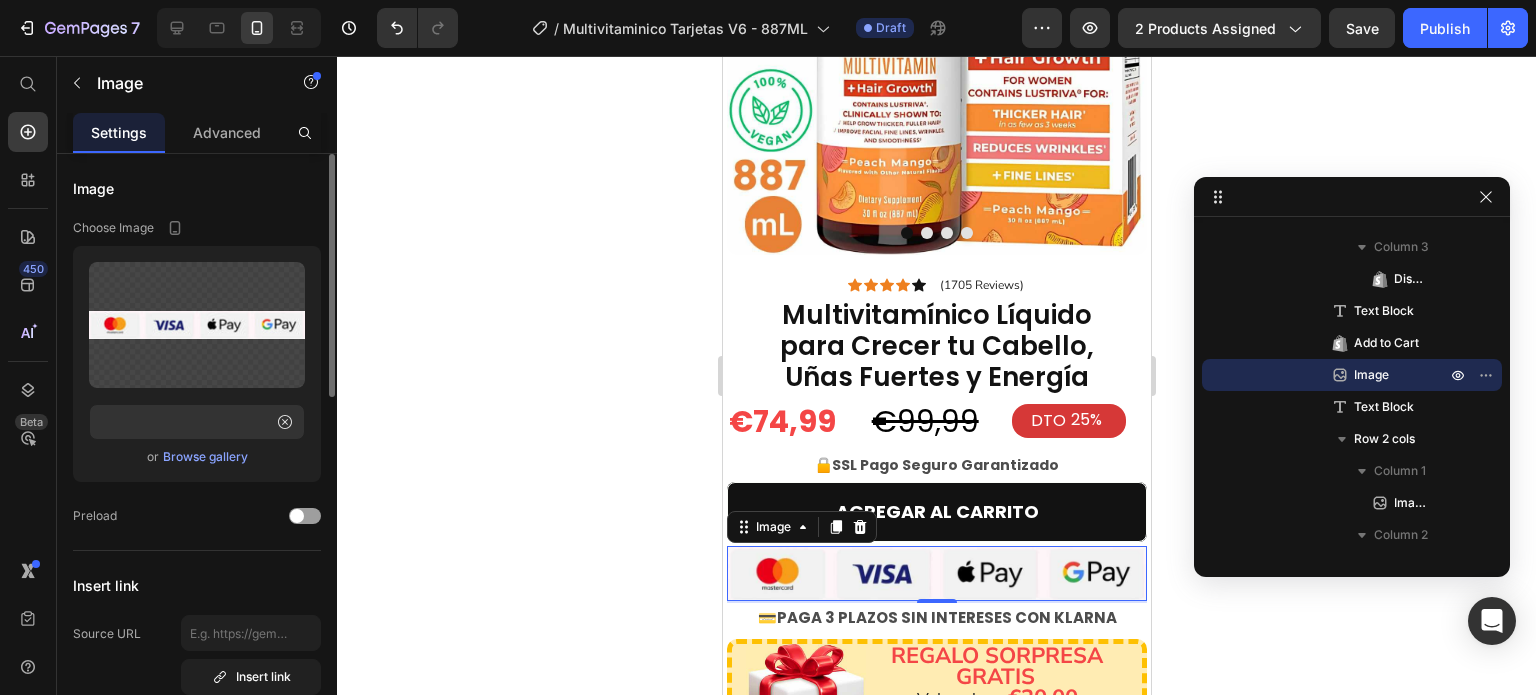 scroll, scrollTop: 0, scrollLeft: 0, axis: both 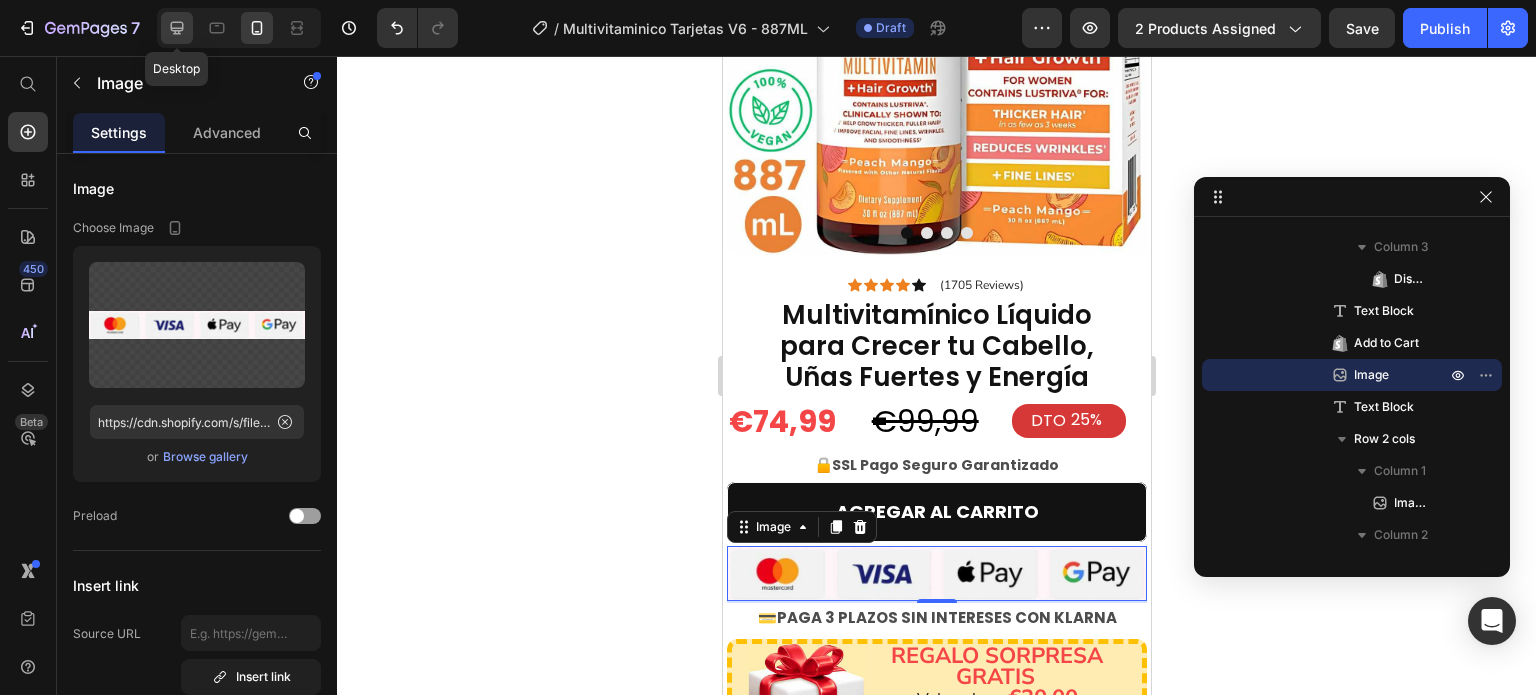 click 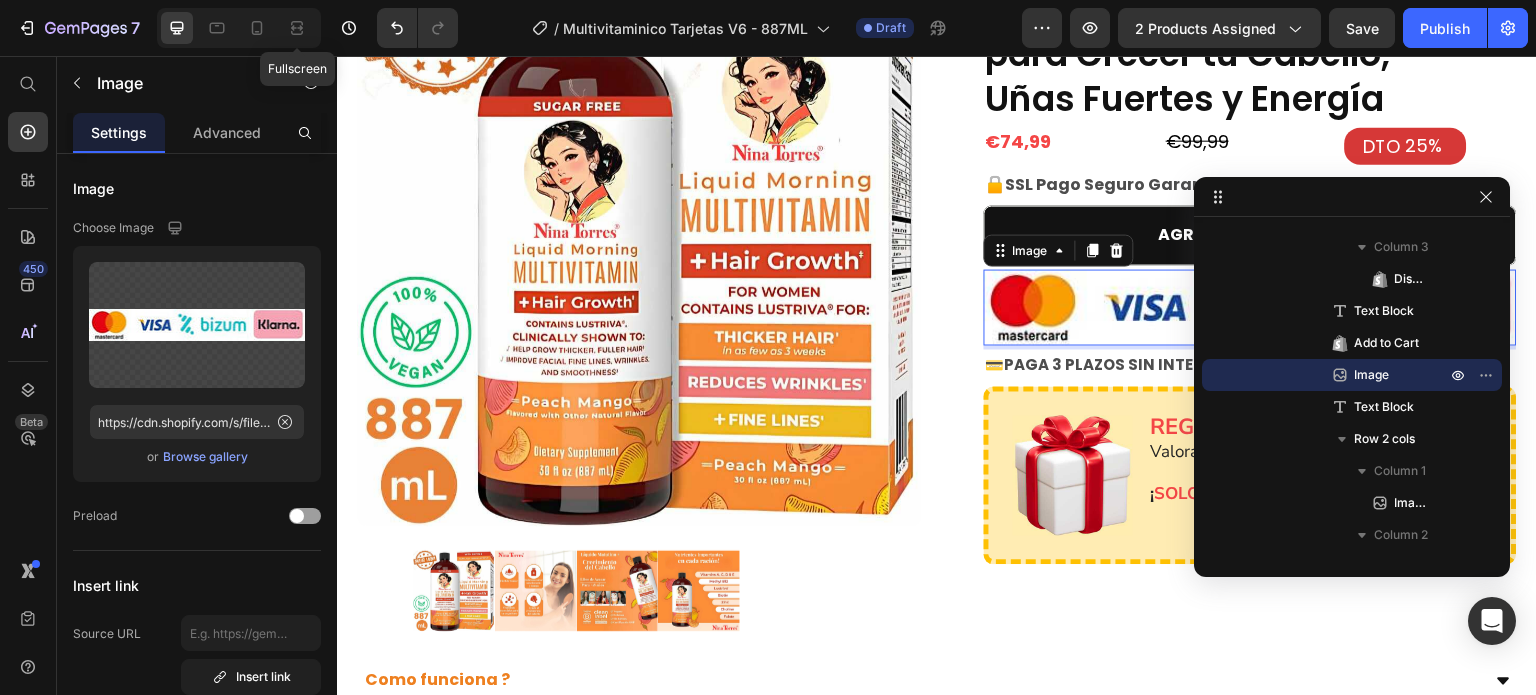 scroll, scrollTop: 449, scrollLeft: 0, axis: vertical 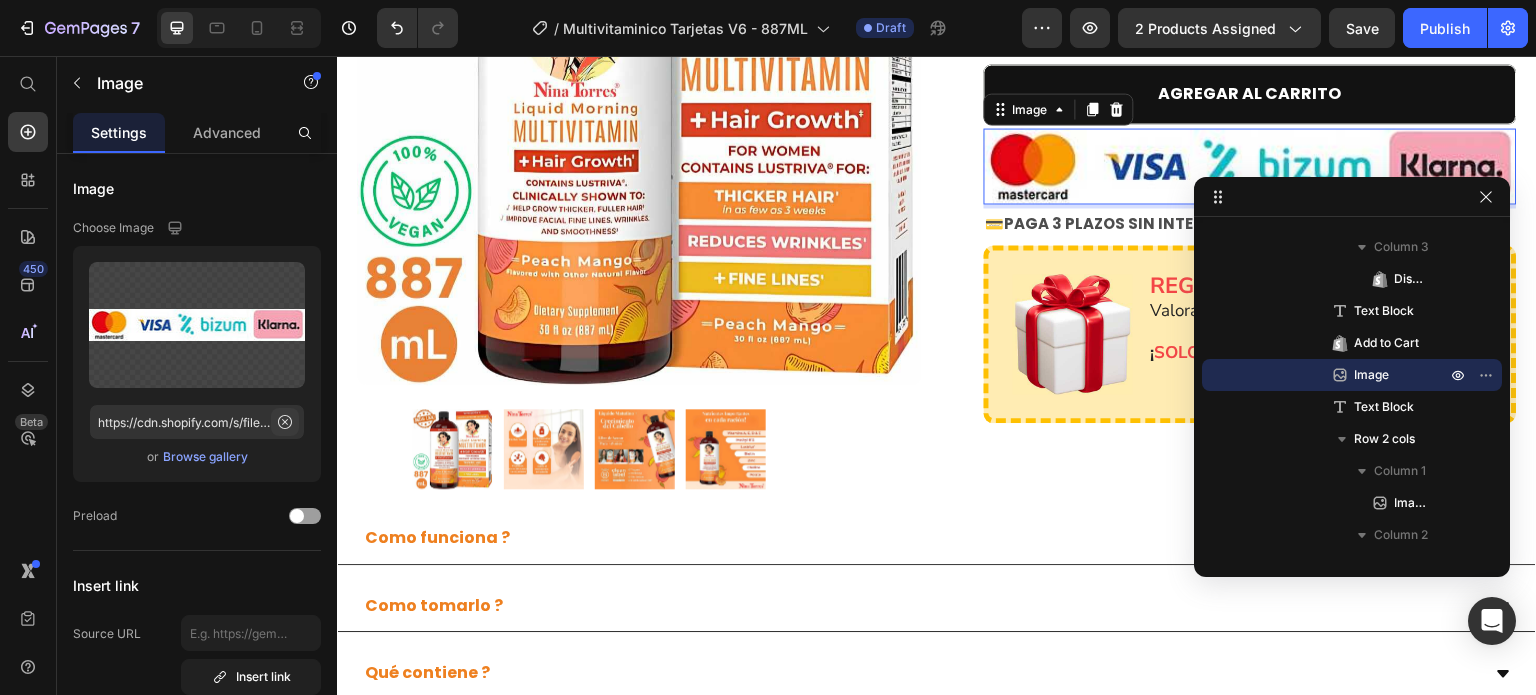 click 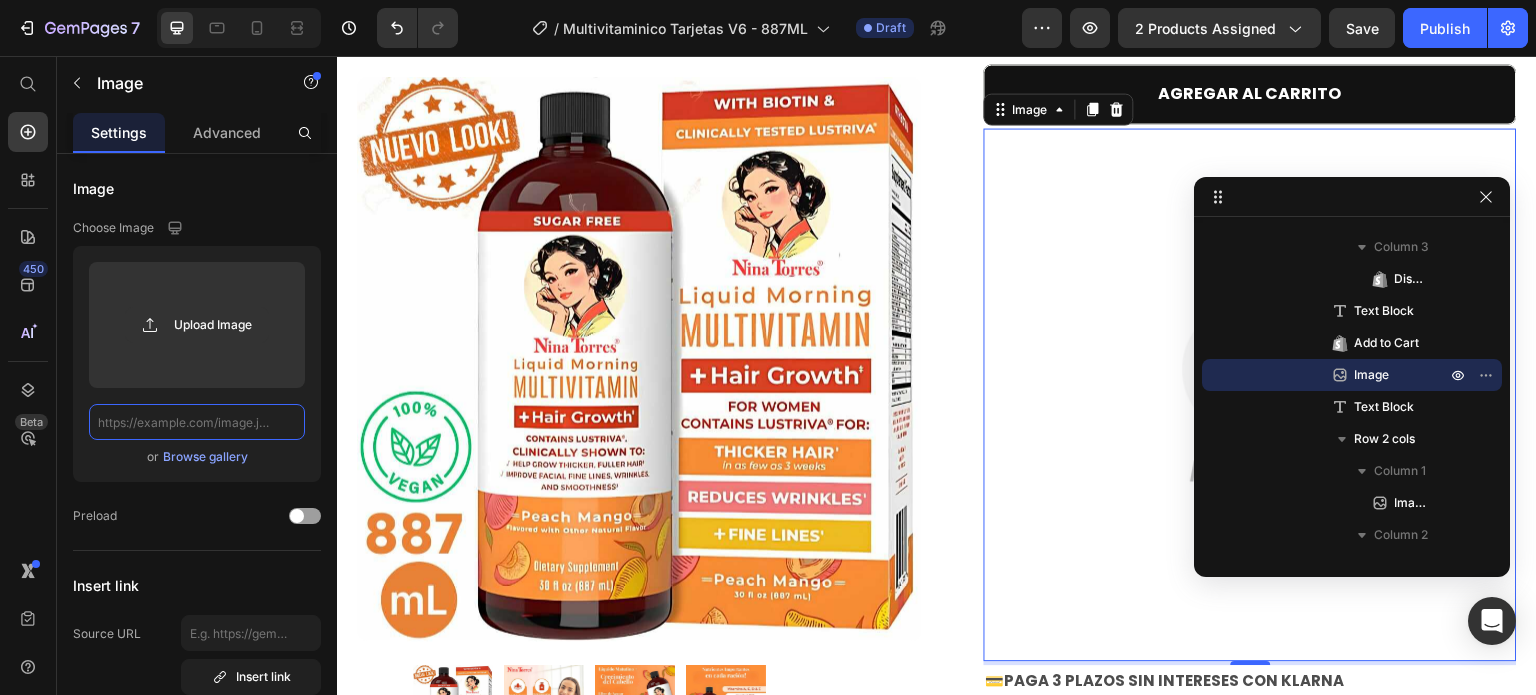 scroll, scrollTop: 0, scrollLeft: 0, axis: both 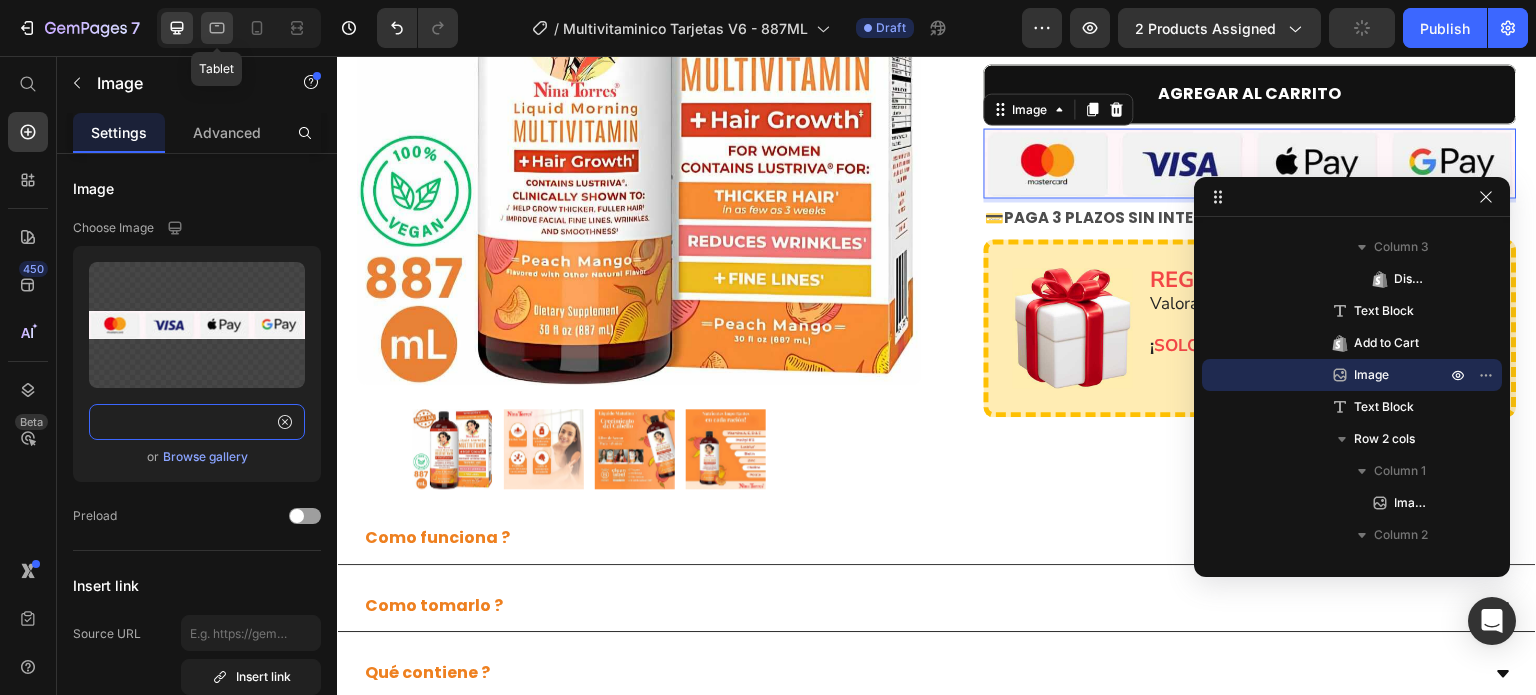 type on "https://cdn.shopify.com/s/files/1/0905/2602/4018/files/imagen-medio-de-pago--mod-canva_optimized_1.jpg?v=1750429452" 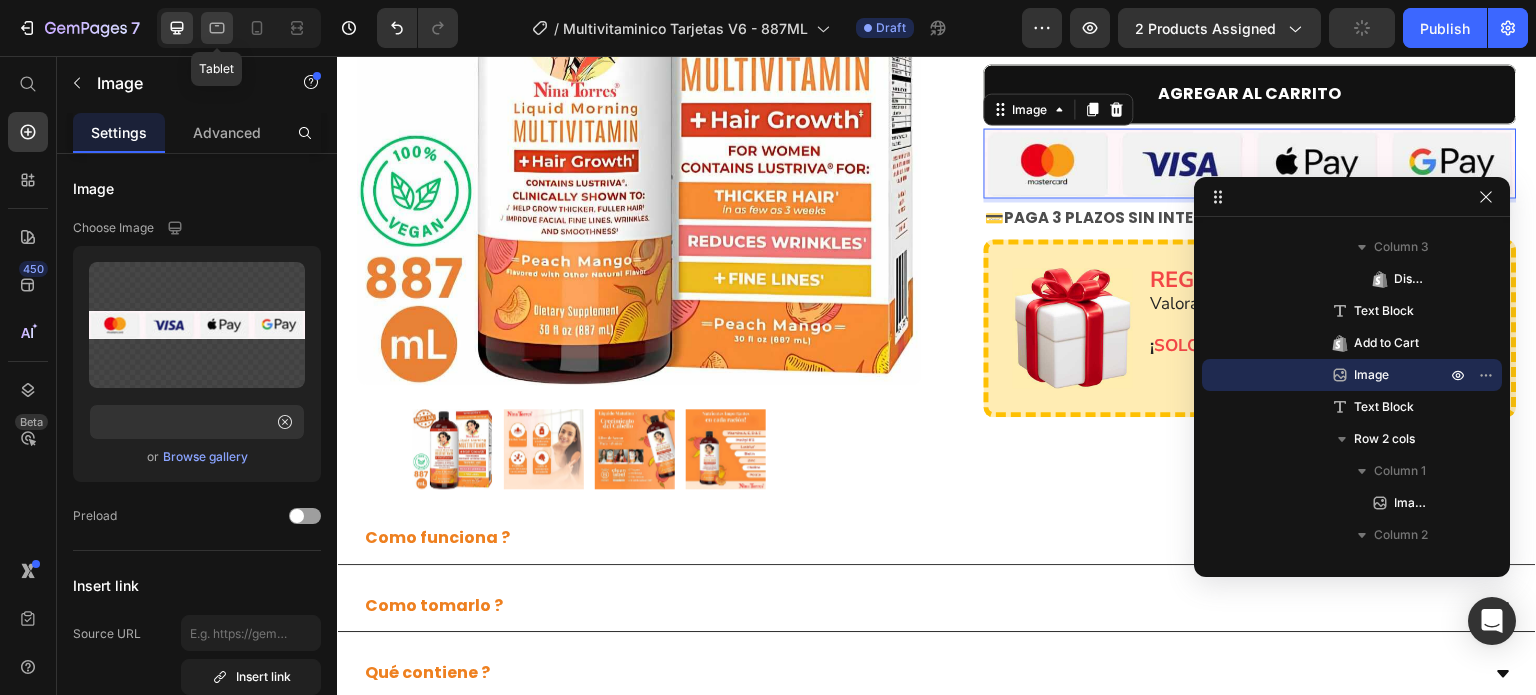 click 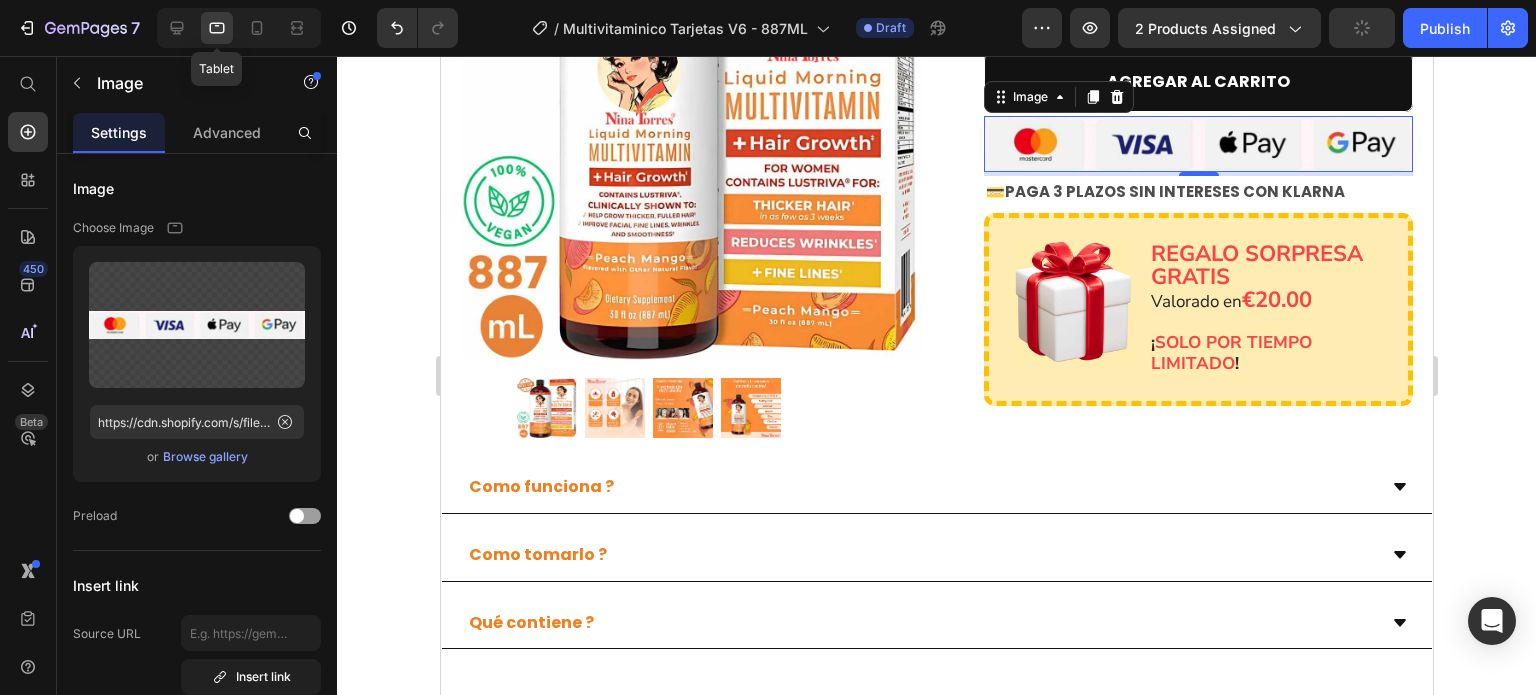 scroll, scrollTop: 438, scrollLeft: 0, axis: vertical 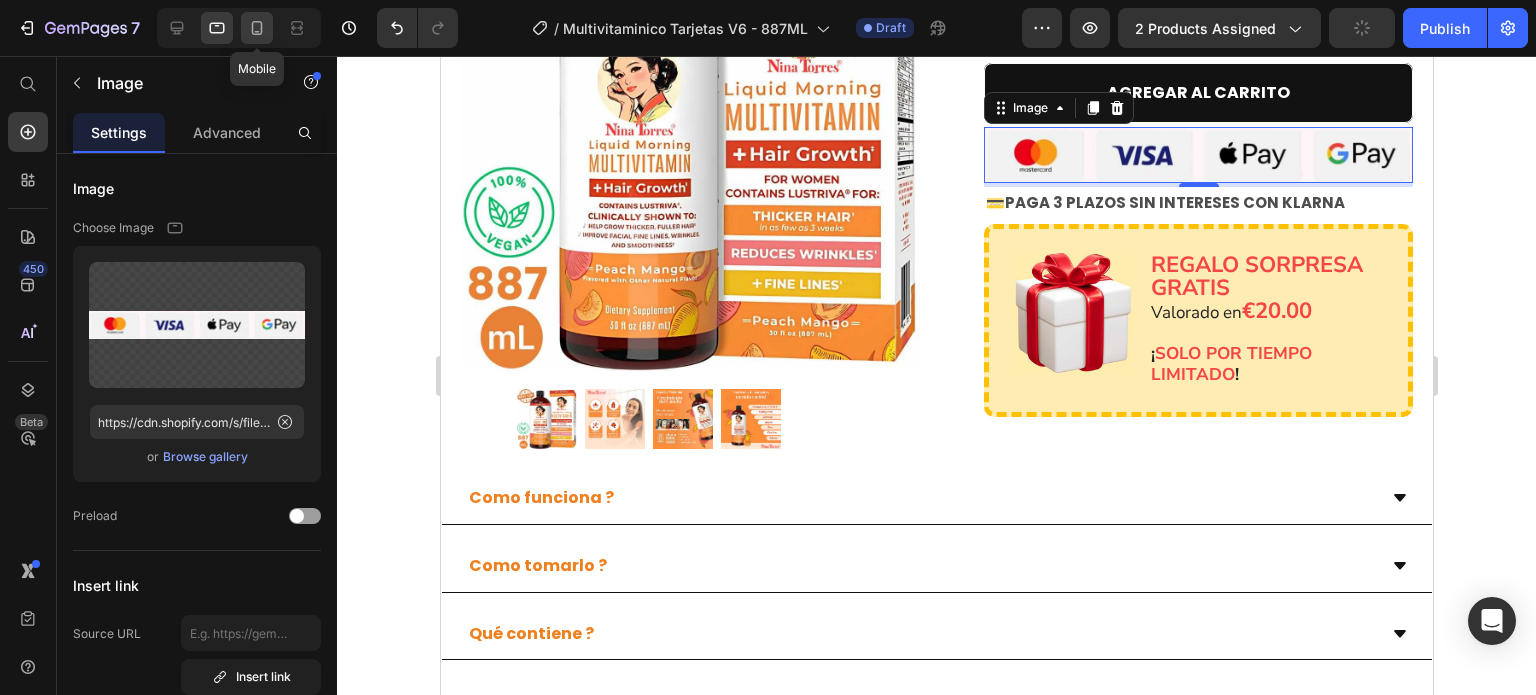 click 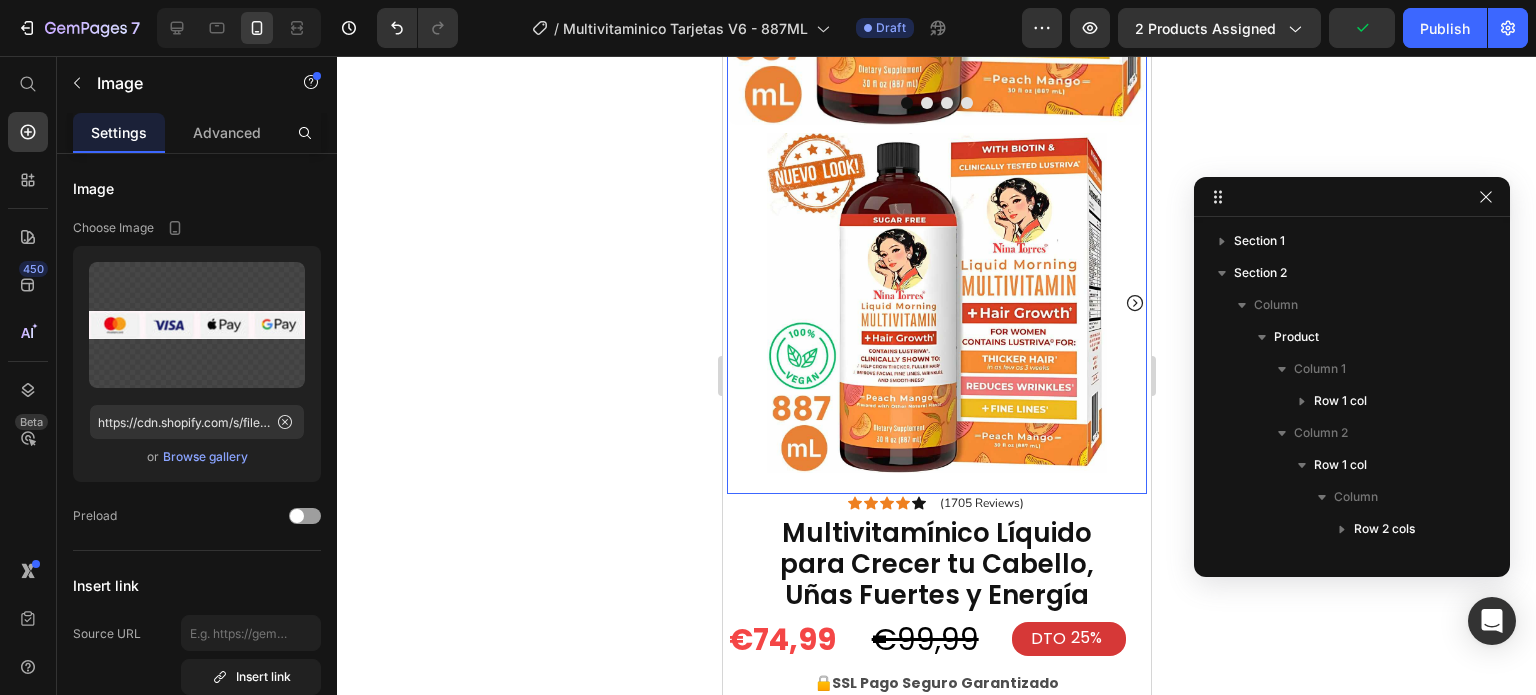 scroll, scrollTop: 314, scrollLeft: 0, axis: vertical 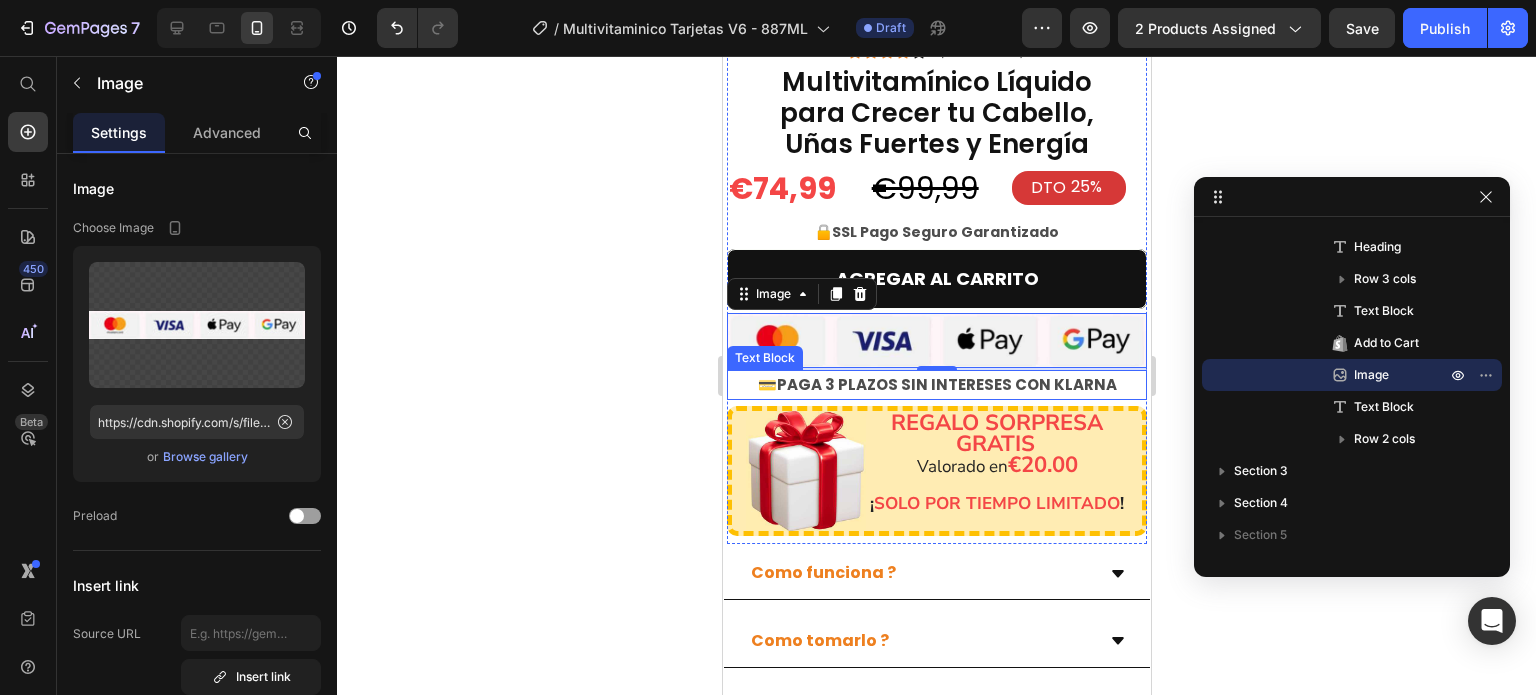 click on "💳PAGA 3 PLAZOS SIN INTERESES CON KLARNA" at bounding box center [936, 384] 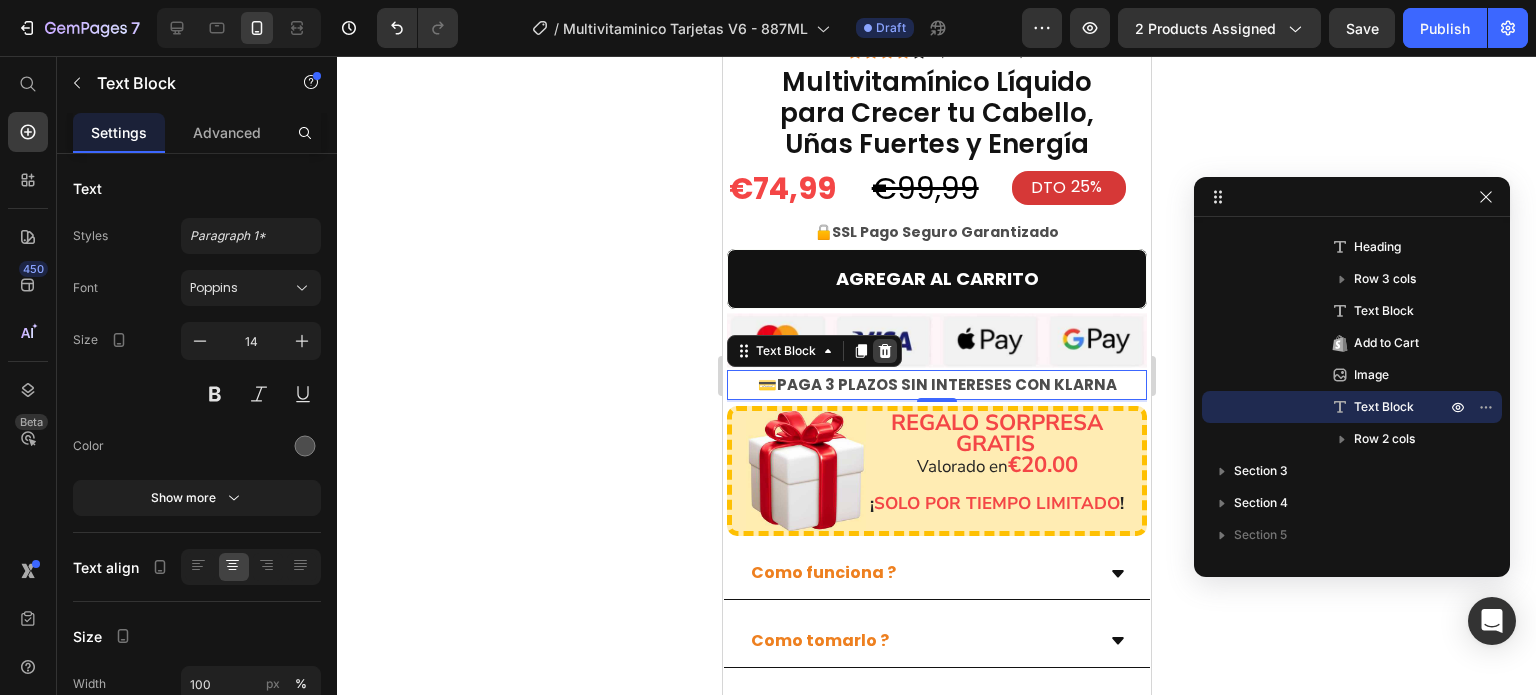 click 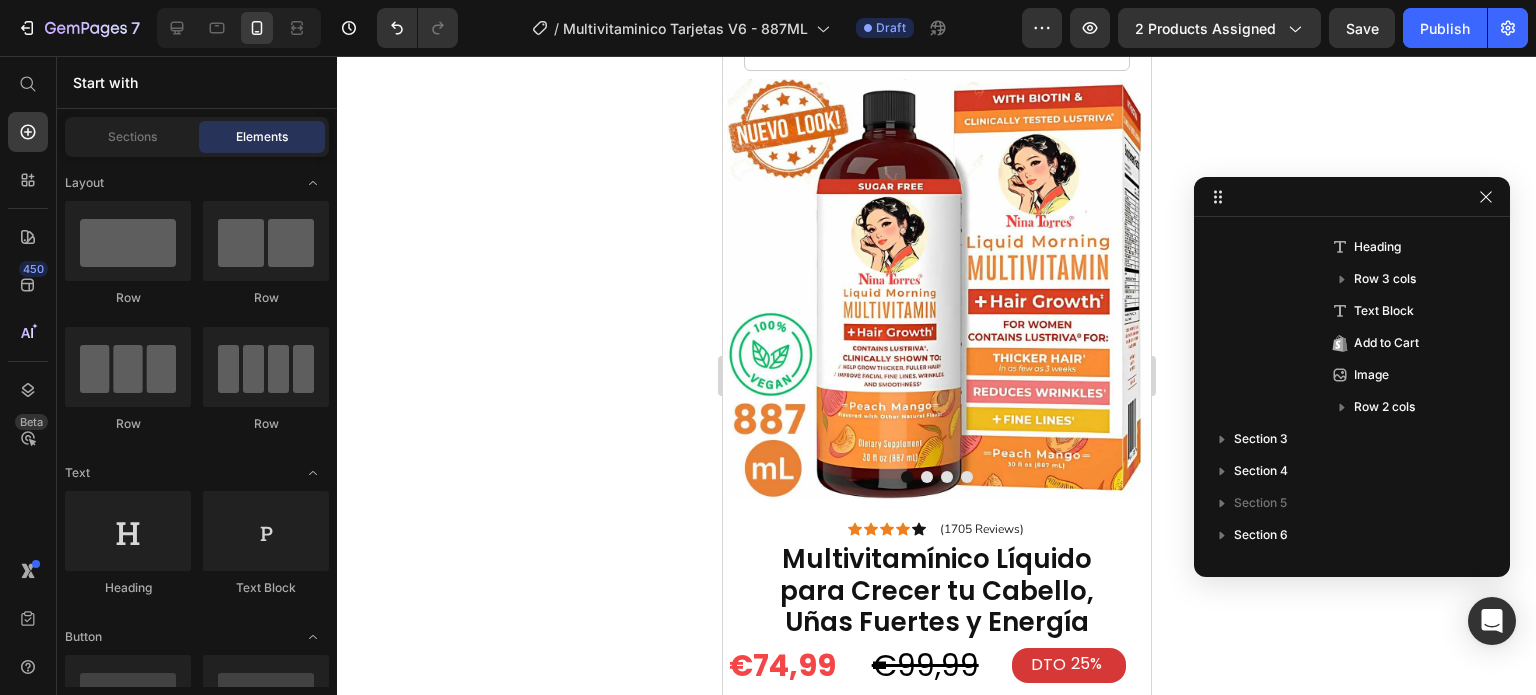 scroll, scrollTop: 5841, scrollLeft: 0, axis: vertical 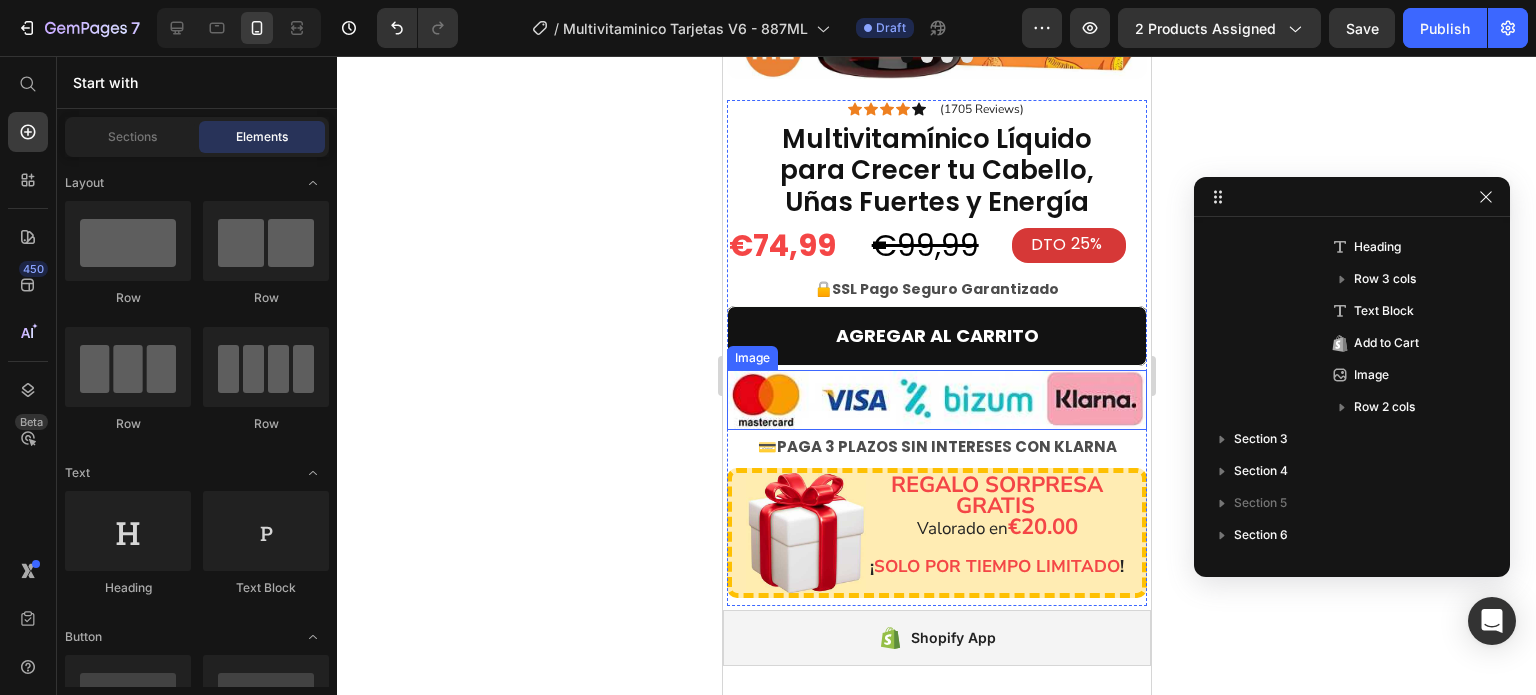 click at bounding box center [936, 400] 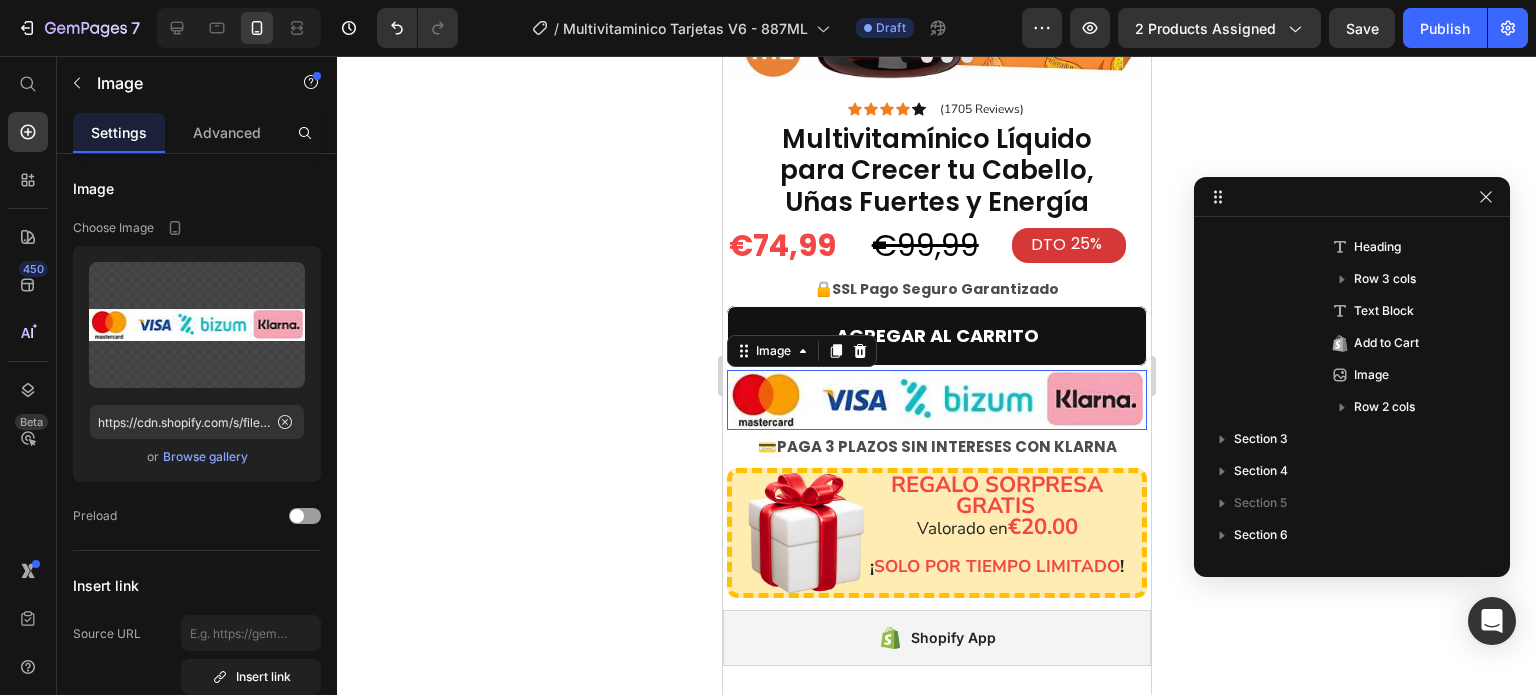 scroll, scrollTop: 1045, scrollLeft: 0, axis: vertical 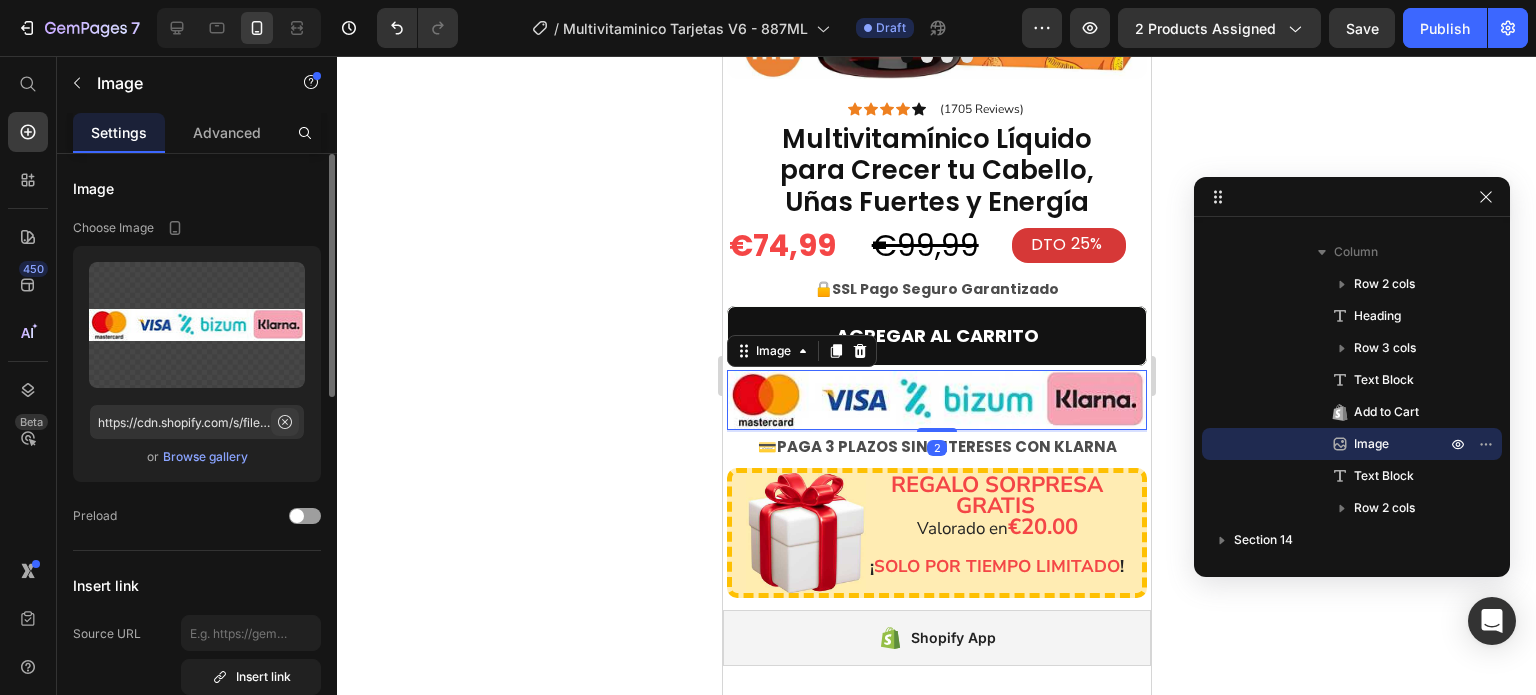 click 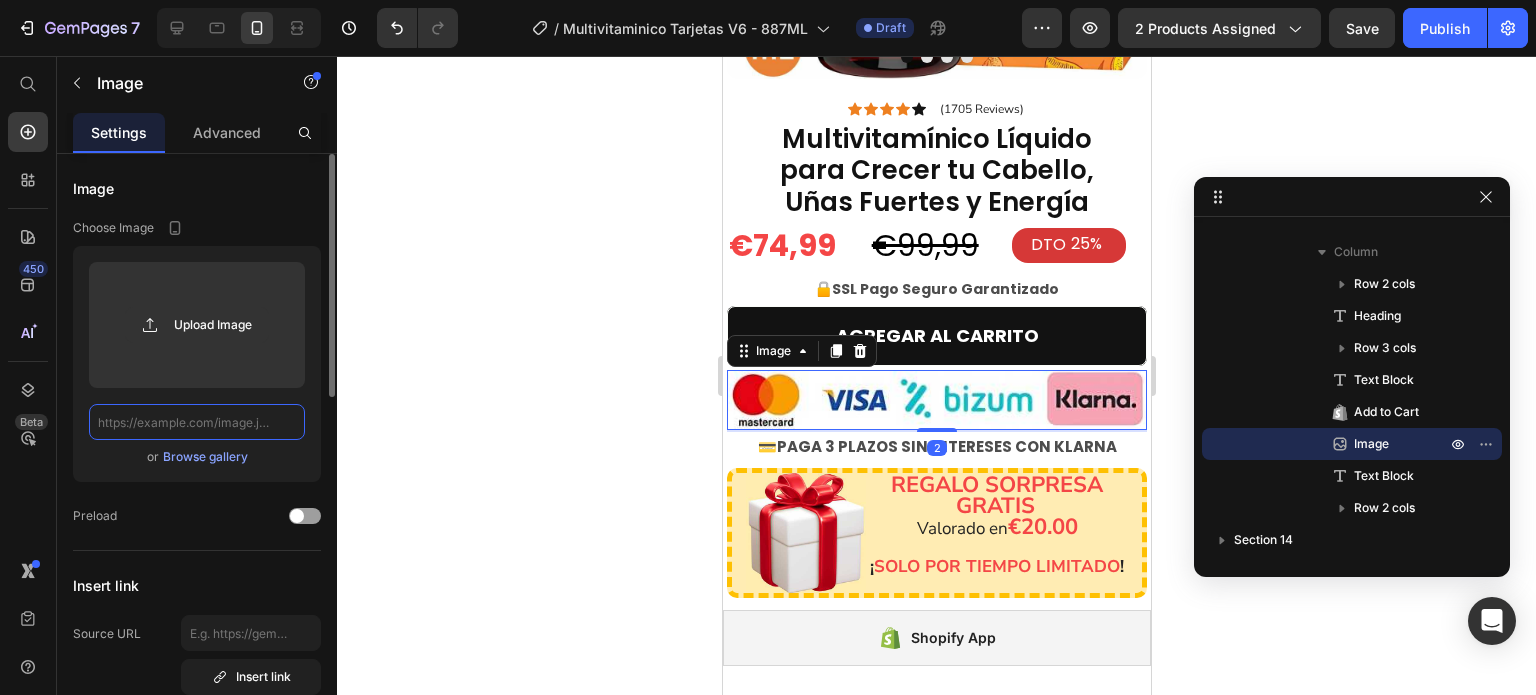 scroll, scrollTop: 0, scrollLeft: 0, axis: both 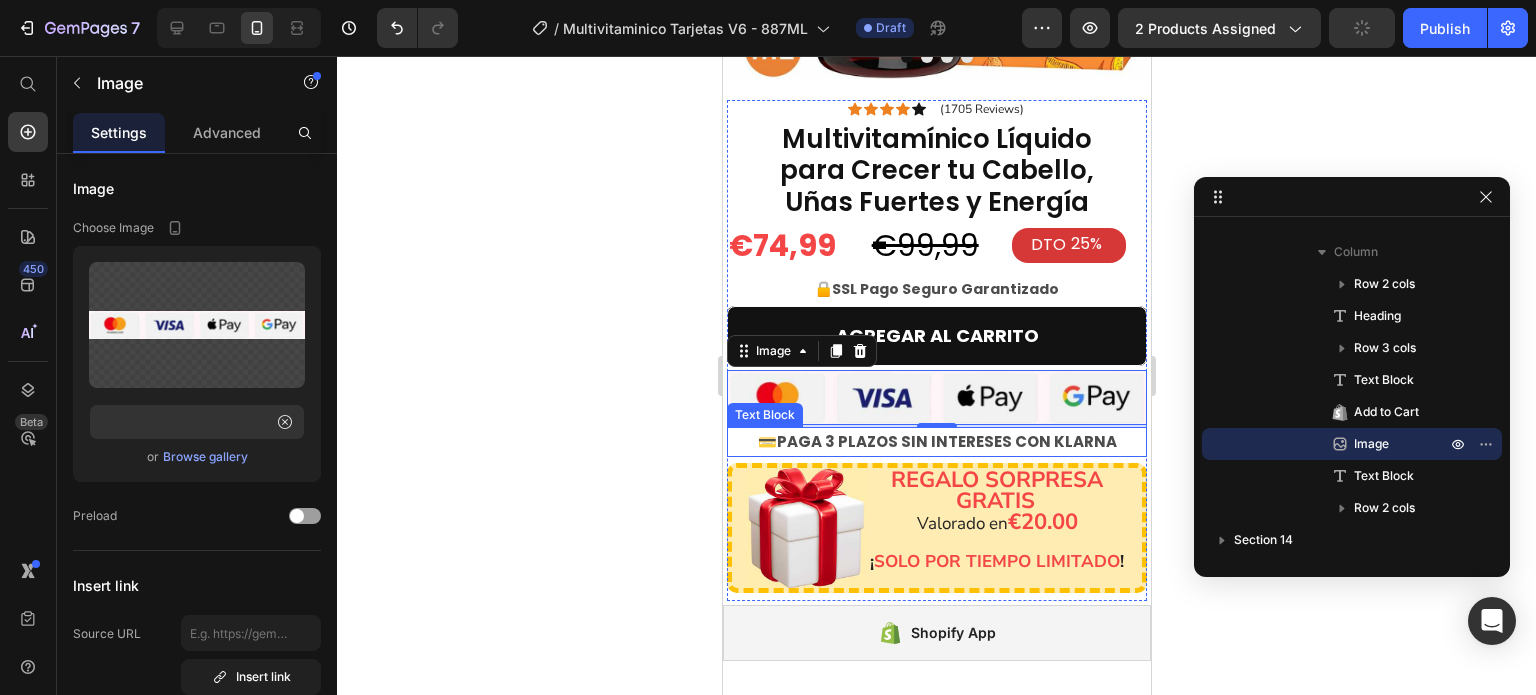 click on "💳PAGA 3 PLAZOS SIN INTERESES CON KLARNA" at bounding box center [936, 441] 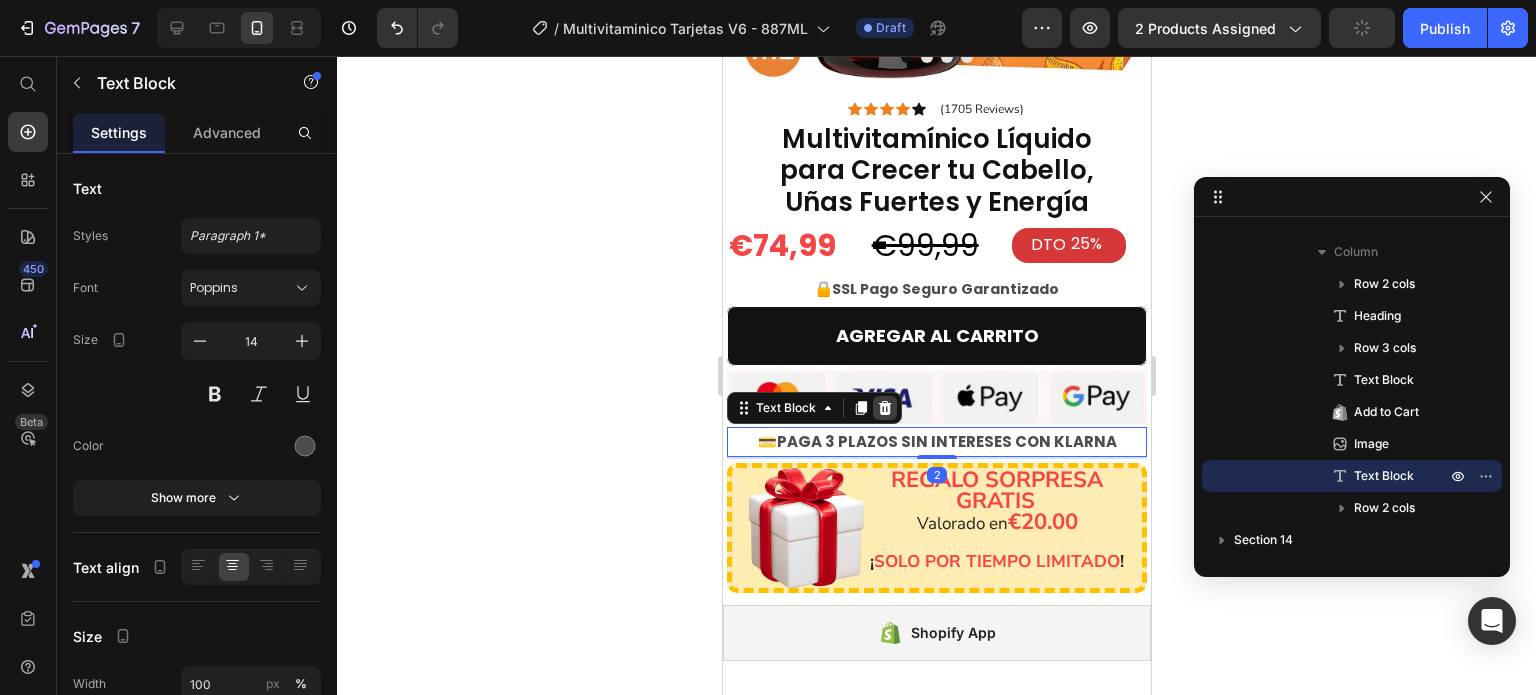 click 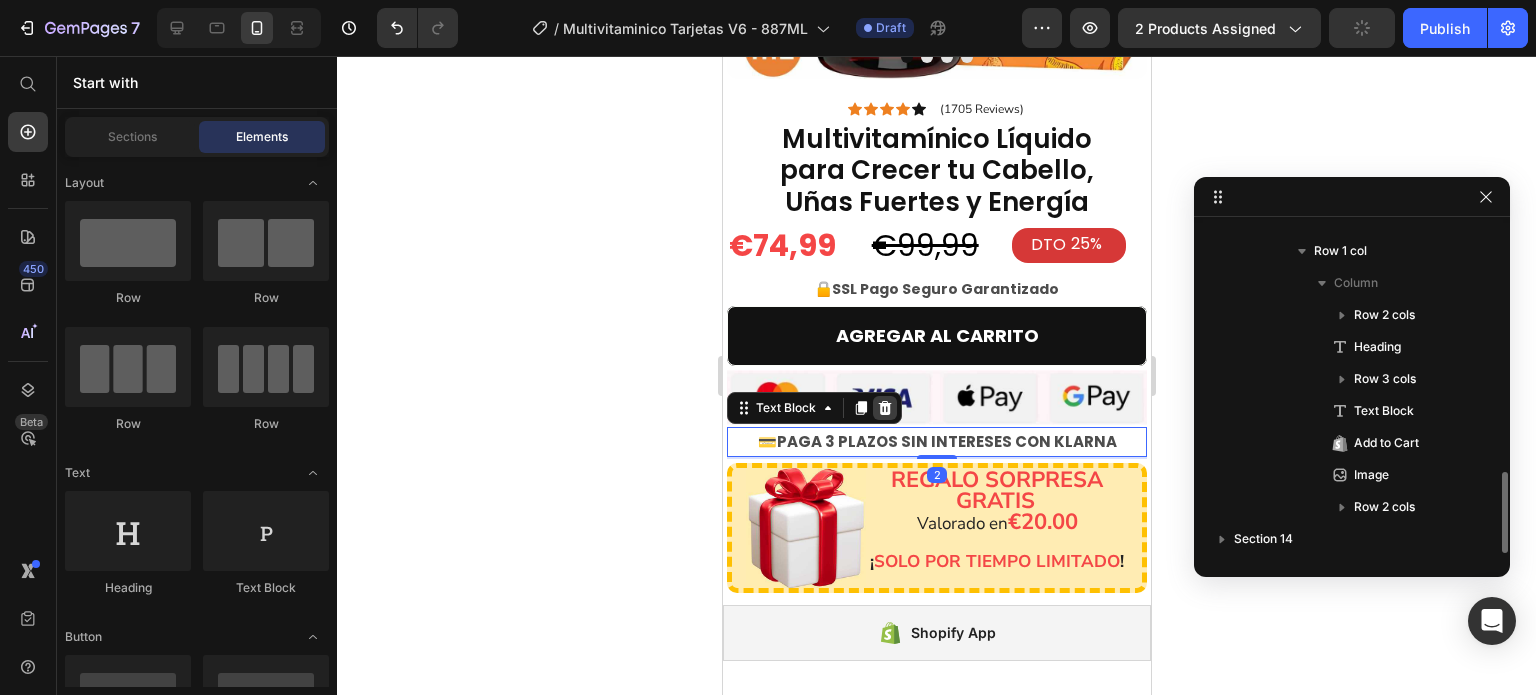 scroll, scrollTop: 1013, scrollLeft: 0, axis: vertical 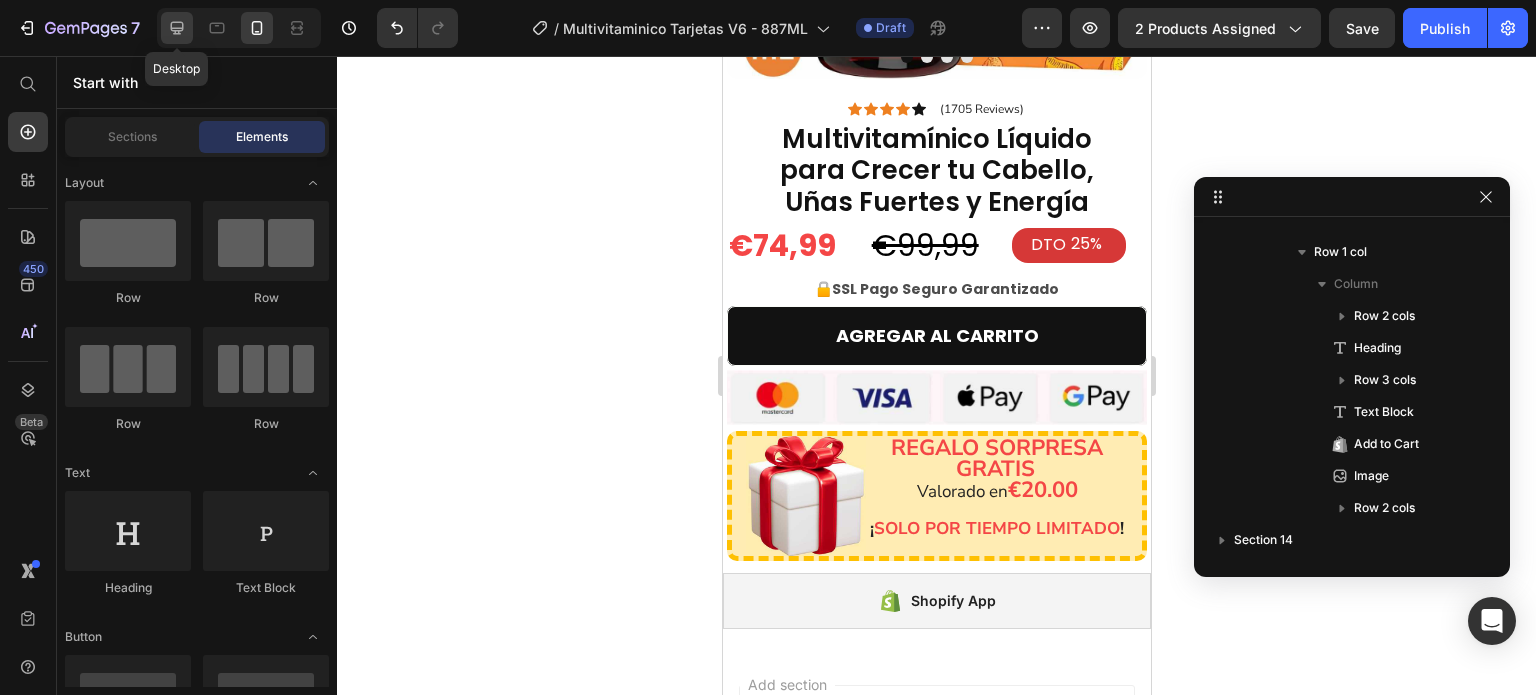 click 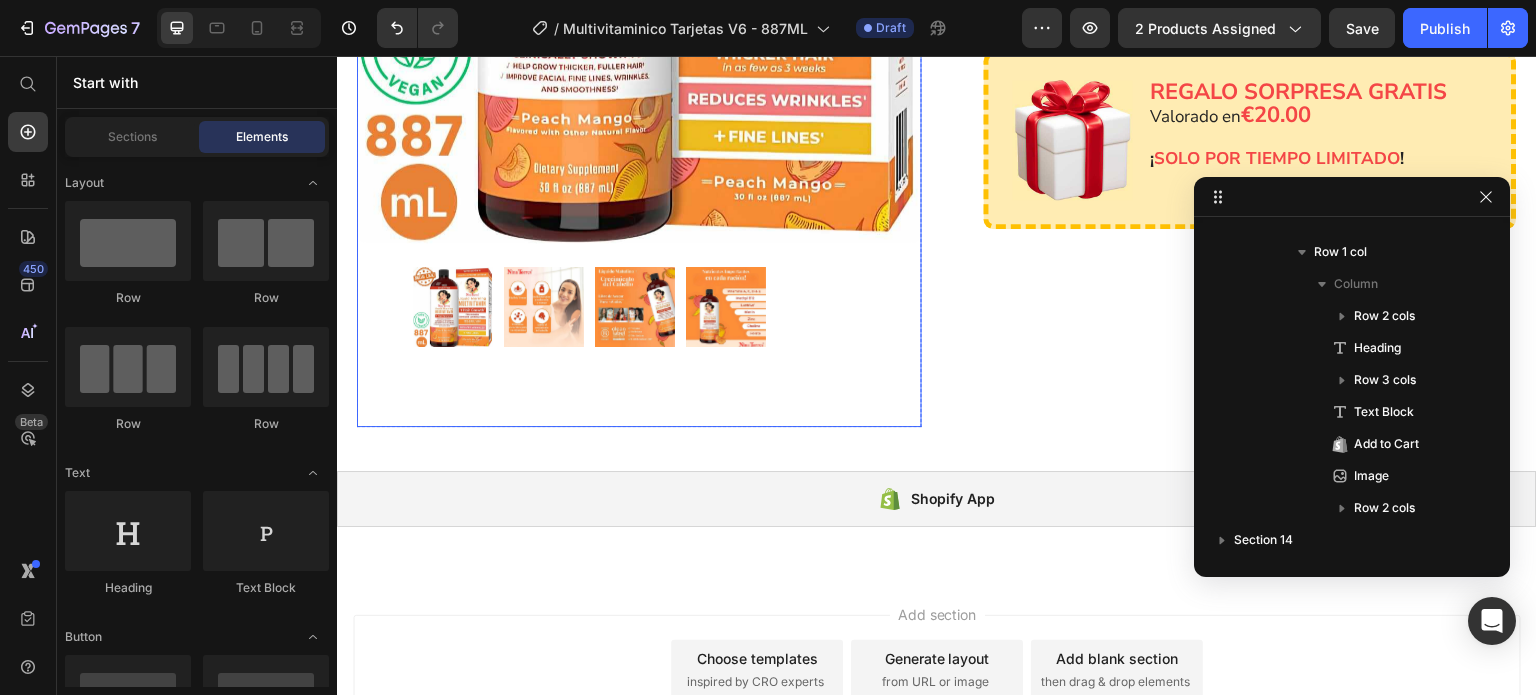 scroll, scrollTop: 4137, scrollLeft: 0, axis: vertical 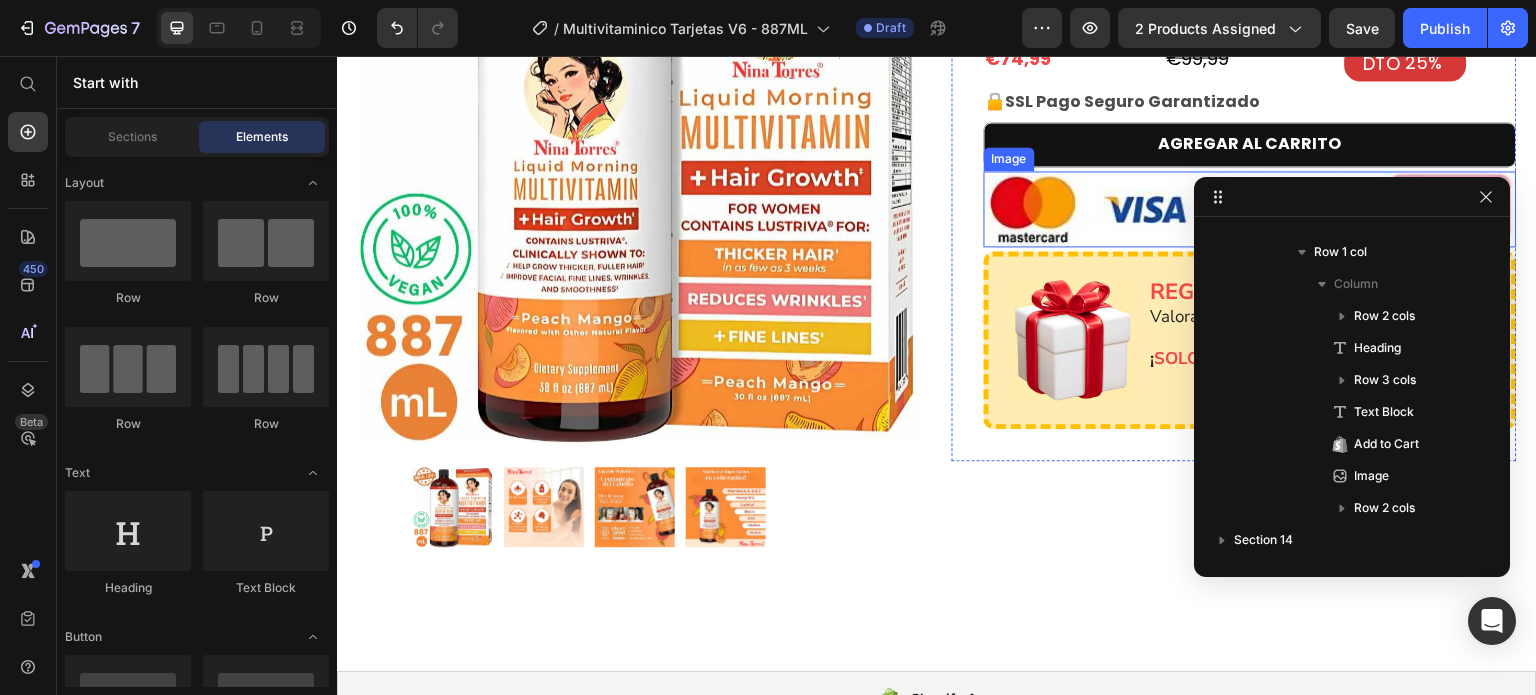 click at bounding box center [1250, 209] 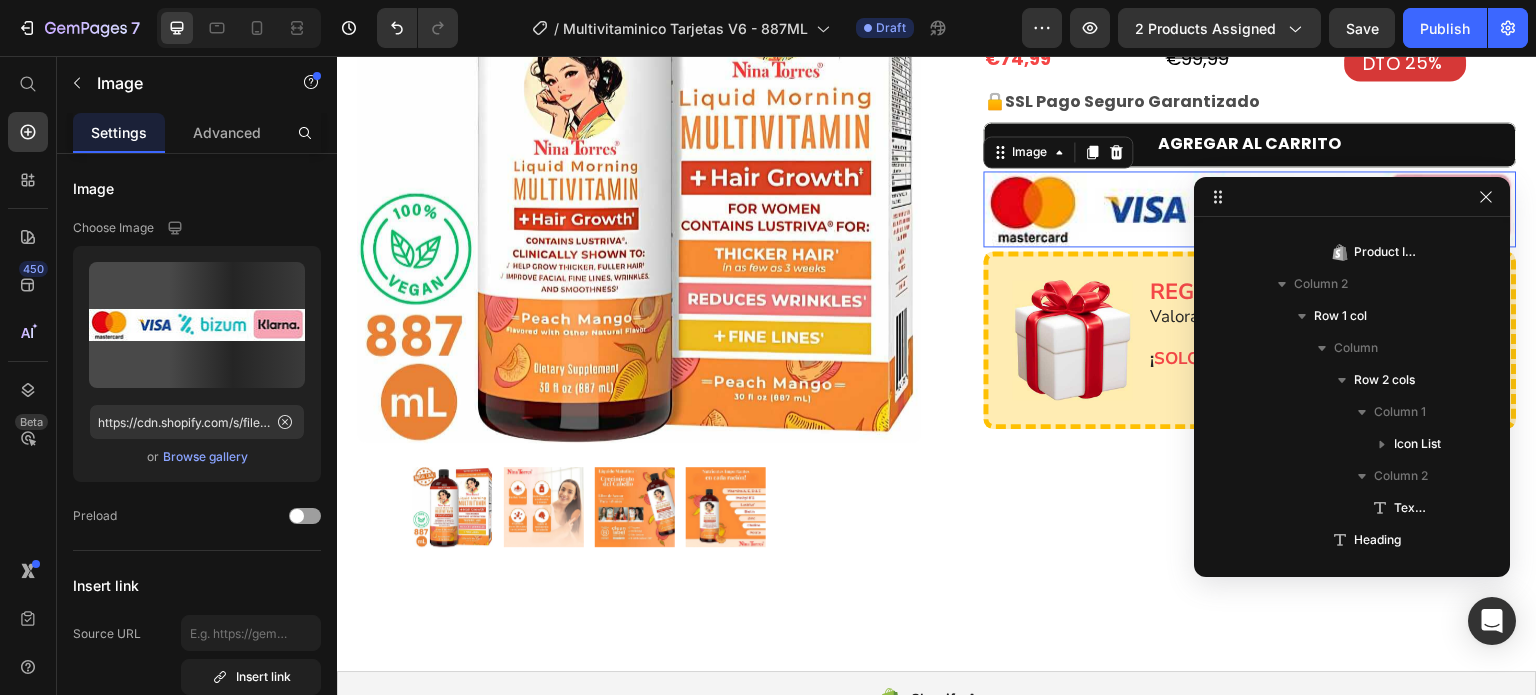scroll, scrollTop: 1498, scrollLeft: 0, axis: vertical 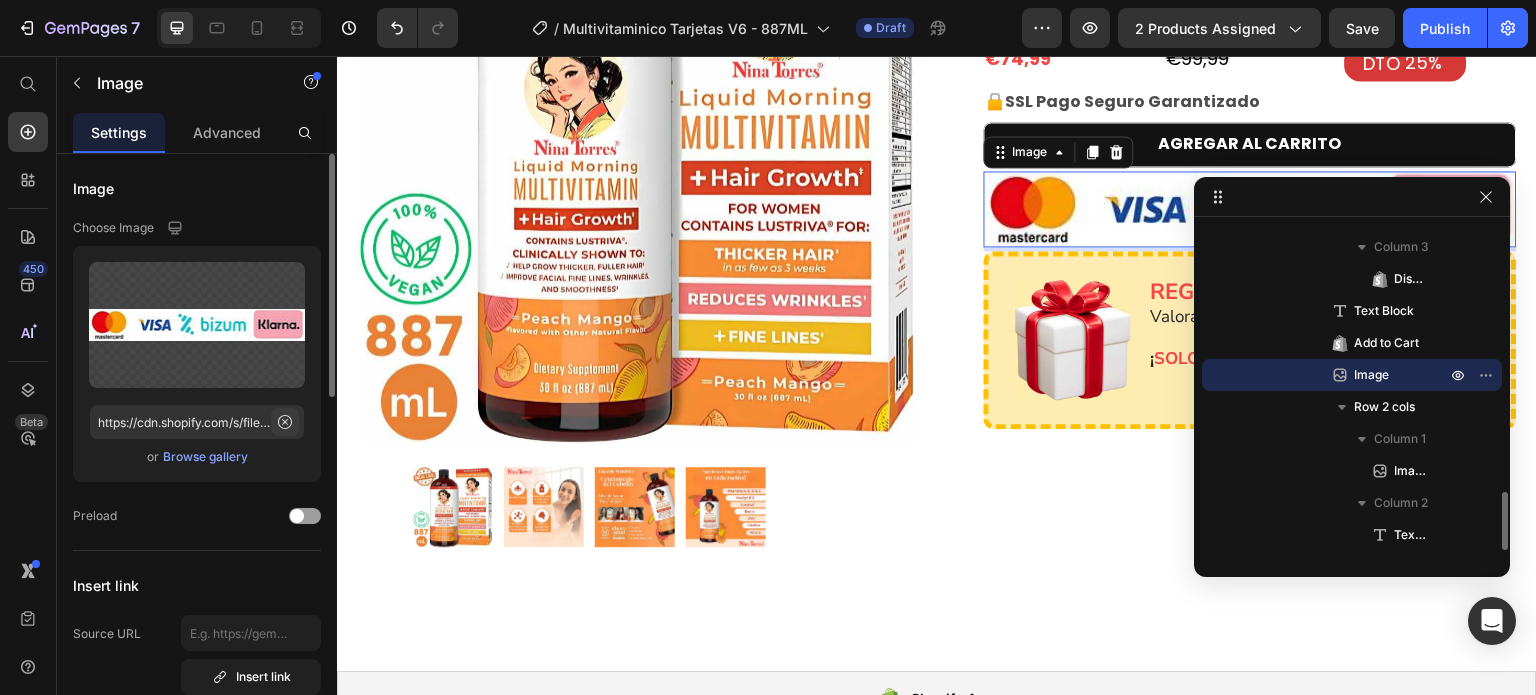 click 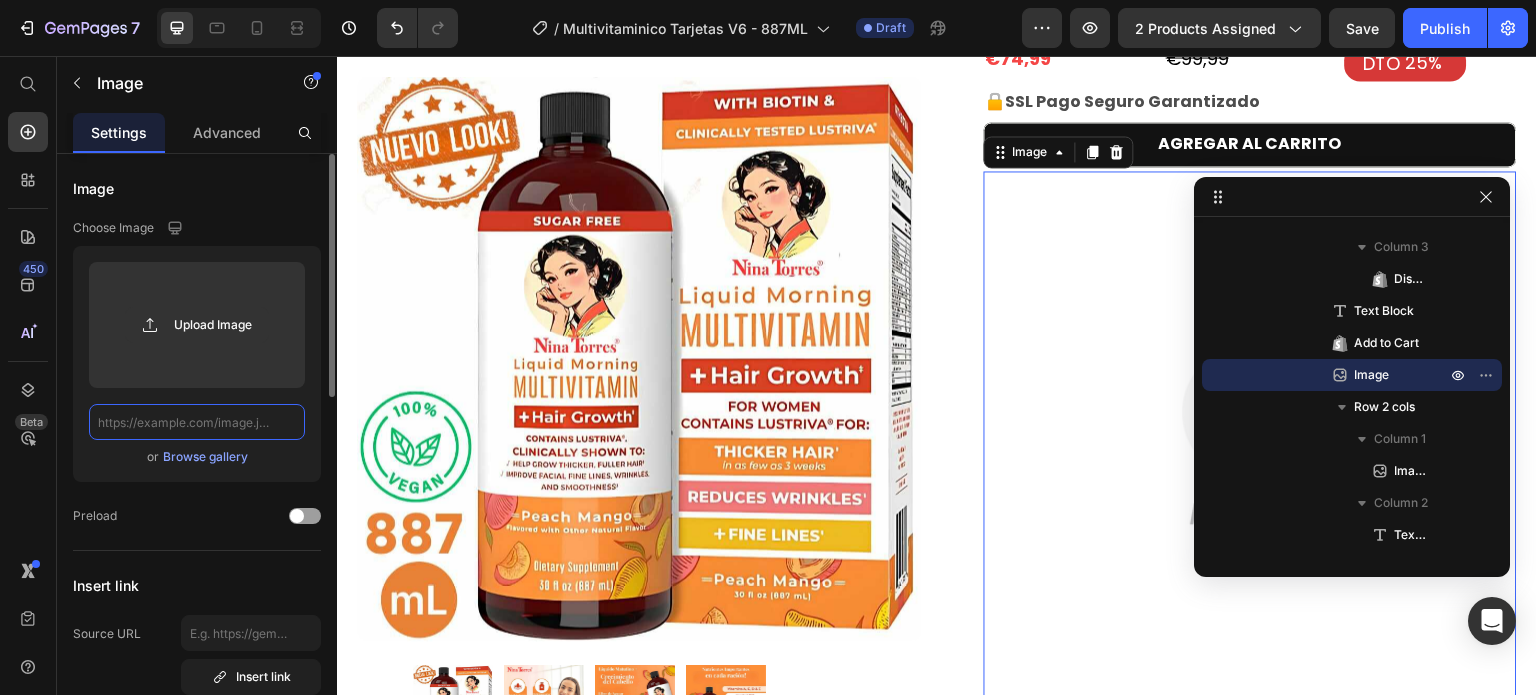 scroll, scrollTop: 0, scrollLeft: 0, axis: both 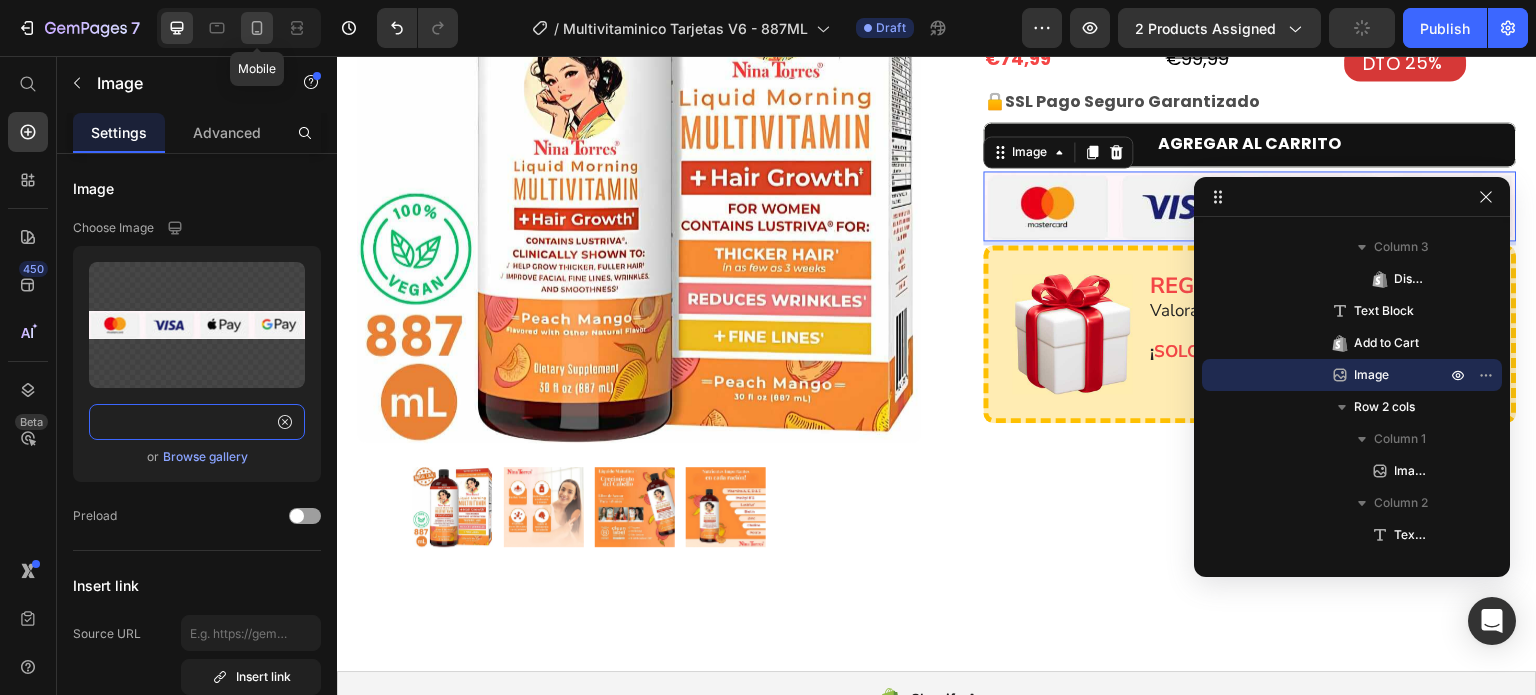 type on "https://cdn.shopify.com/s/files/1/0905/2602/4018/files/imagen-medio-de-pago--mod-canva_optimized_1.jpg?v=1750429452" 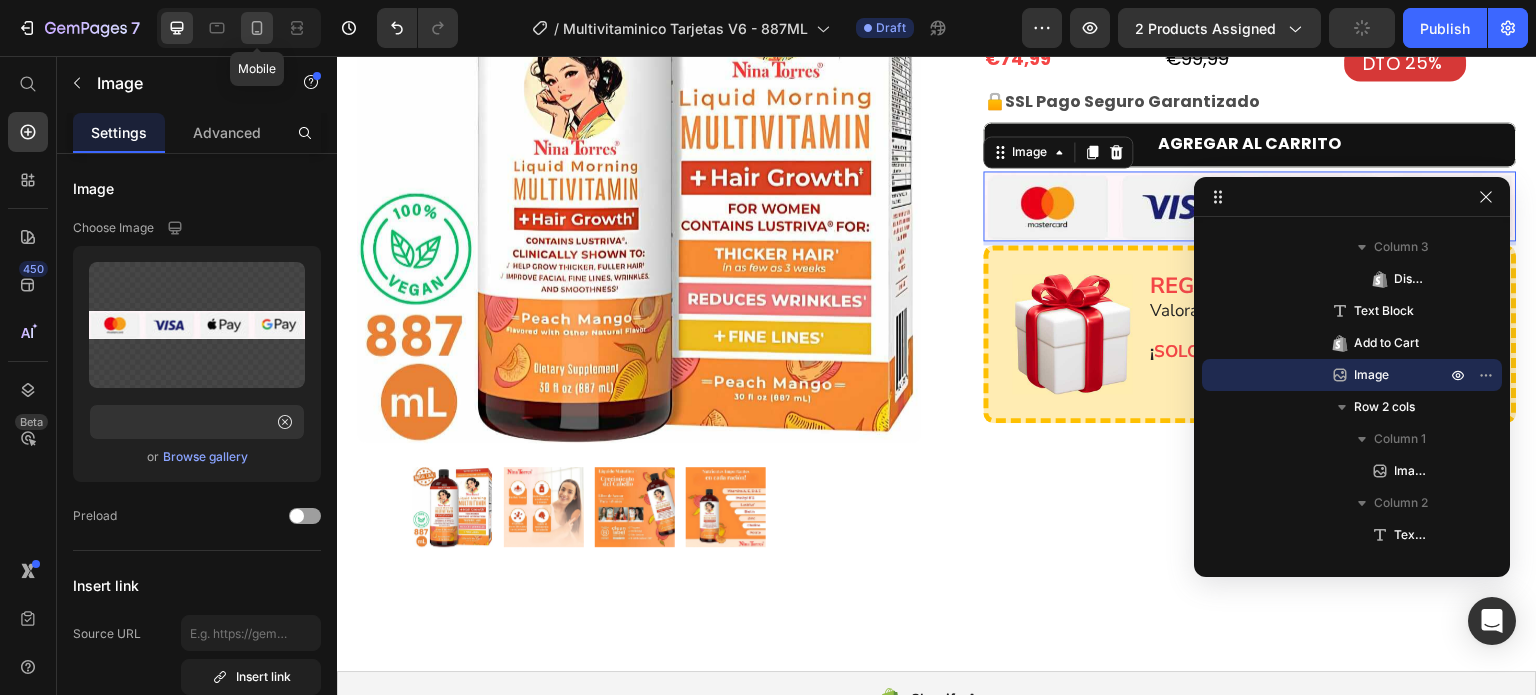 click 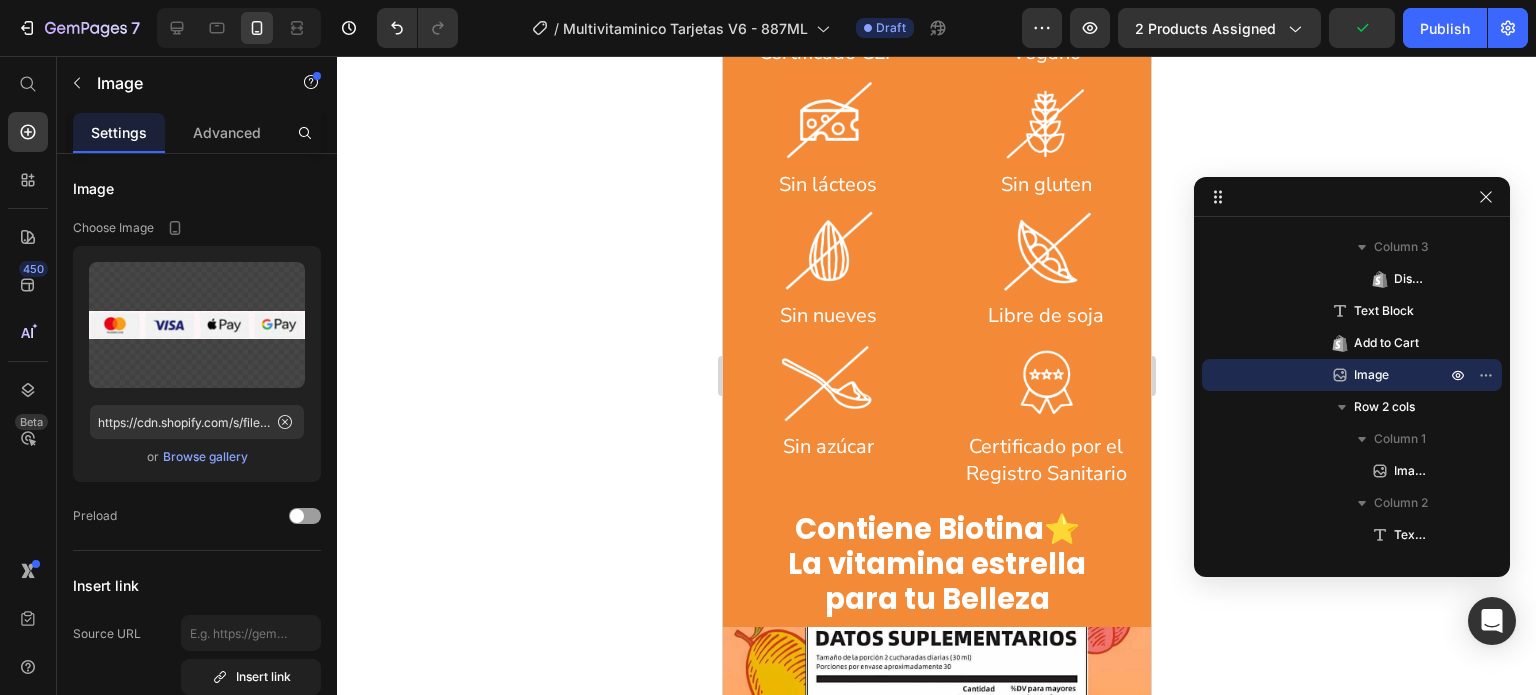 scroll, scrollTop: 6395, scrollLeft: 0, axis: vertical 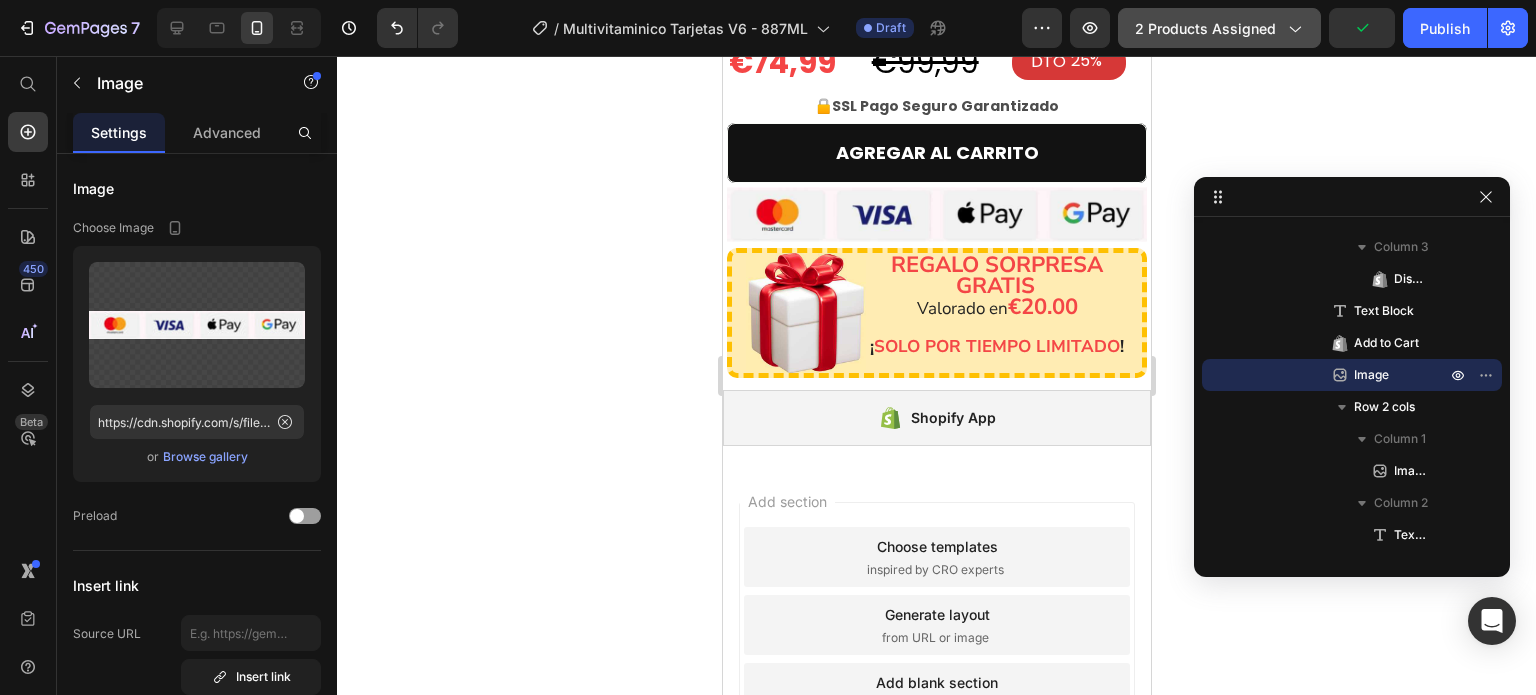click 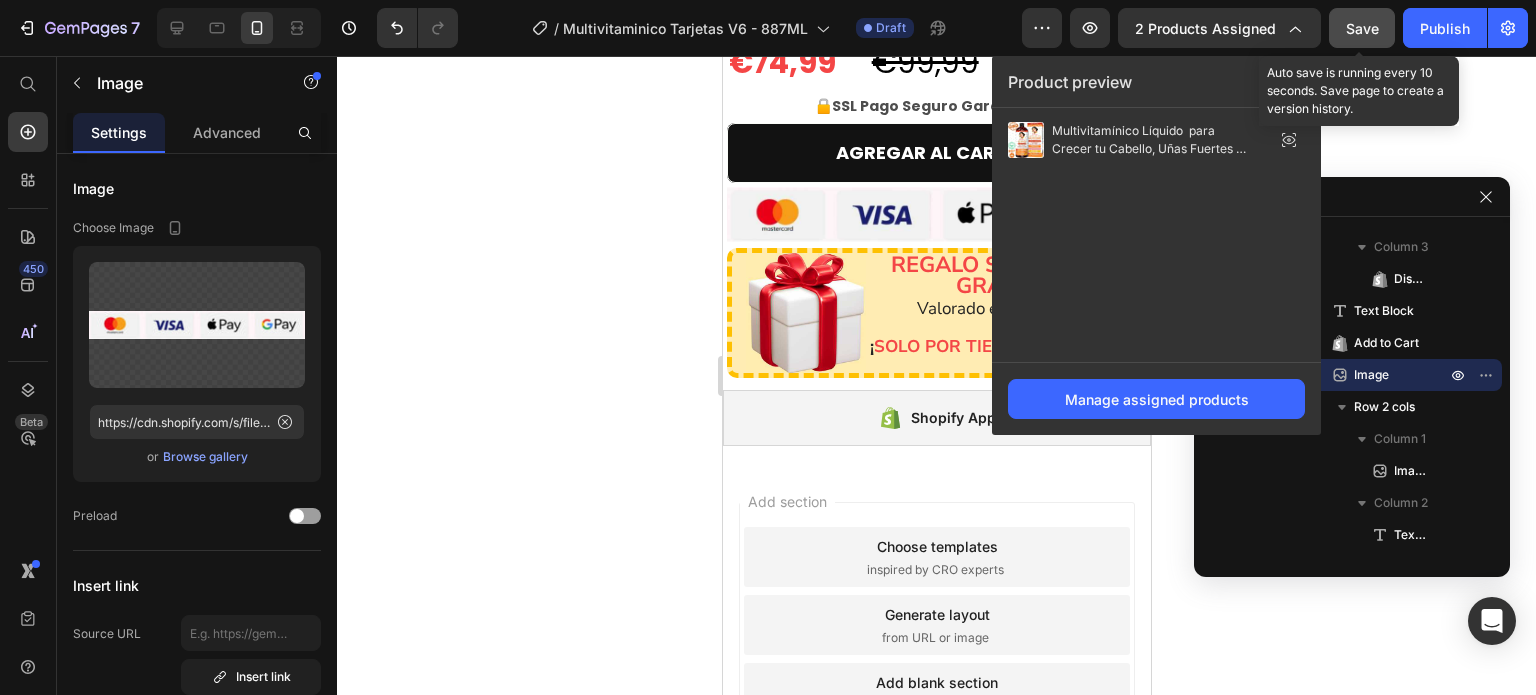 click on "Save" at bounding box center (1362, 28) 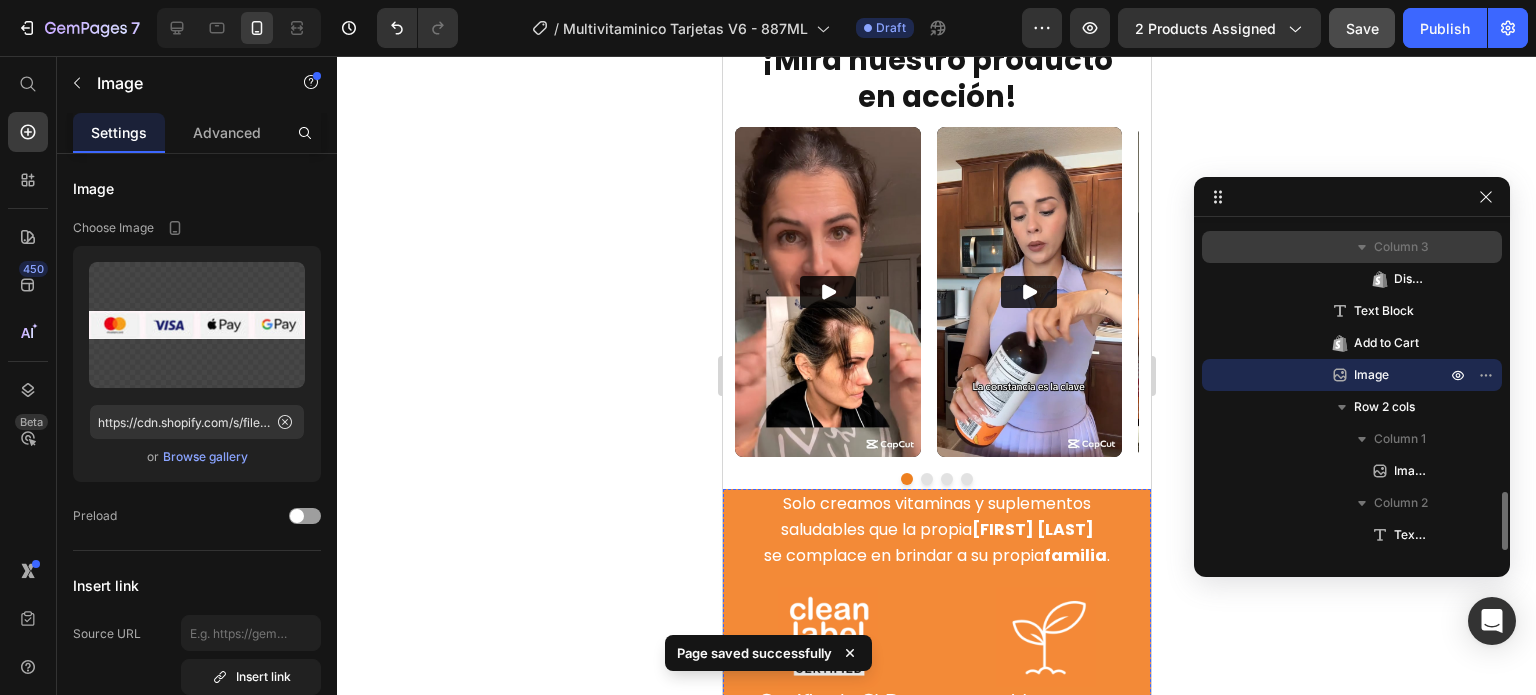 scroll, scrollTop: 2888, scrollLeft: 0, axis: vertical 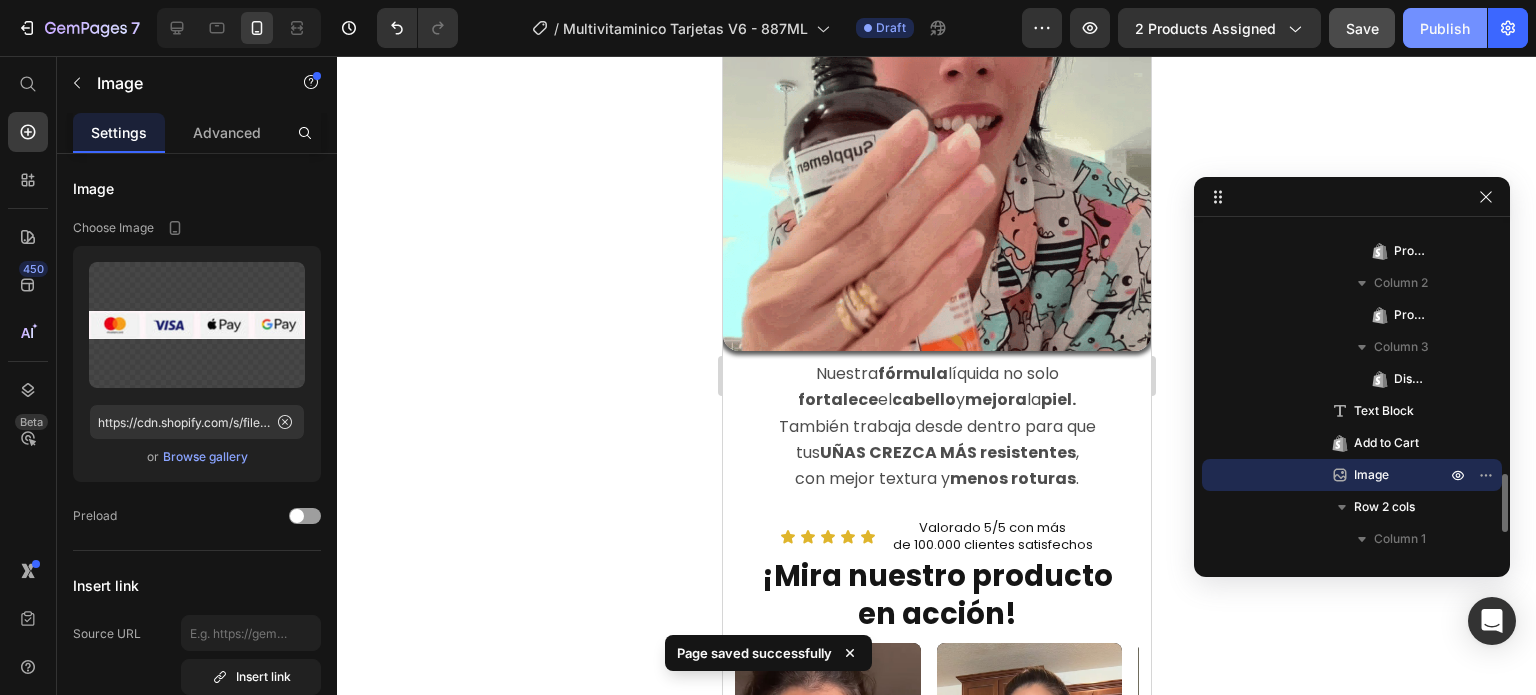 click on "Publish" at bounding box center [1445, 28] 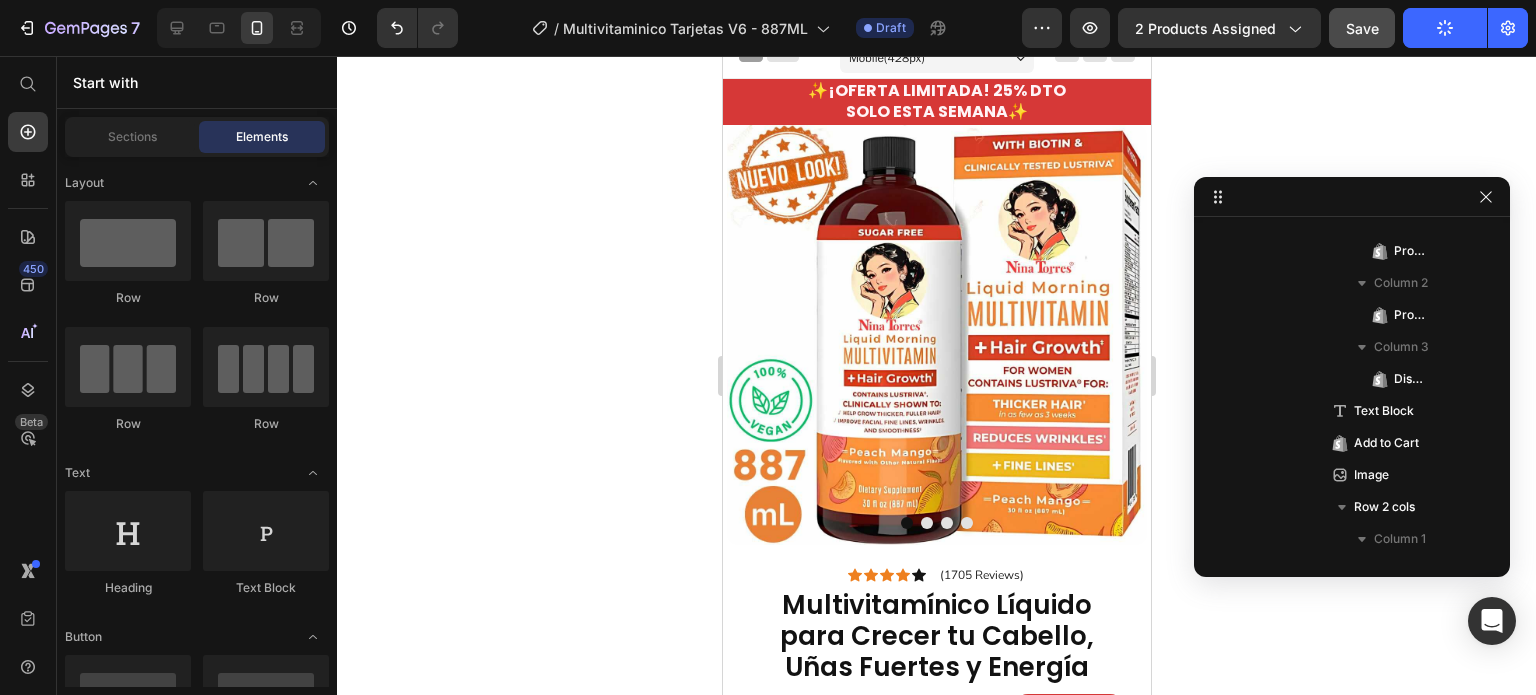 scroll, scrollTop: 0, scrollLeft: 0, axis: both 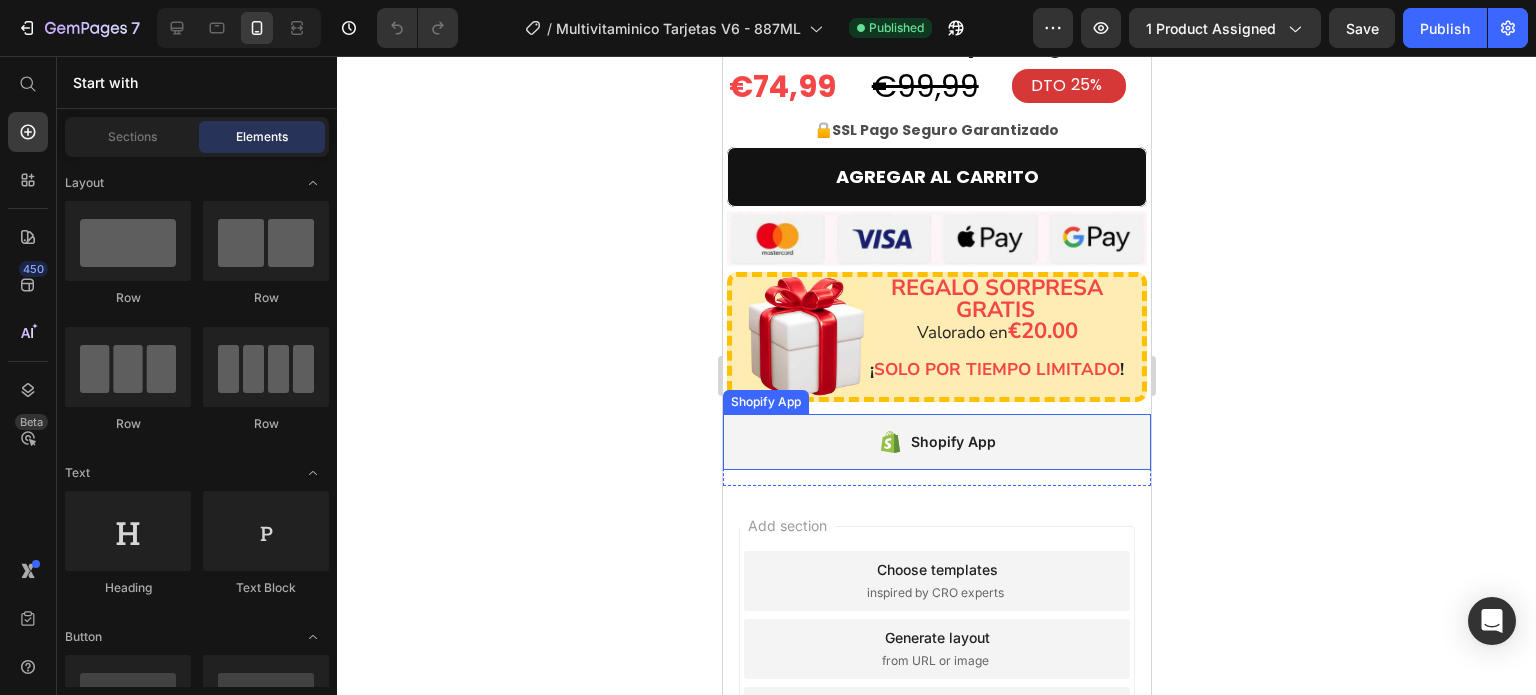 click on "Shopify App" at bounding box center (936, 442) 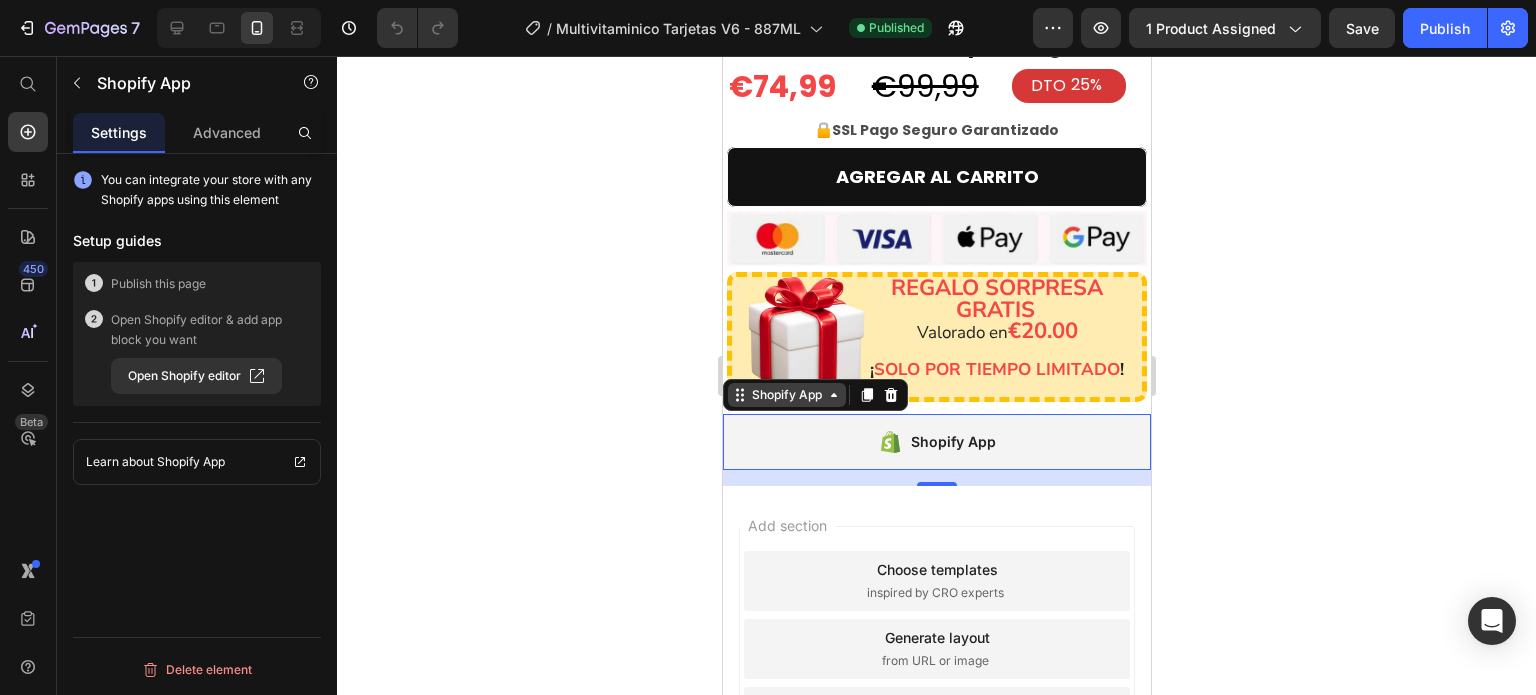 click on "Shopify App" at bounding box center [786, 395] 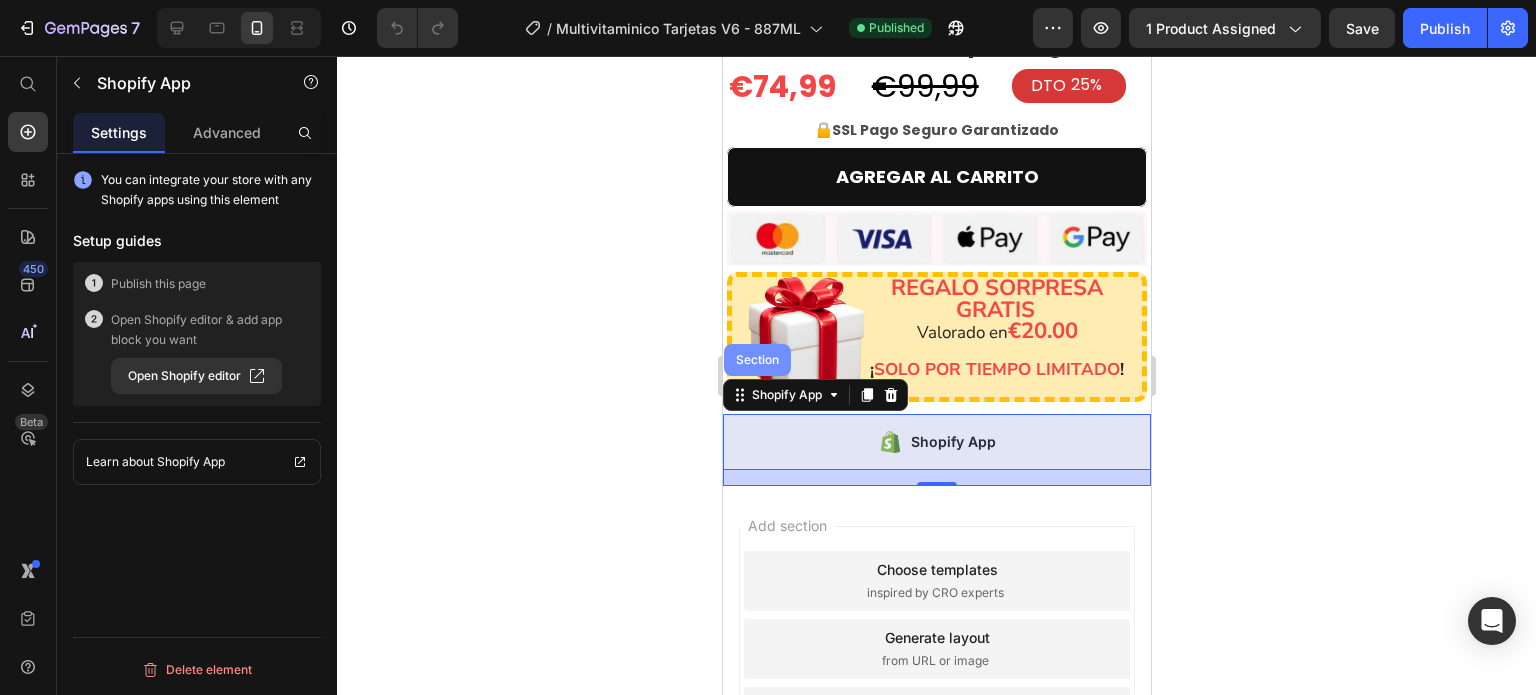click on "Section" at bounding box center [756, 360] 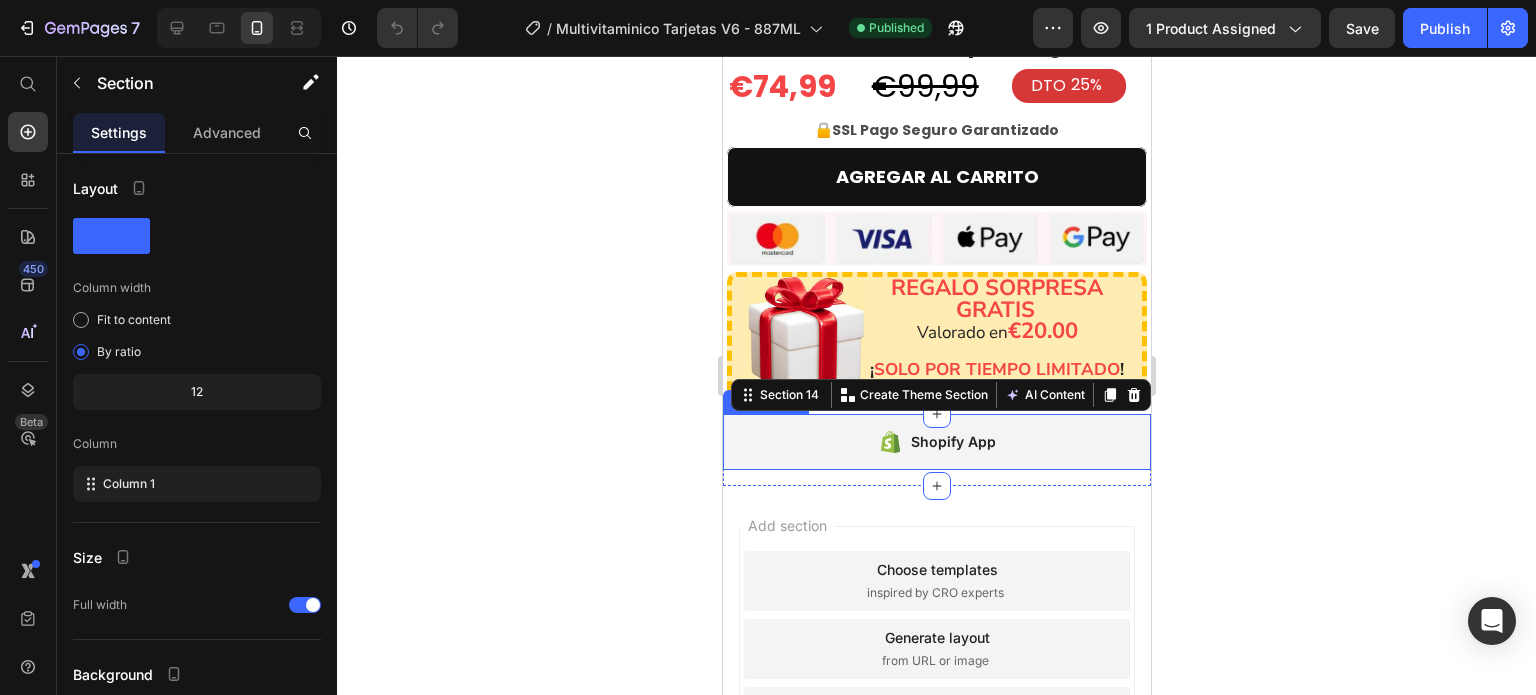 click on "Shopify App" at bounding box center [936, 442] 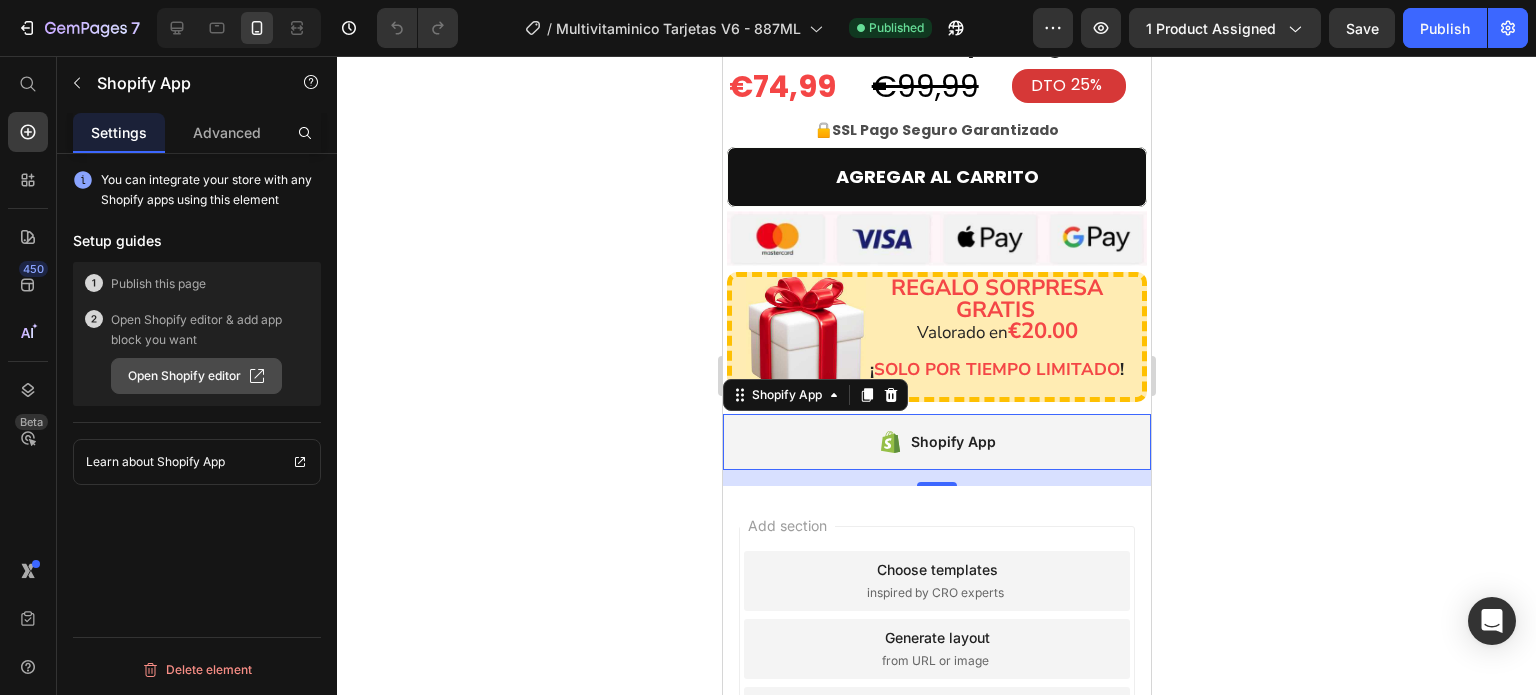 click on "Open Shopify editor" at bounding box center (196, 376) 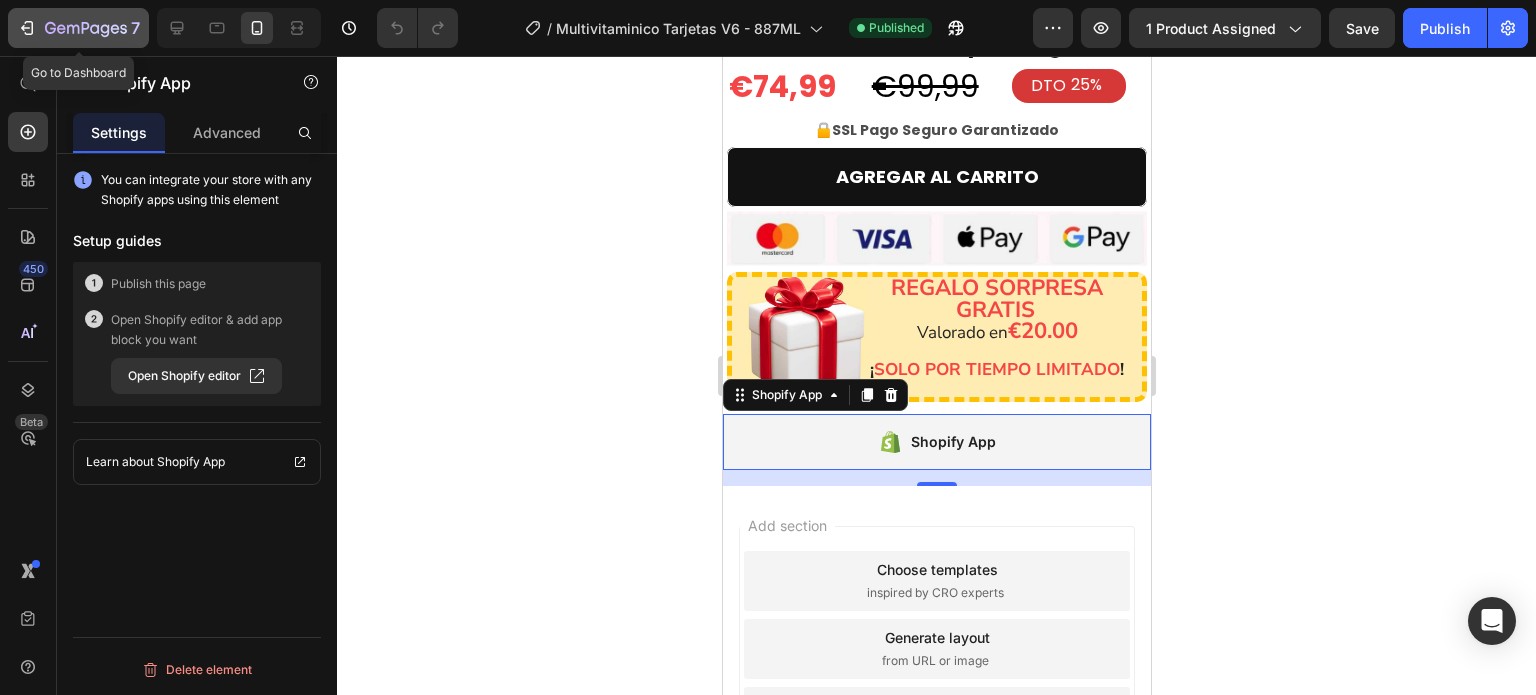 click 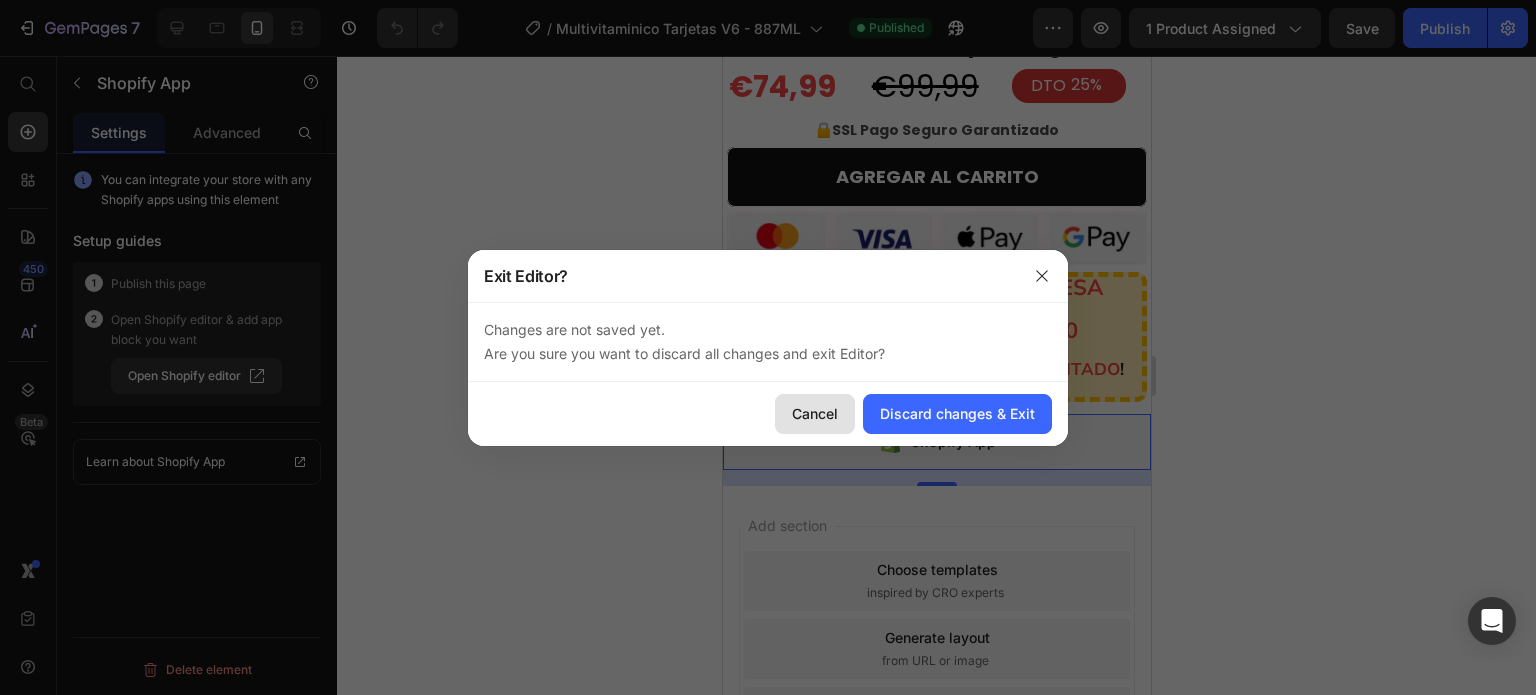 click on "Cancel" at bounding box center (815, 413) 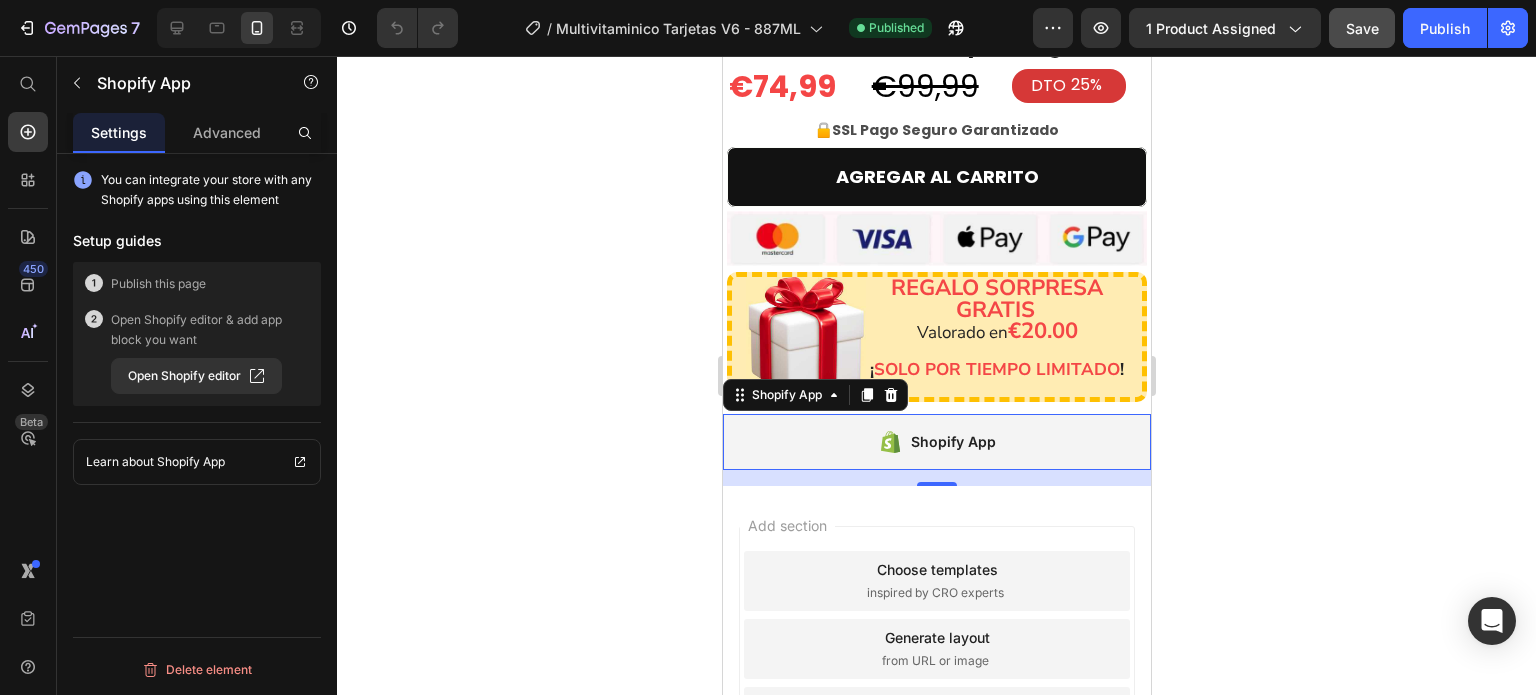 click on "Save" at bounding box center (1362, 28) 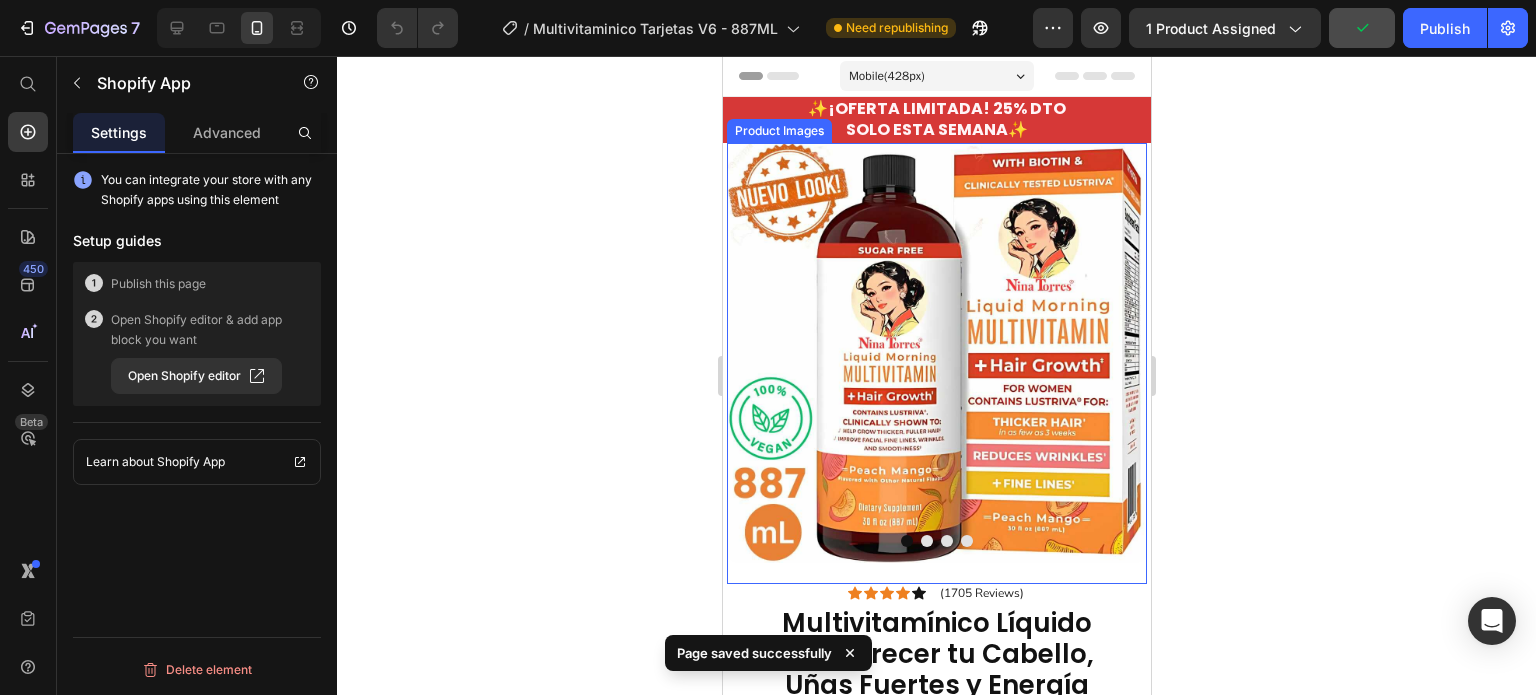 scroll, scrollTop: 400, scrollLeft: 0, axis: vertical 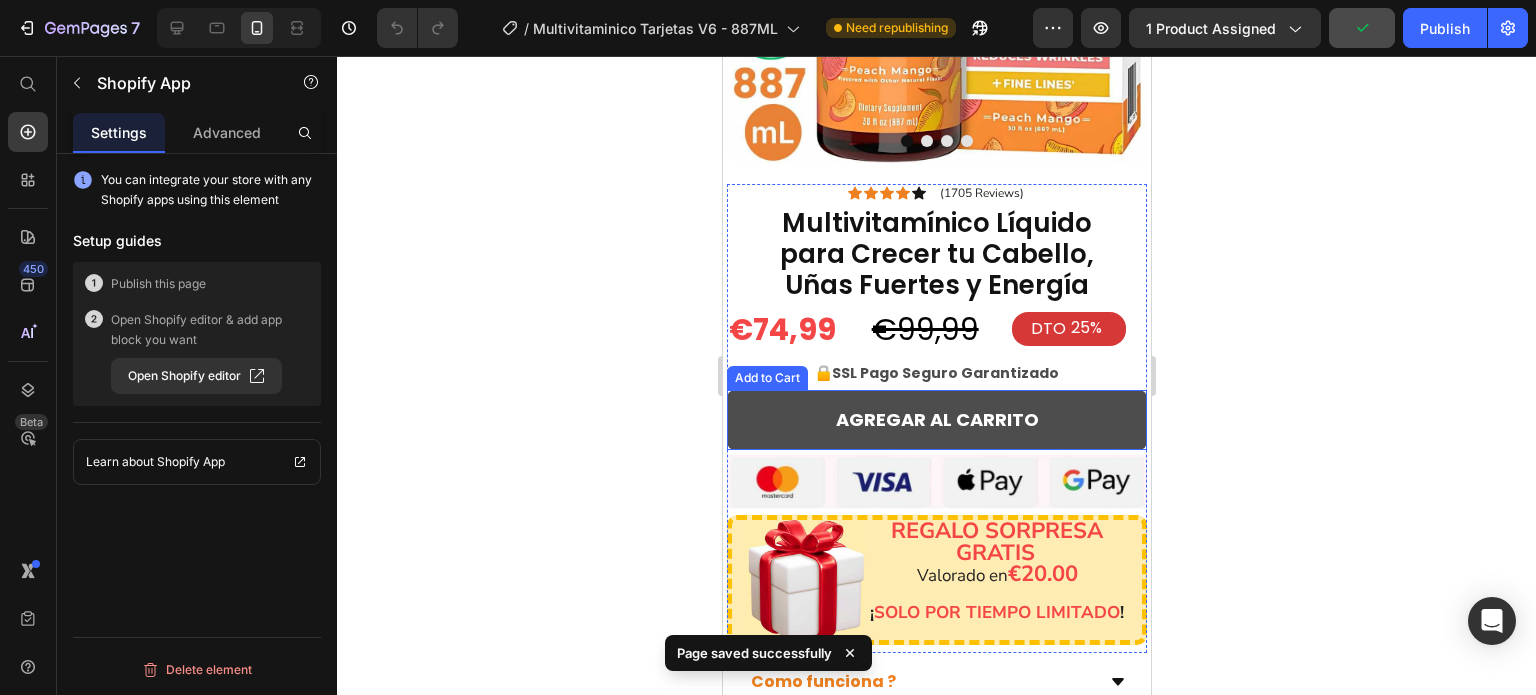 click on "AGREGAR AL CARRITO" at bounding box center (936, 420) 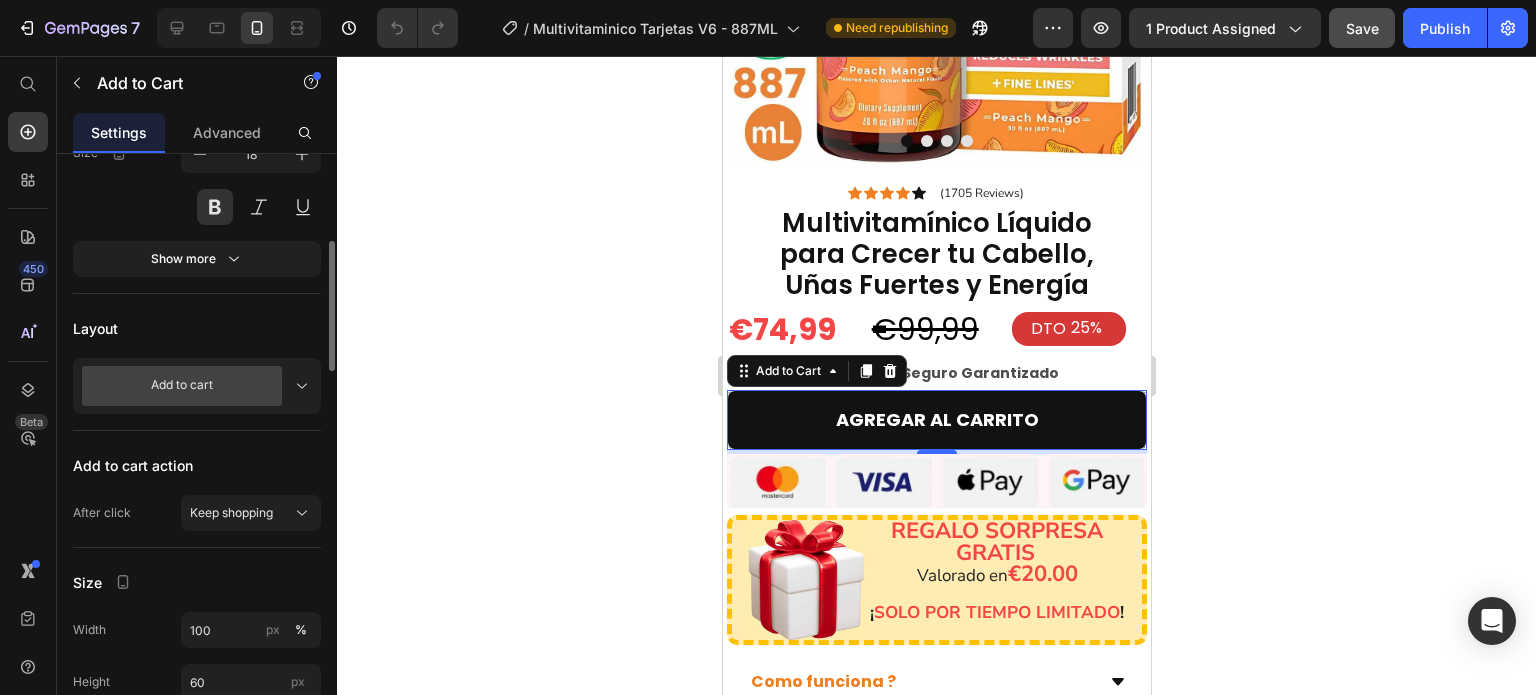 scroll, scrollTop: 500, scrollLeft: 0, axis: vertical 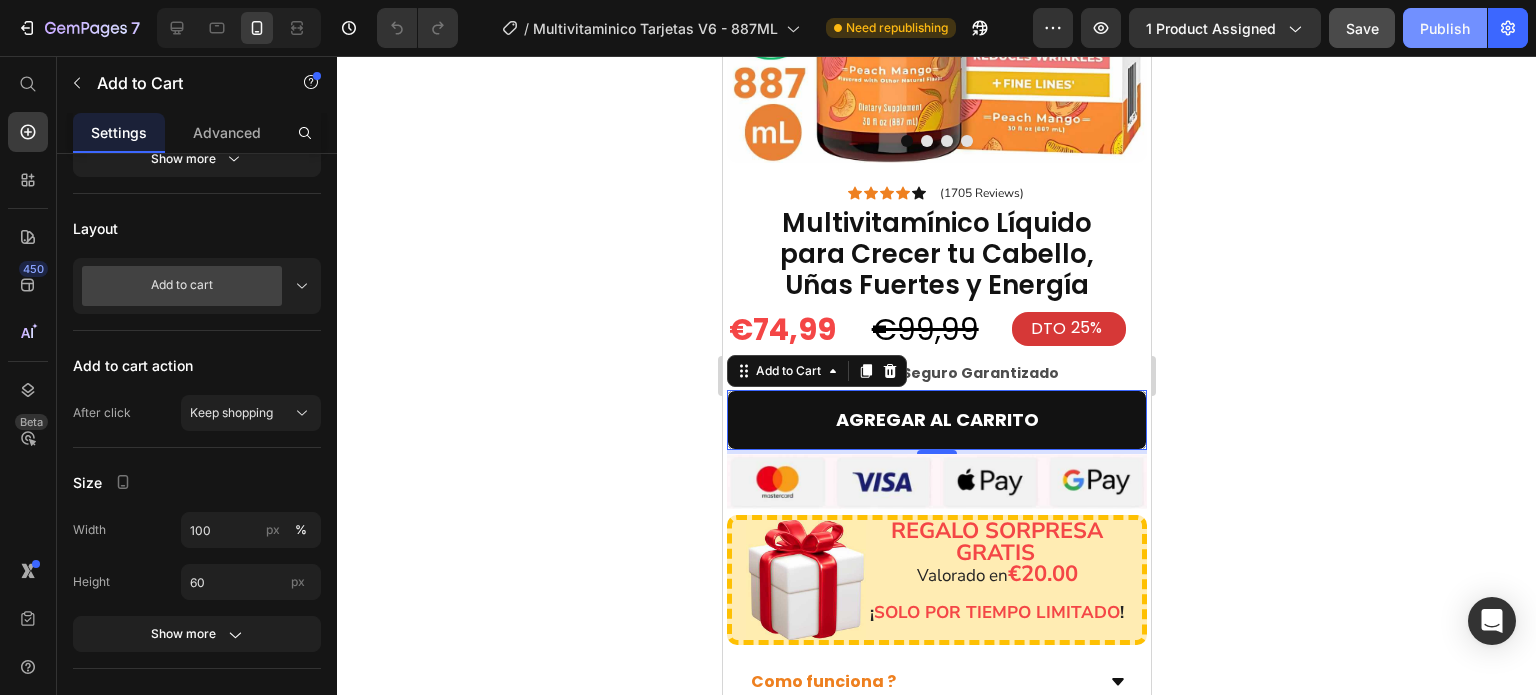 click on "Publish" at bounding box center [1445, 28] 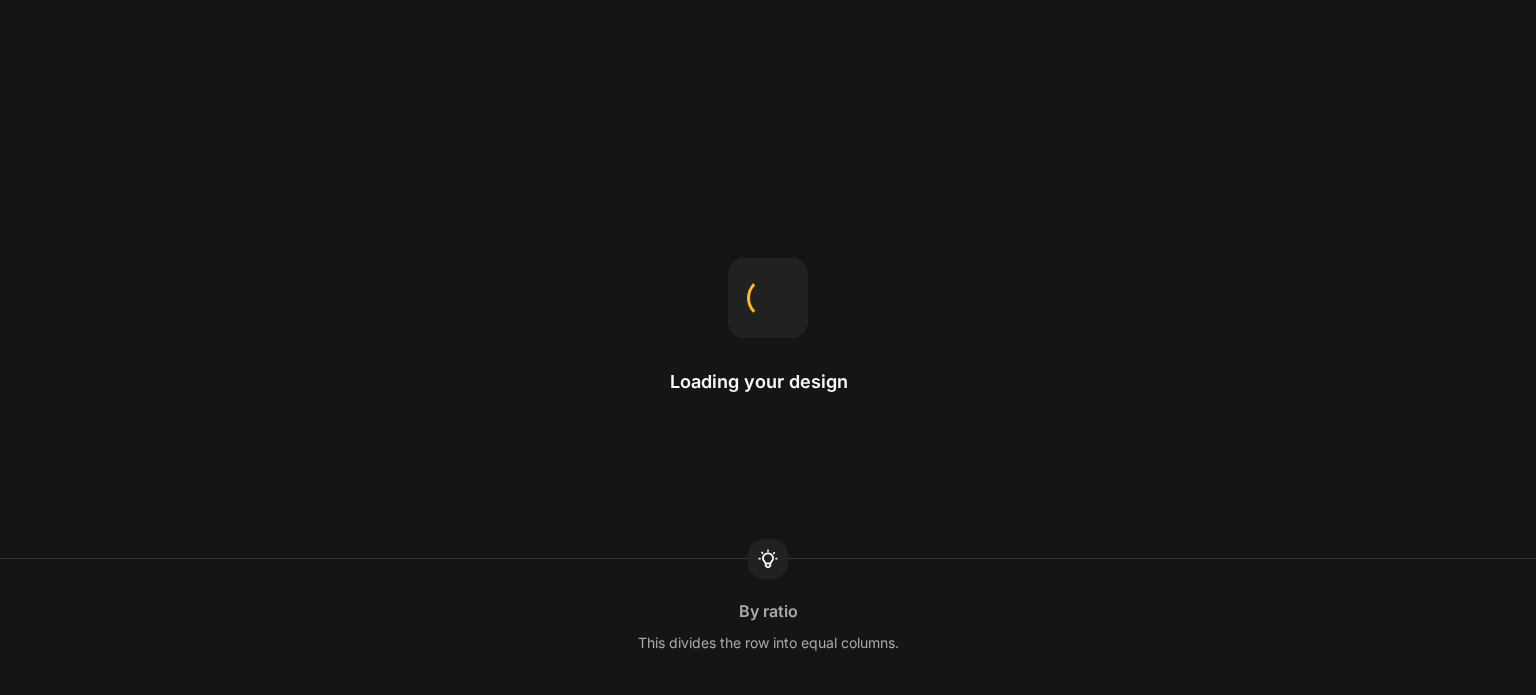 scroll, scrollTop: 0, scrollLeft: 0, axis: both 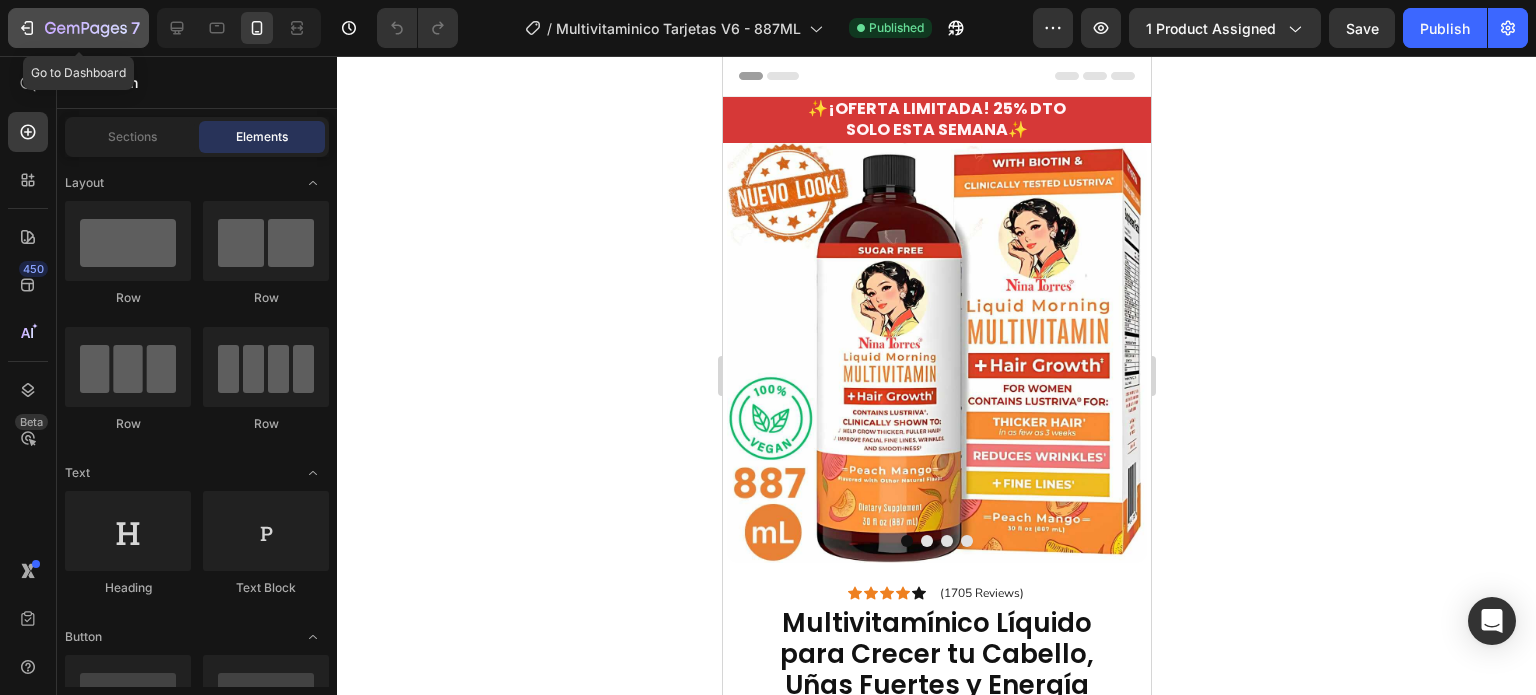 click 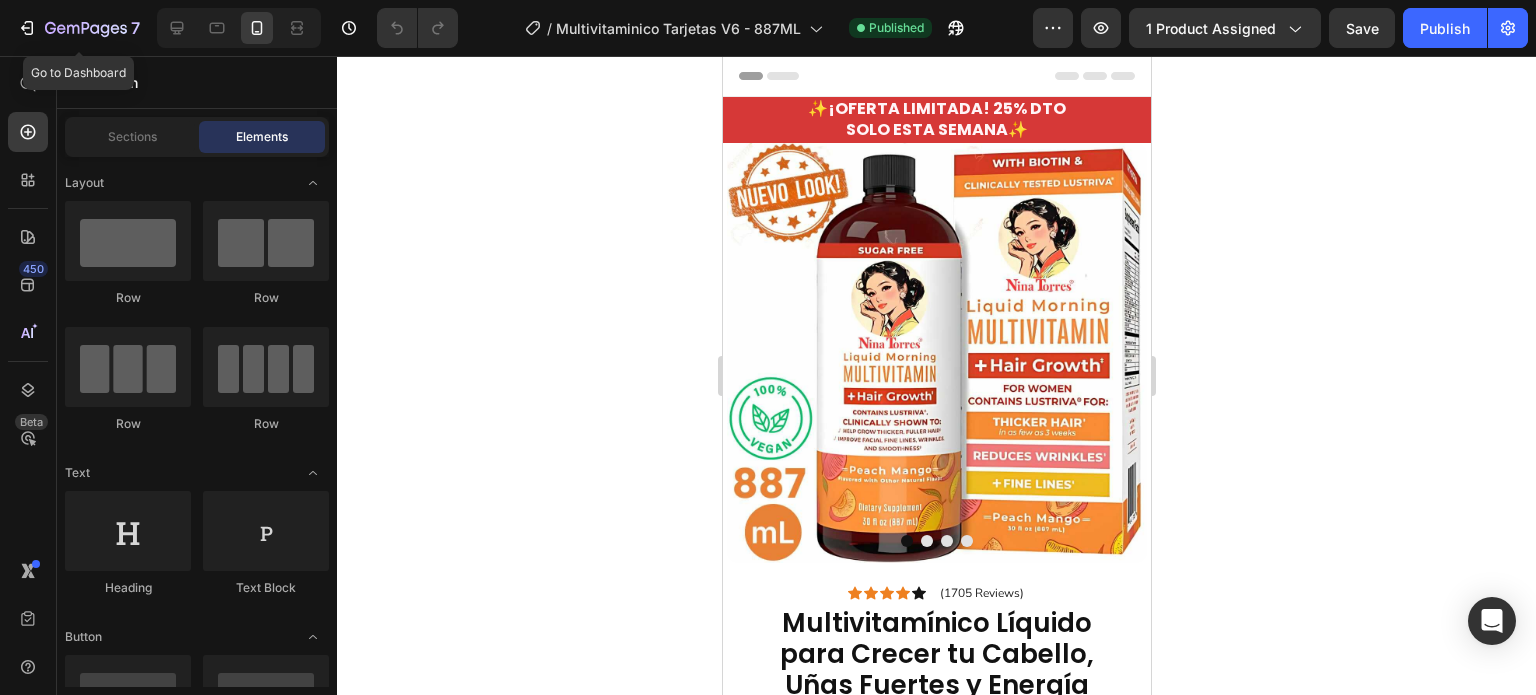 scroll, scrollTop: 0, scrollLeft: 0, axis: both 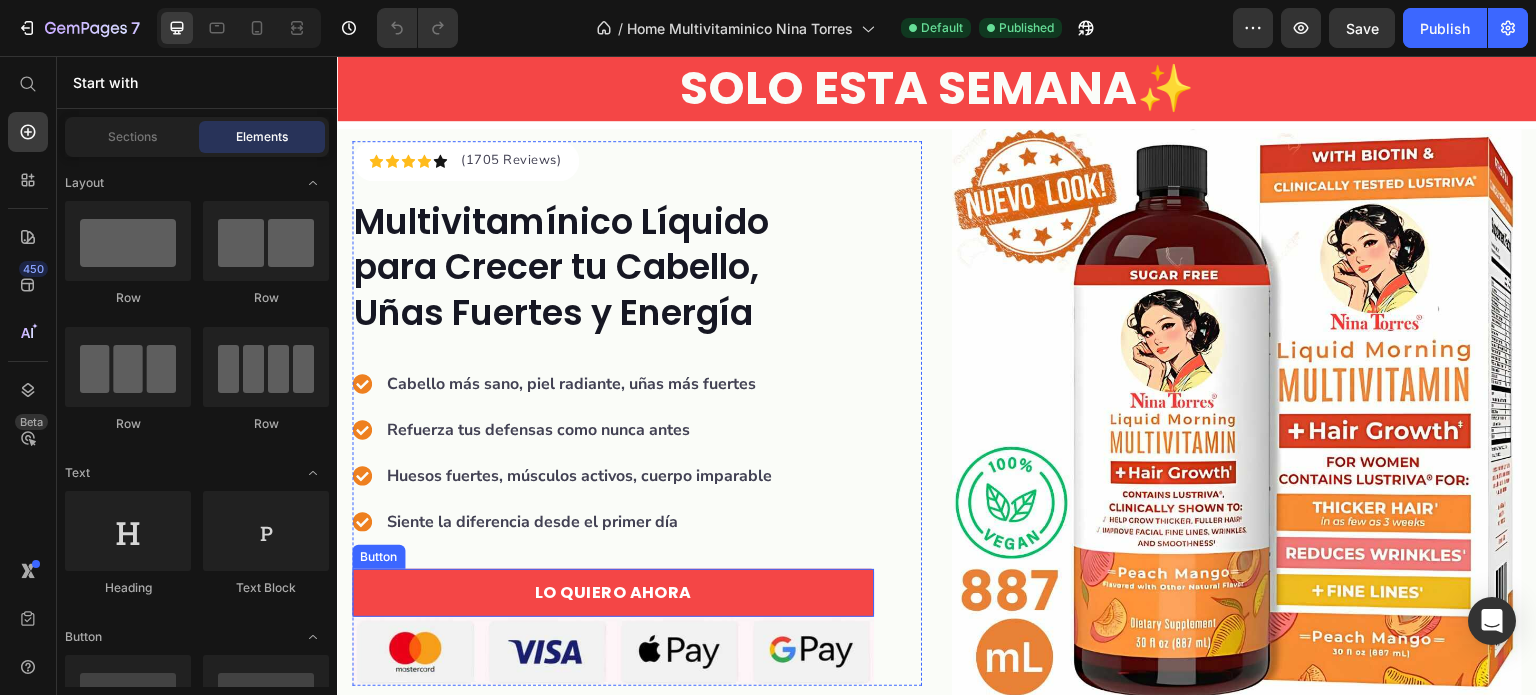 click on "LO QUIERO AHORA" at bounding box center (613, 593) 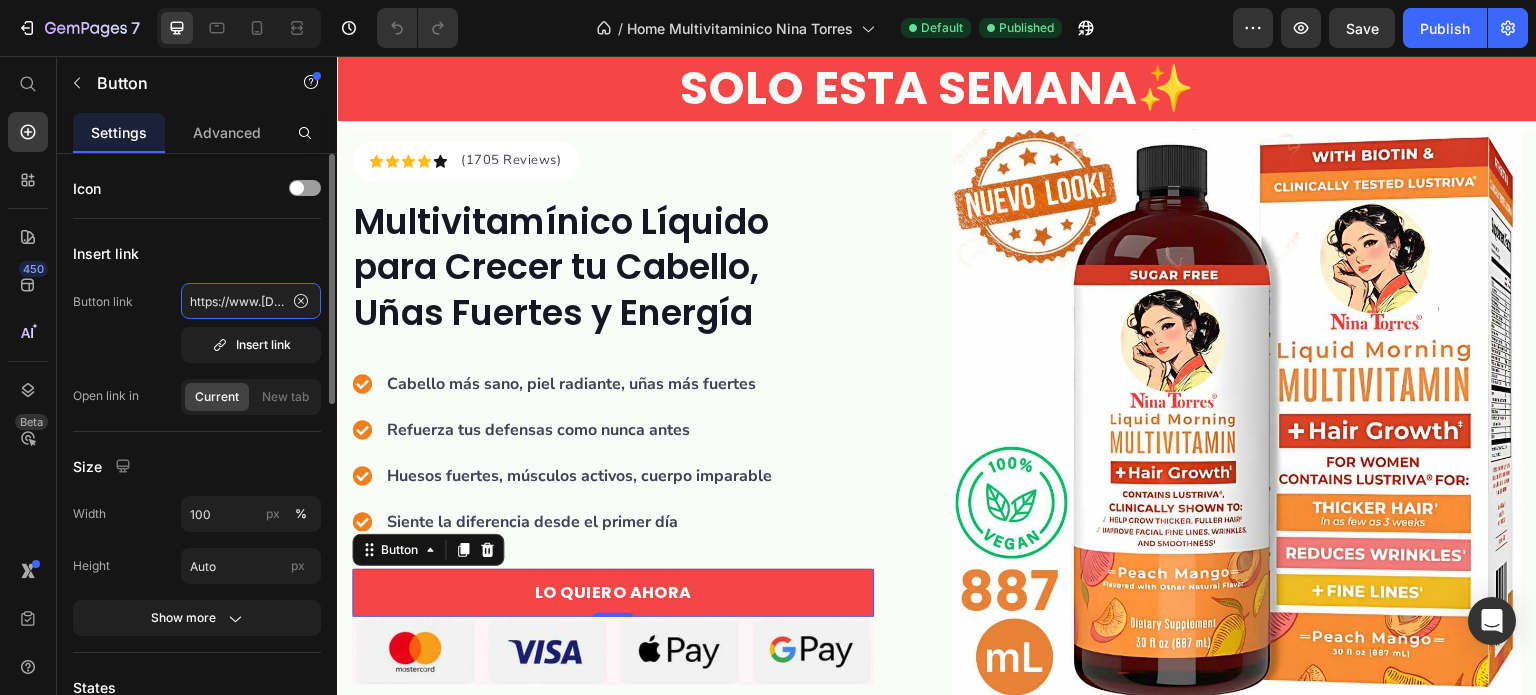 click on "https://www.nina-torres.com/products/multivitaminico" 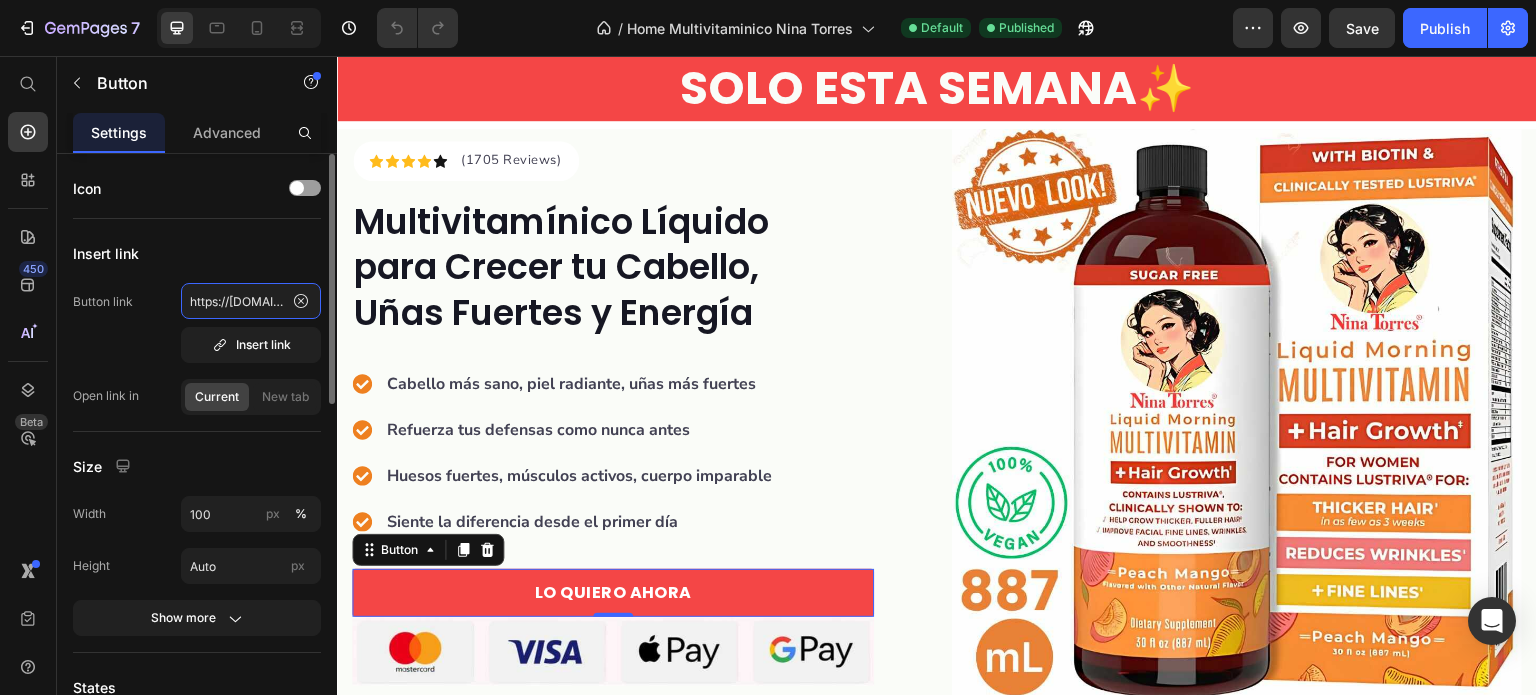 scroll, scrollTop: 0, scrollLeft: 234, axis: horizontal 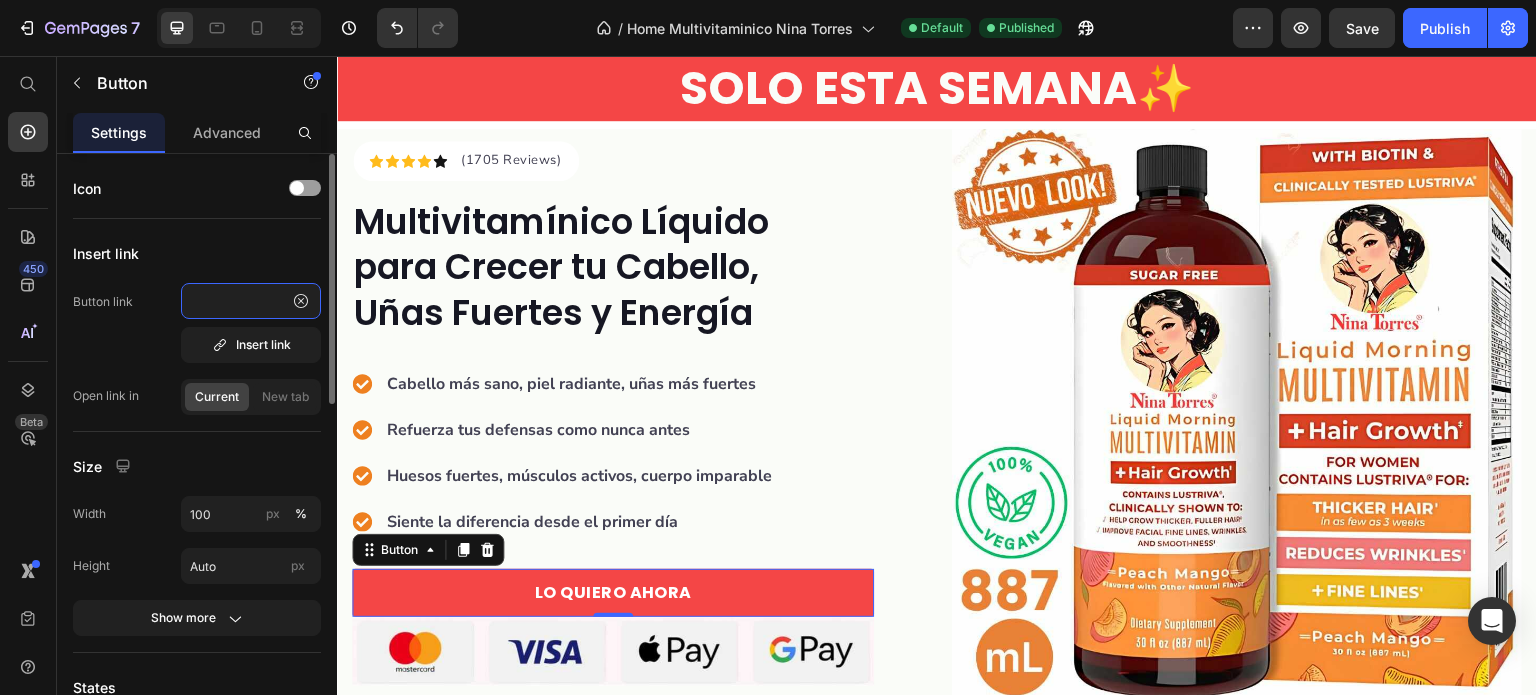 type on "https://nina-torres.com/products/multivitaminiconinatorres" 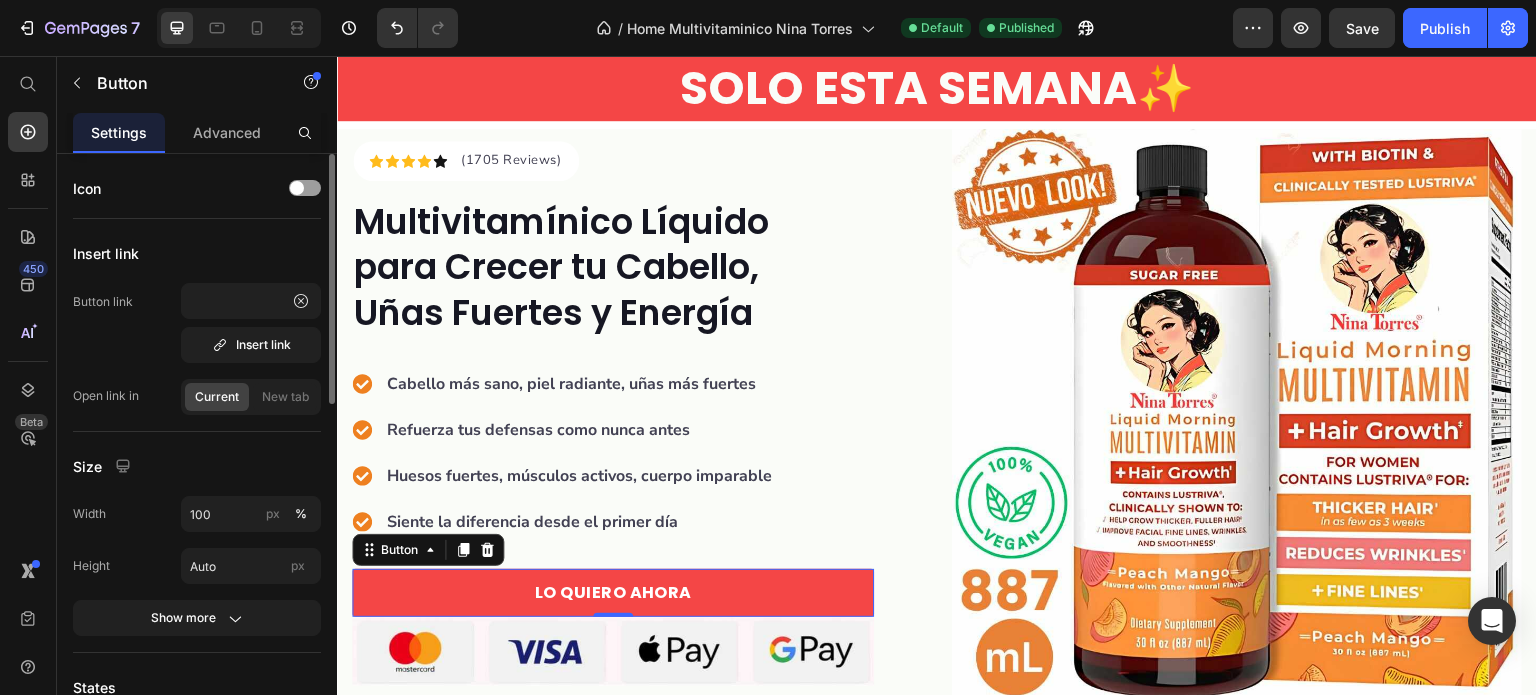 click on "Insert link" at bounding box center (197, 253) 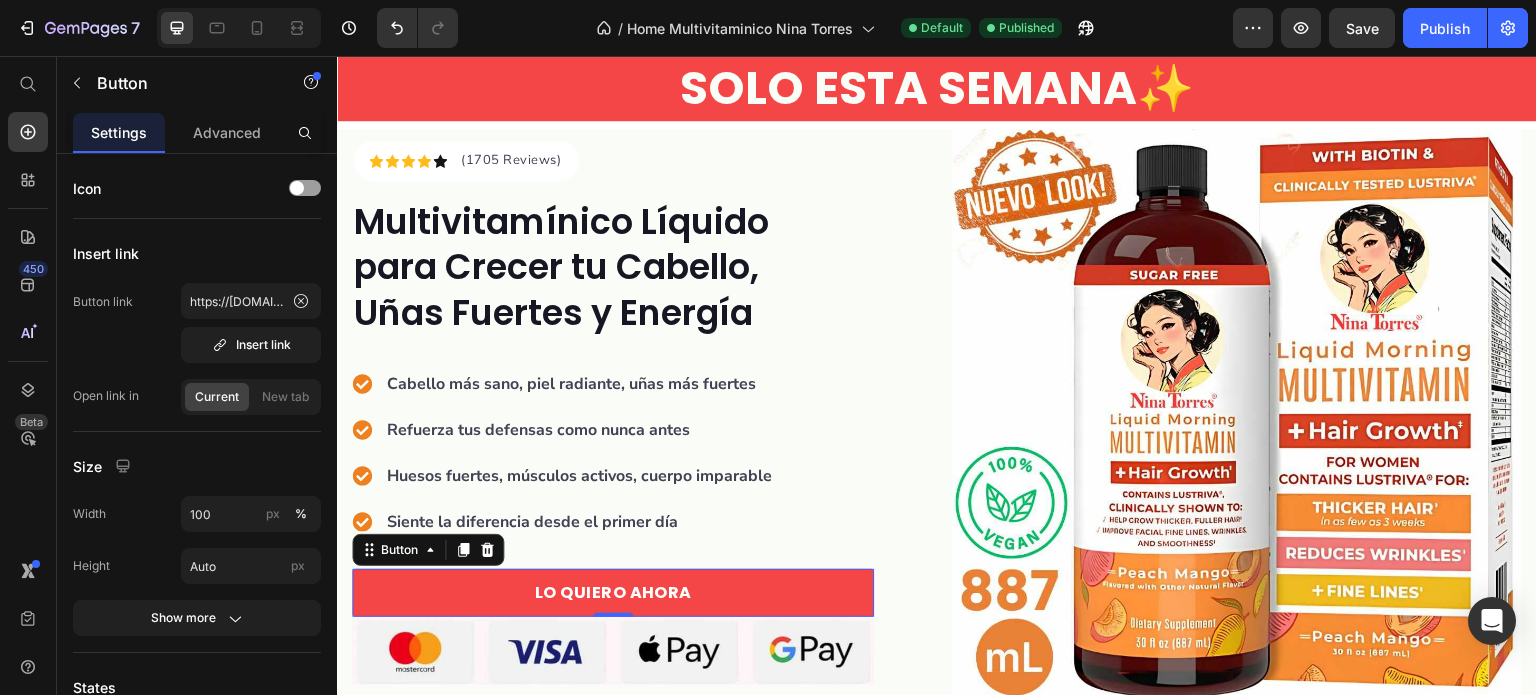 click on "LO QUIERO AHORA" at bounding box center [613, 593] 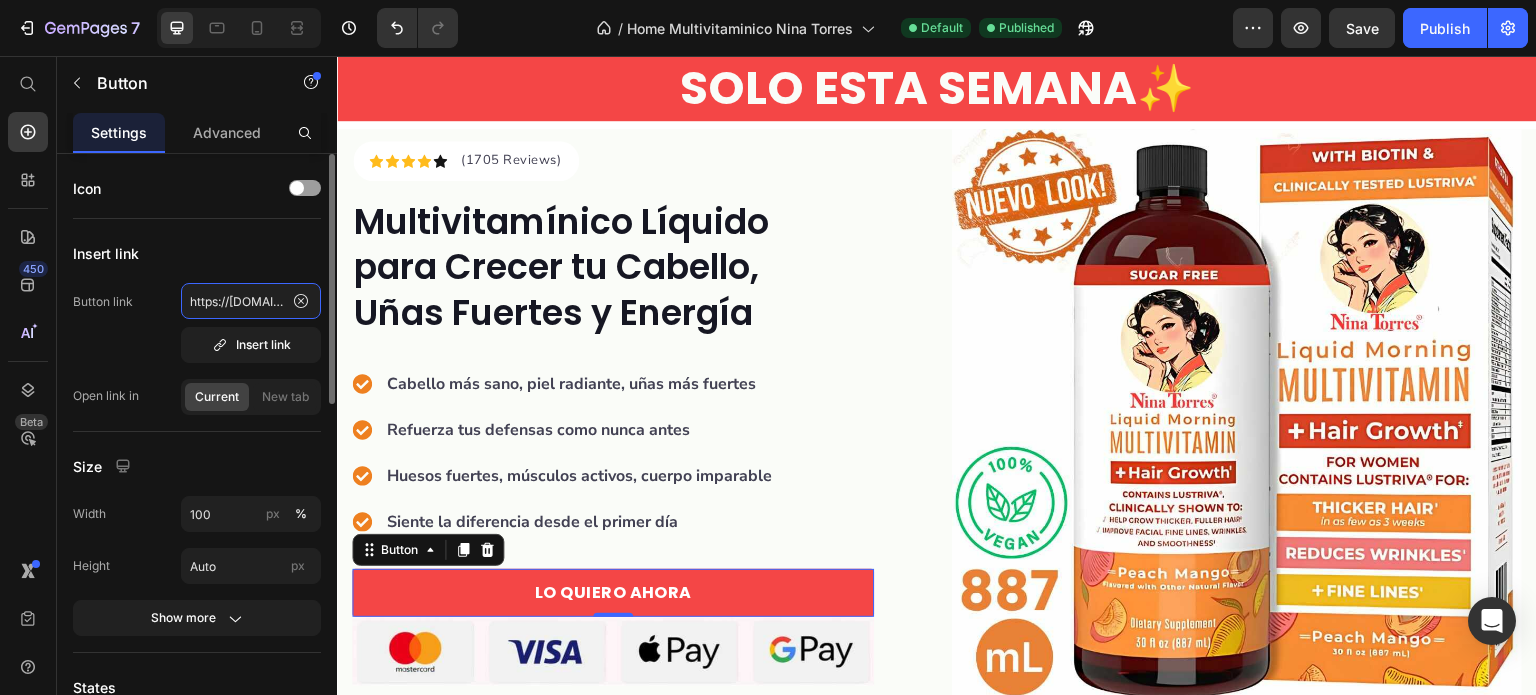 click on "https://nina-torres.com/products/multivitaminiconinatorres" 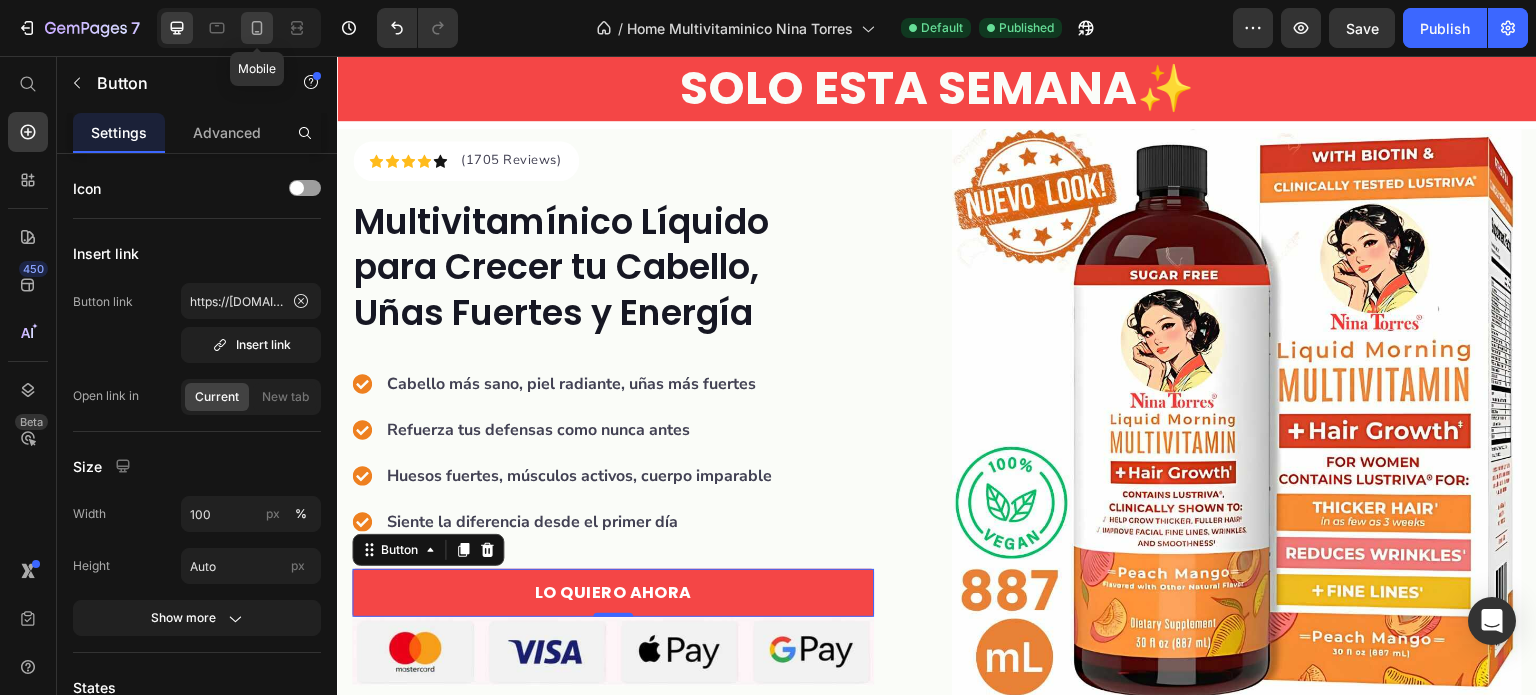 click 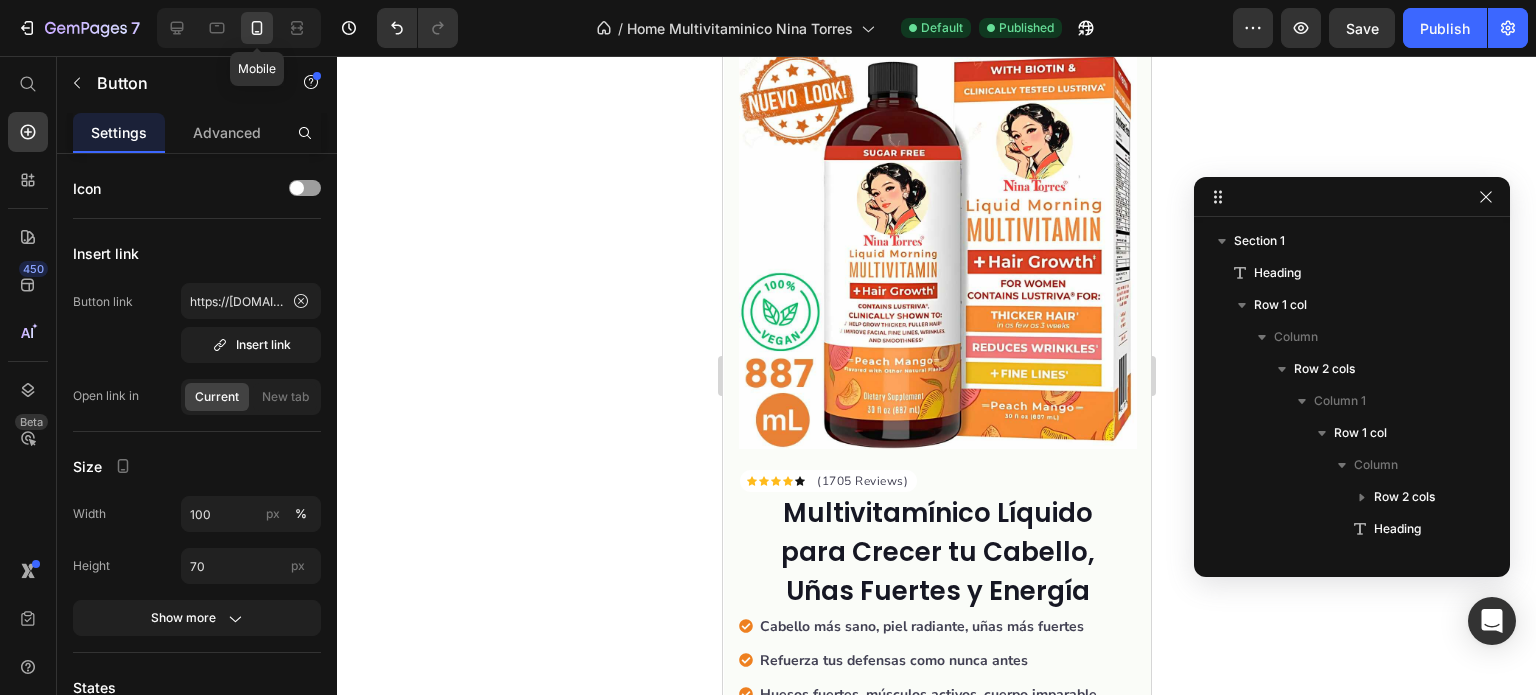 scroll, scrollTop: 101, scrollLeft: 0, axis: vertical 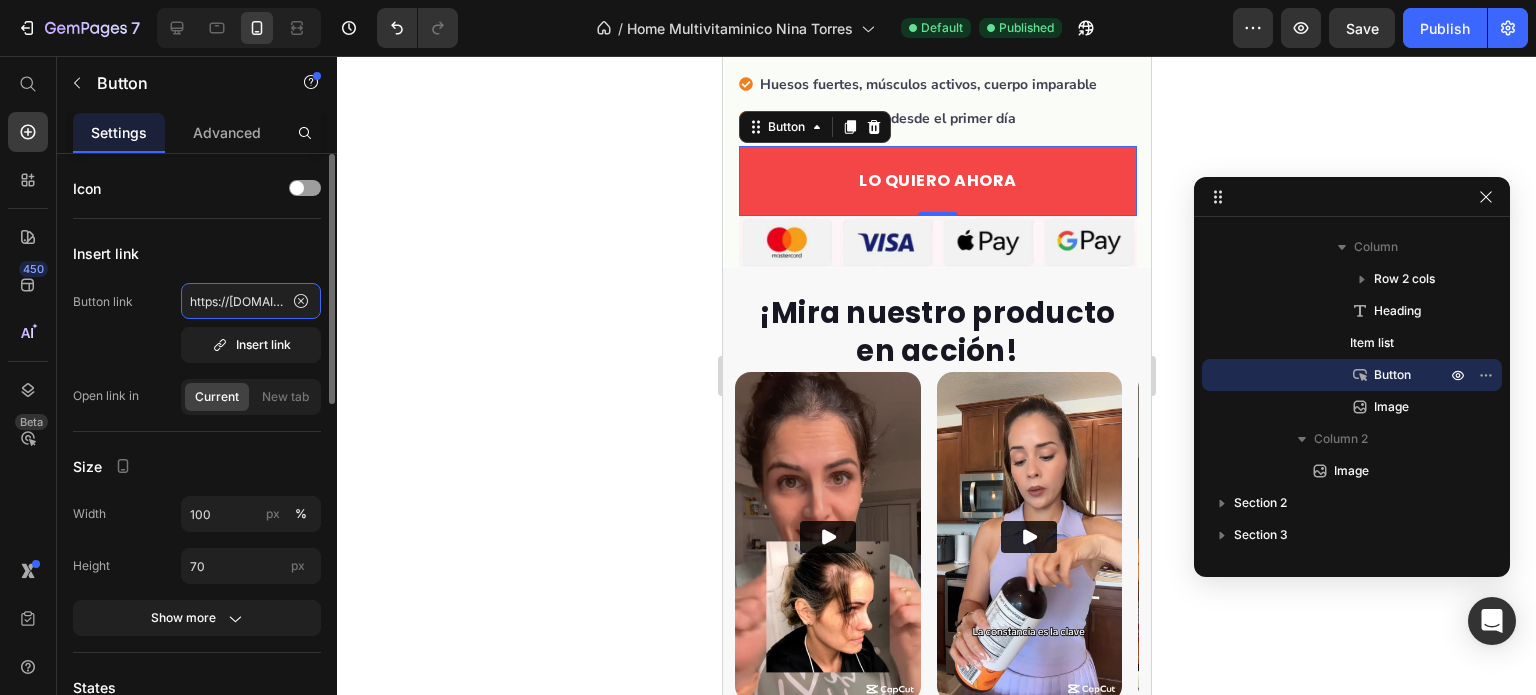 click on "https://nina-torres.com/products/multivitaminiconinatorres" 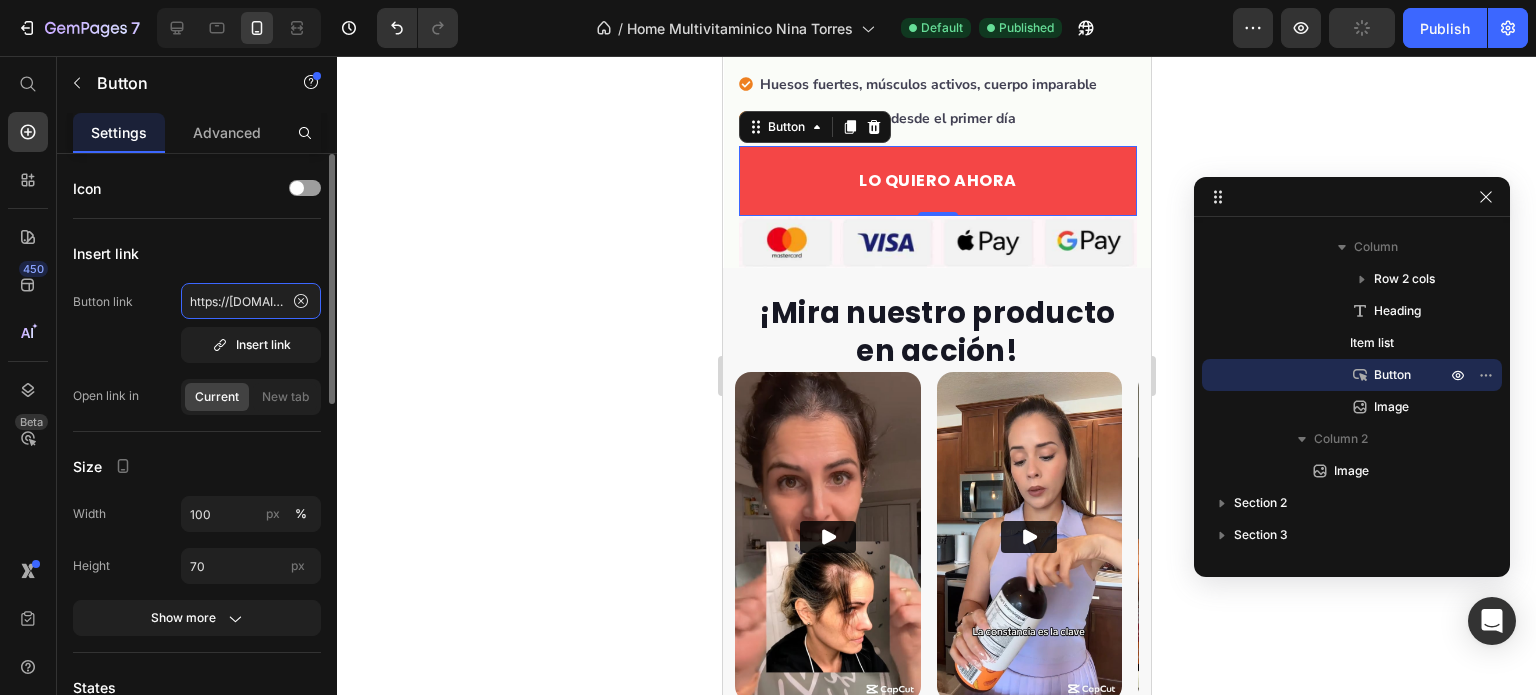 scroll, scrollTop: 0, scrollLeft: 234, axis: horizontal 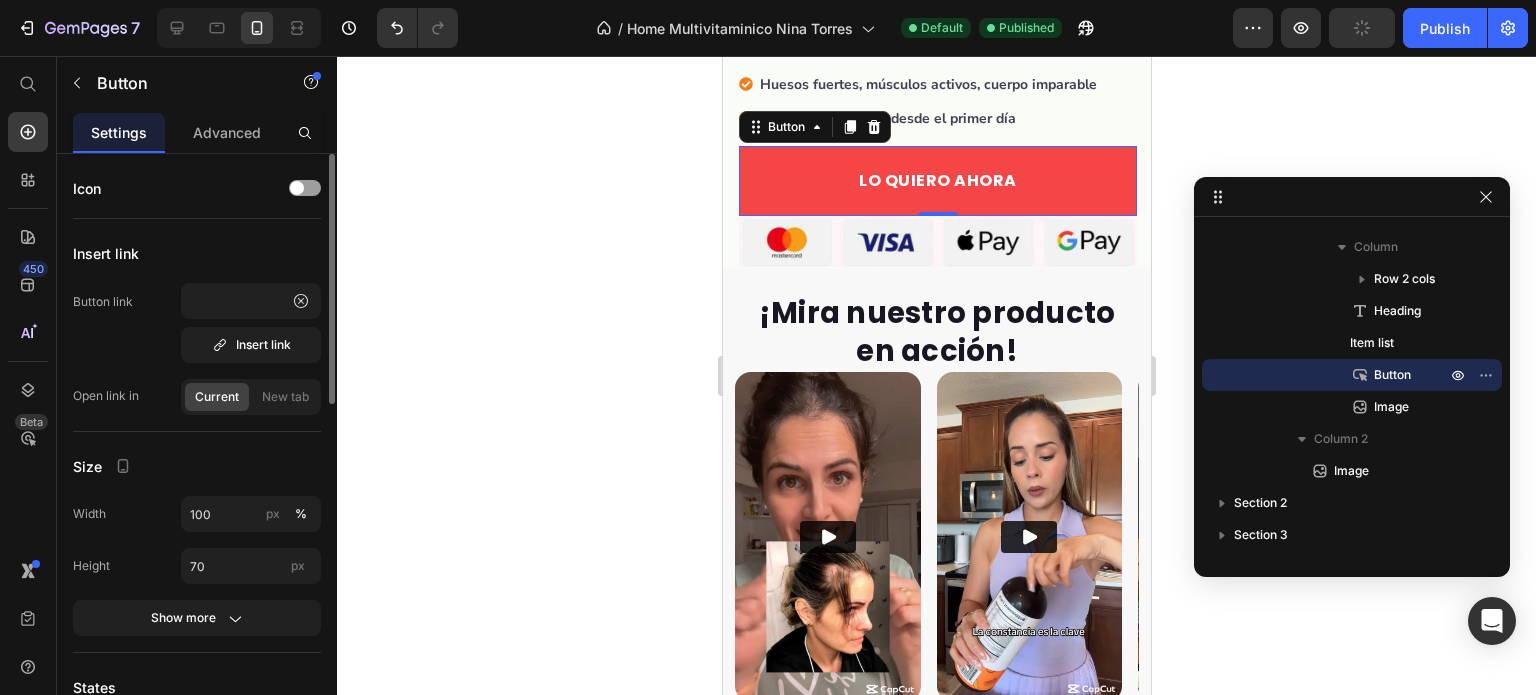 click on "Insert link" at bounding box center [197, 253] 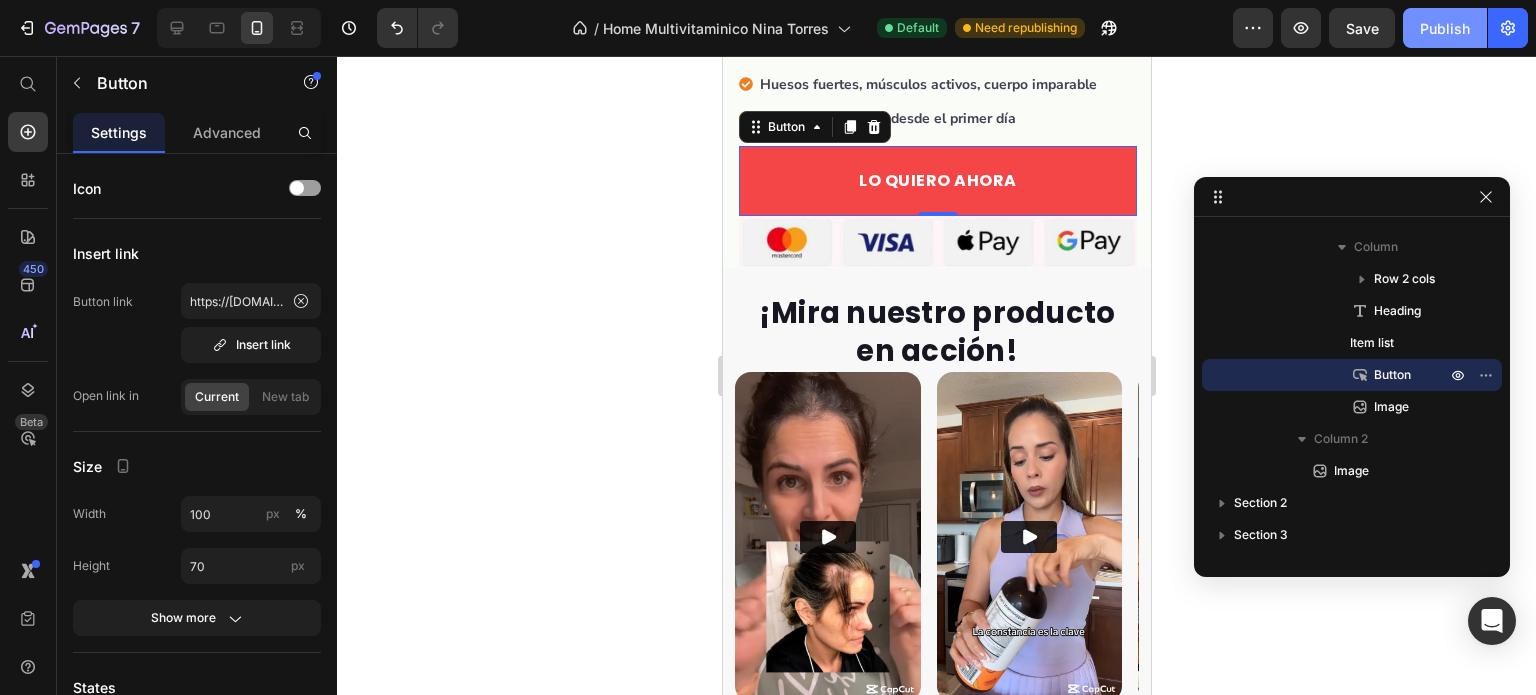 click on "Publish" at bounding box center [1445, 28] 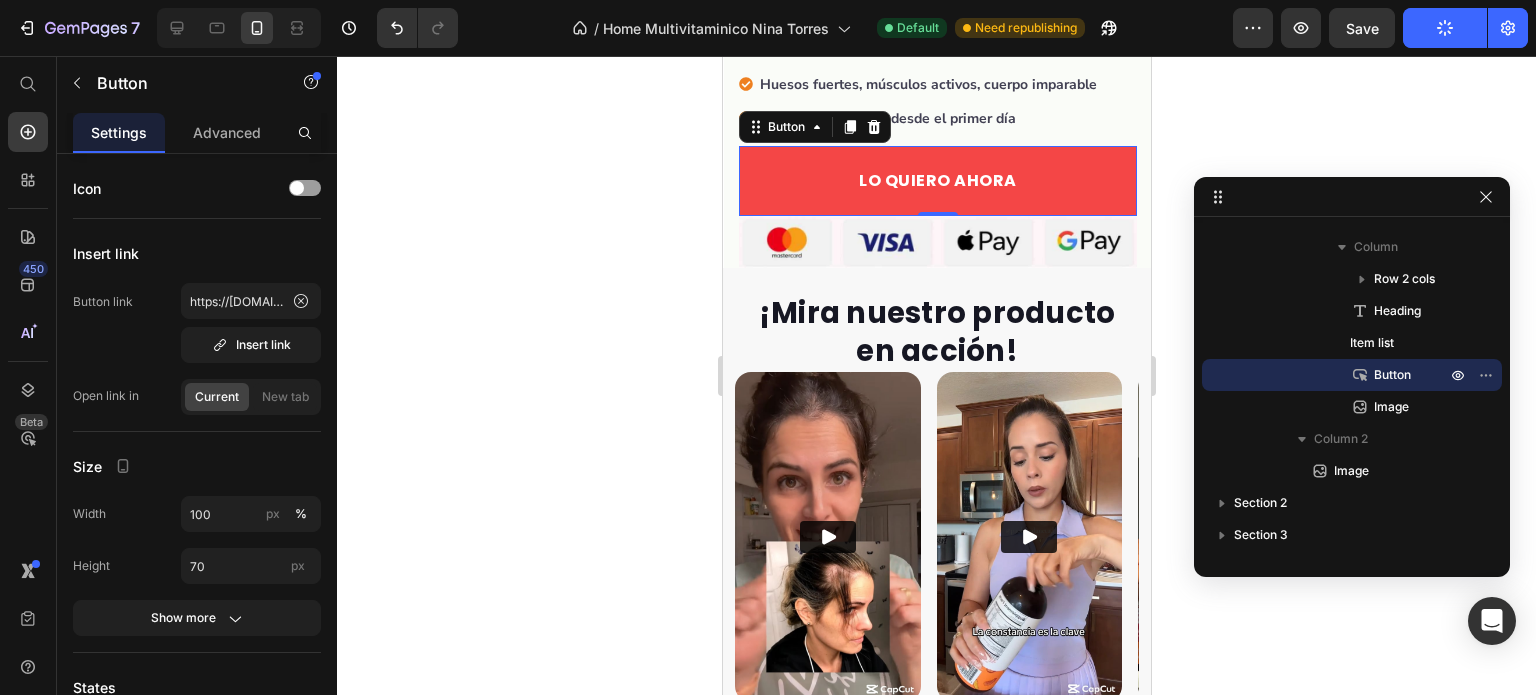 click on "Publish" 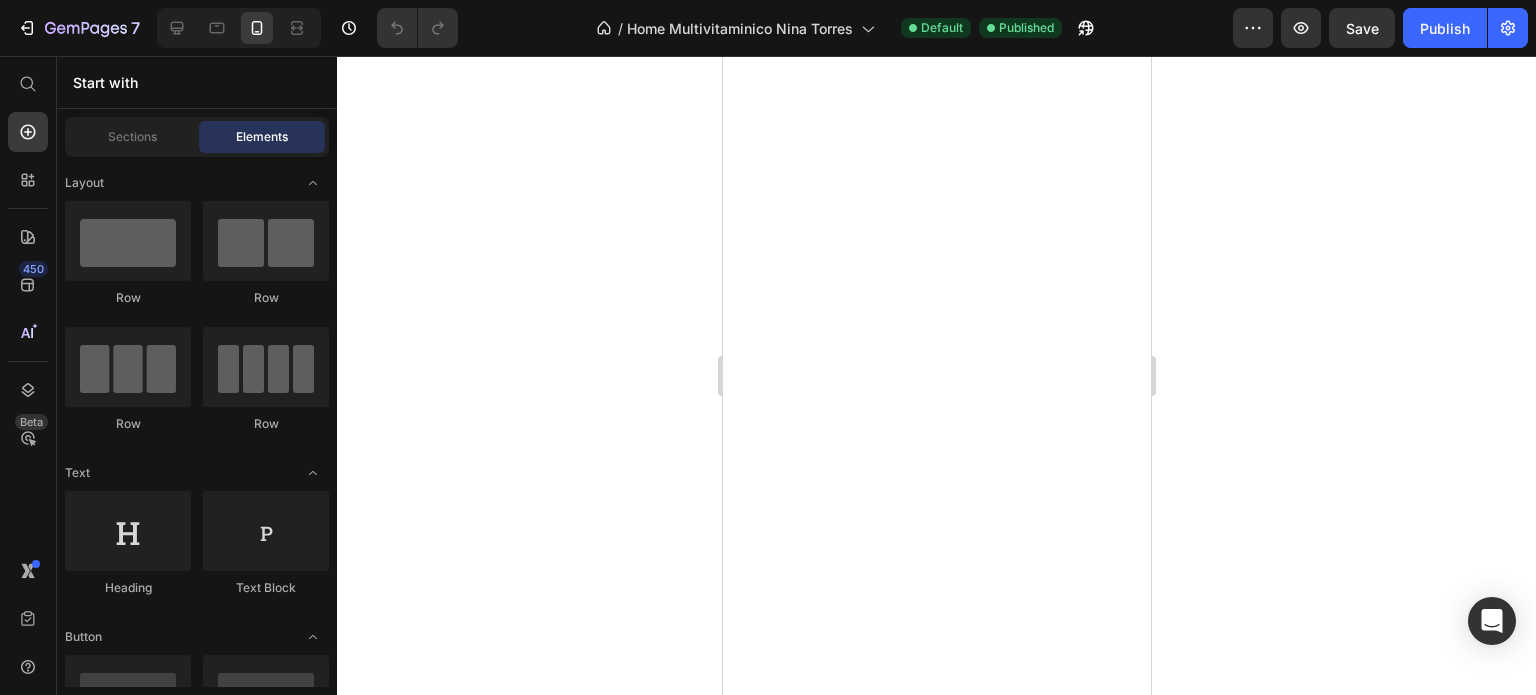 scroll, scrollTop: 0, scrollLeft: 0, axis: both 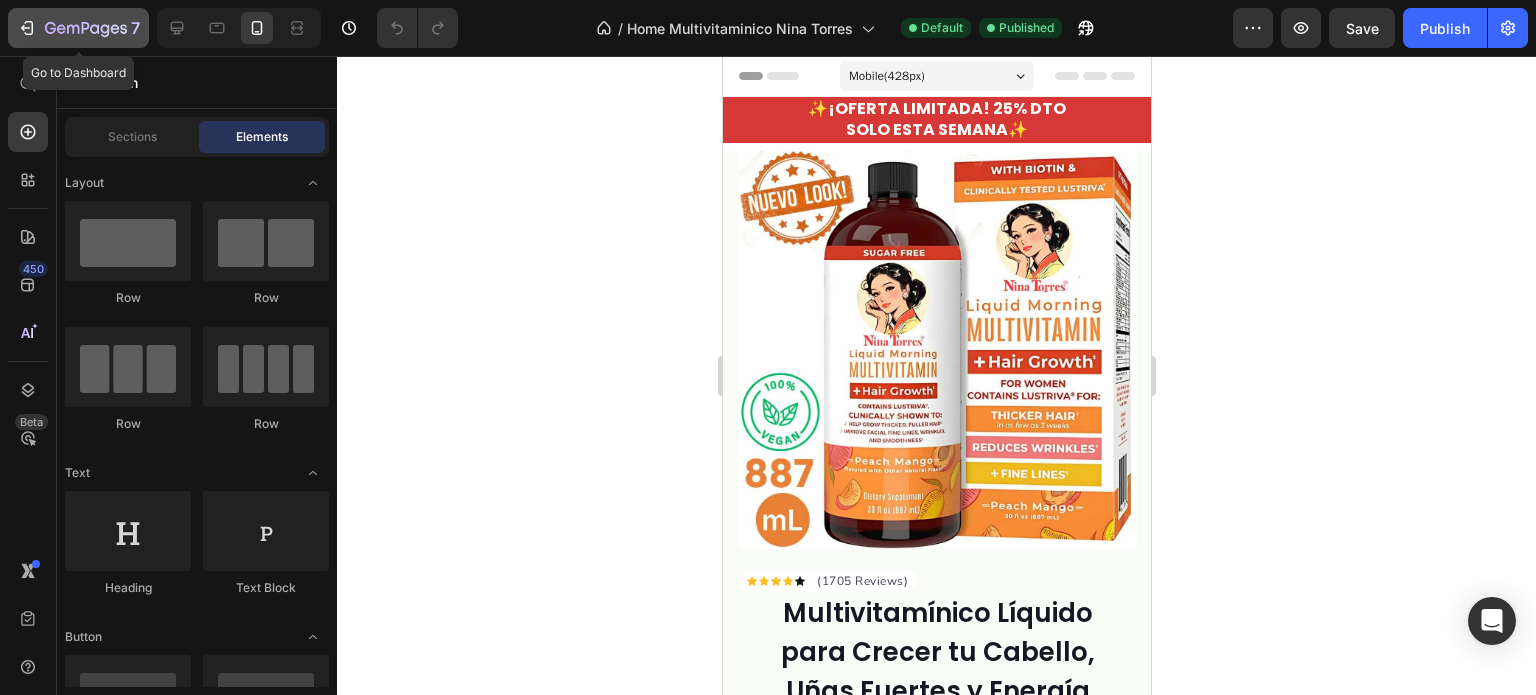 click 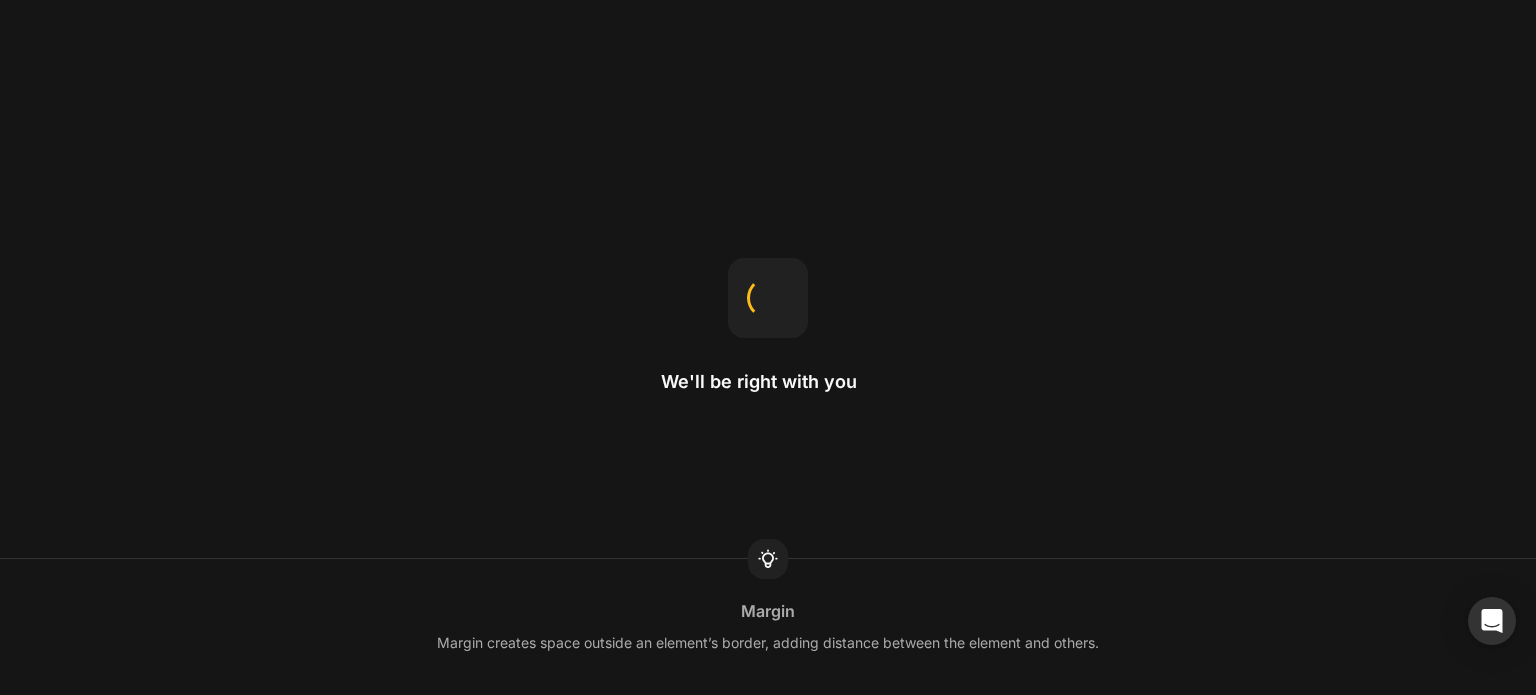 scroll, scrollTop: 0, scrollLeft: 0, axis: both 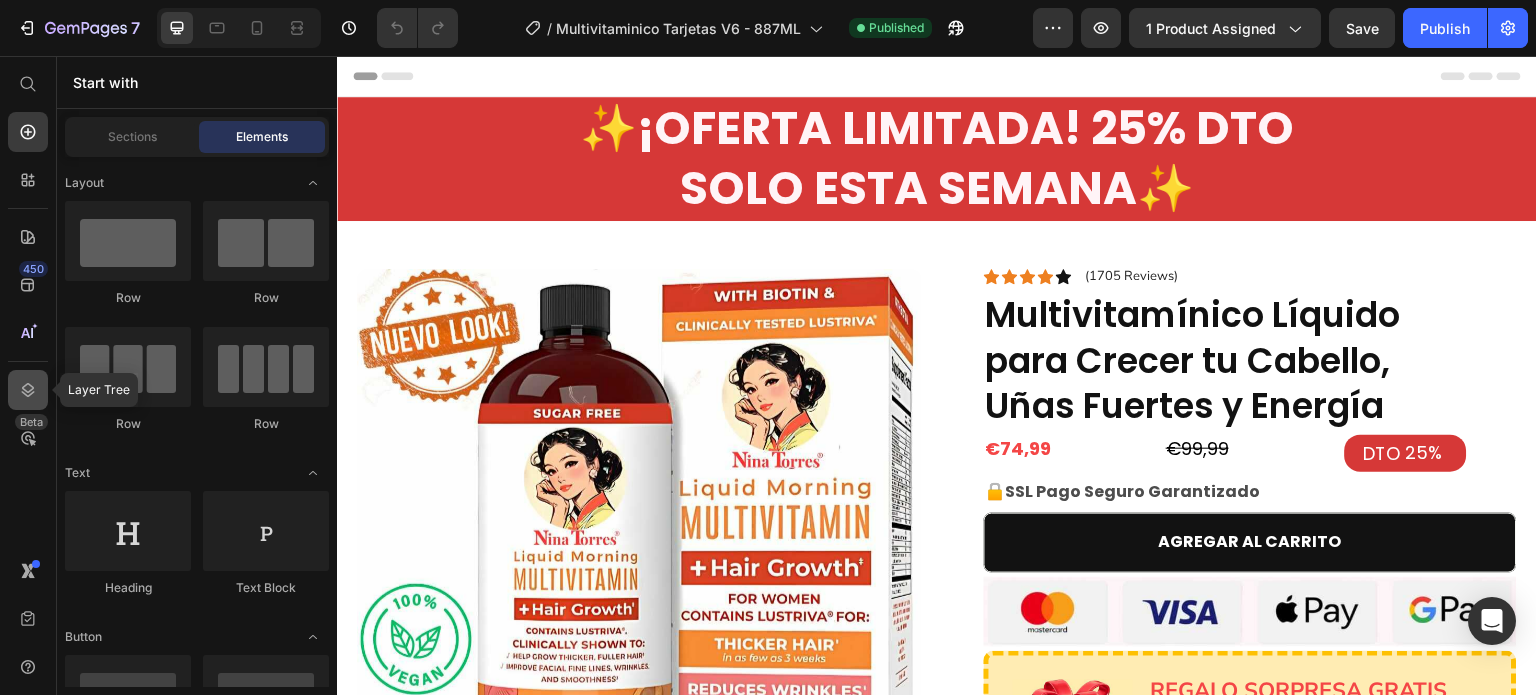 click 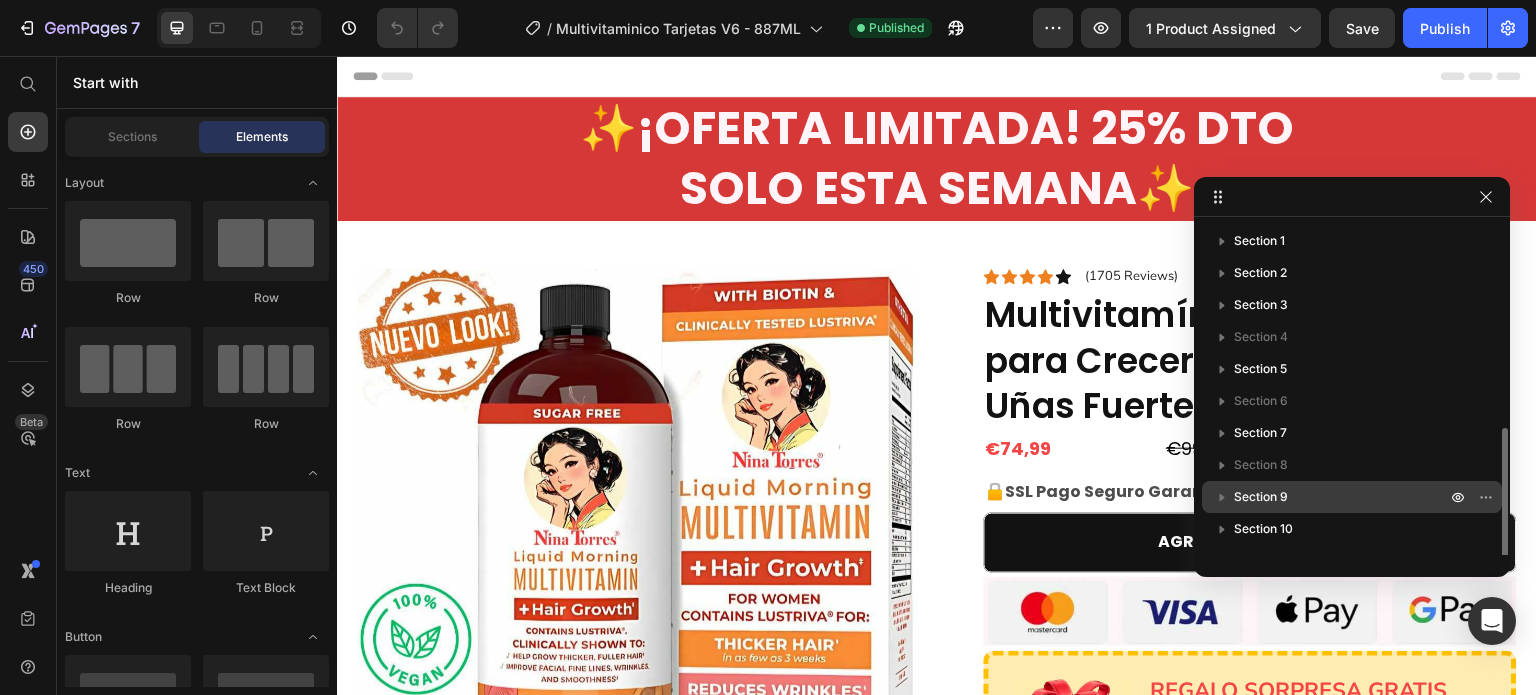 scroll, scrollTop: 117, scrollLeft: 0, axis: vertical 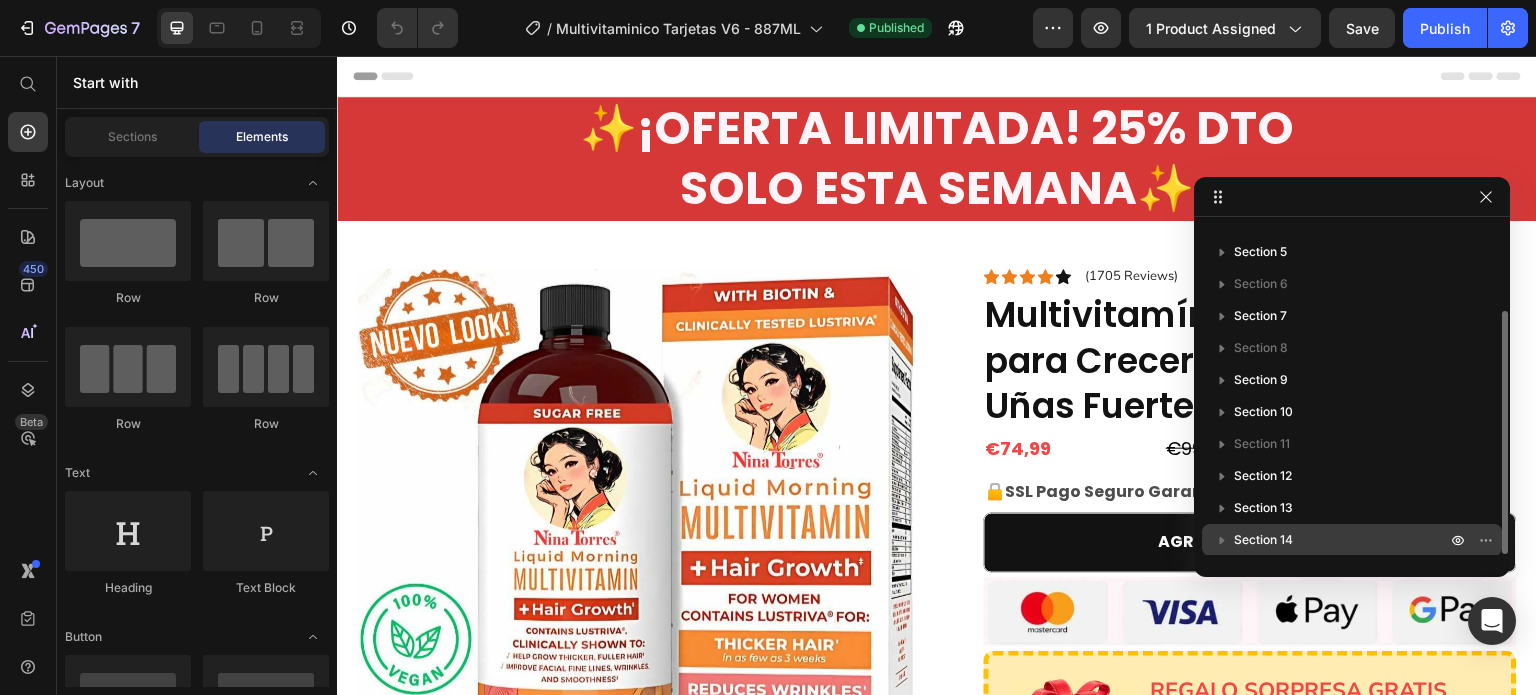click 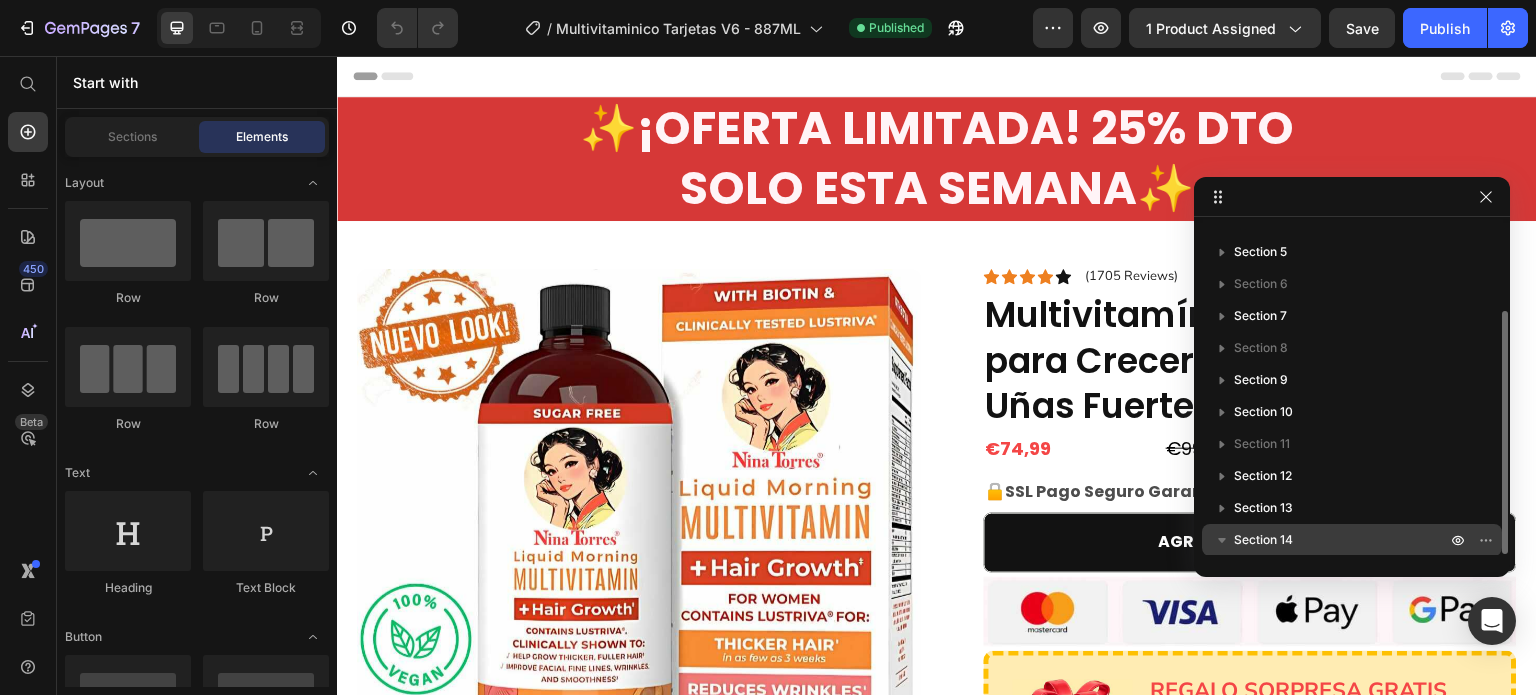 click 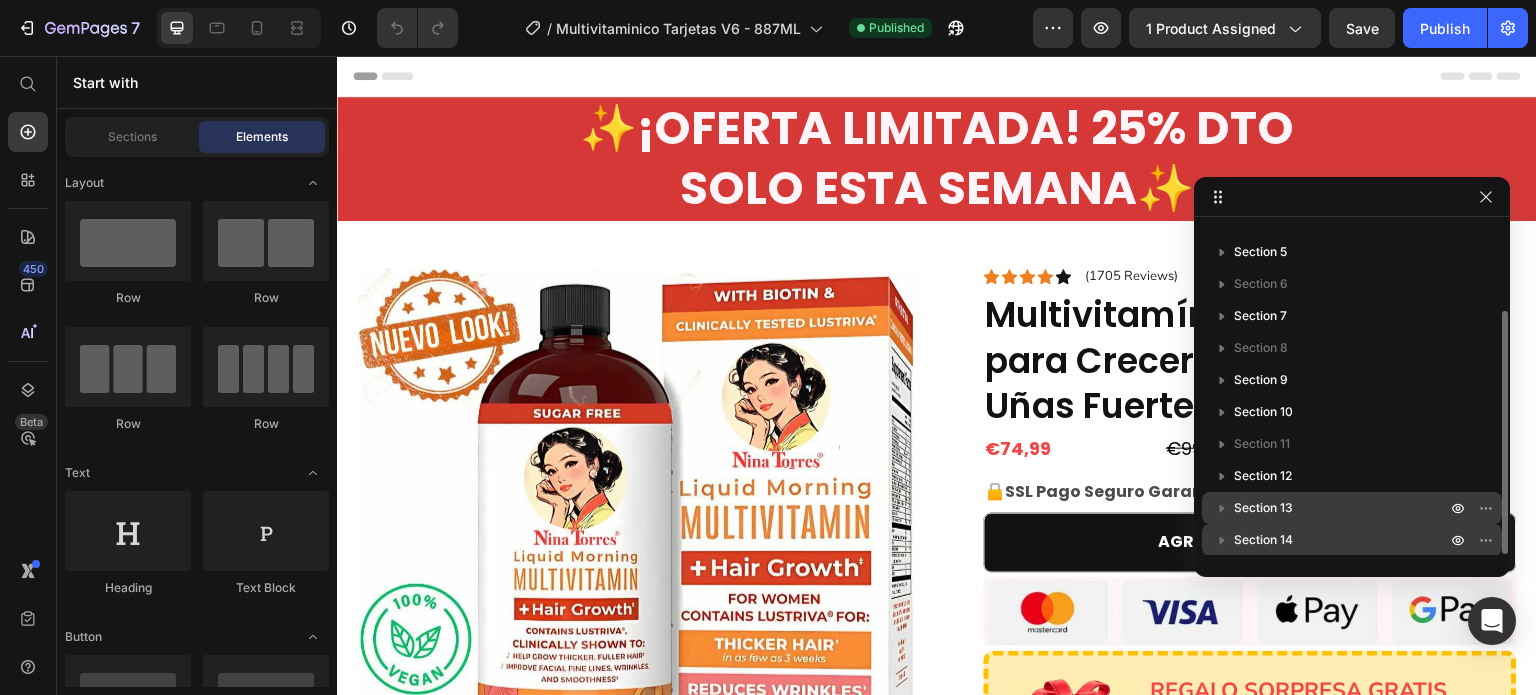 click on "Section 13" at bounding box center [1263, 508] 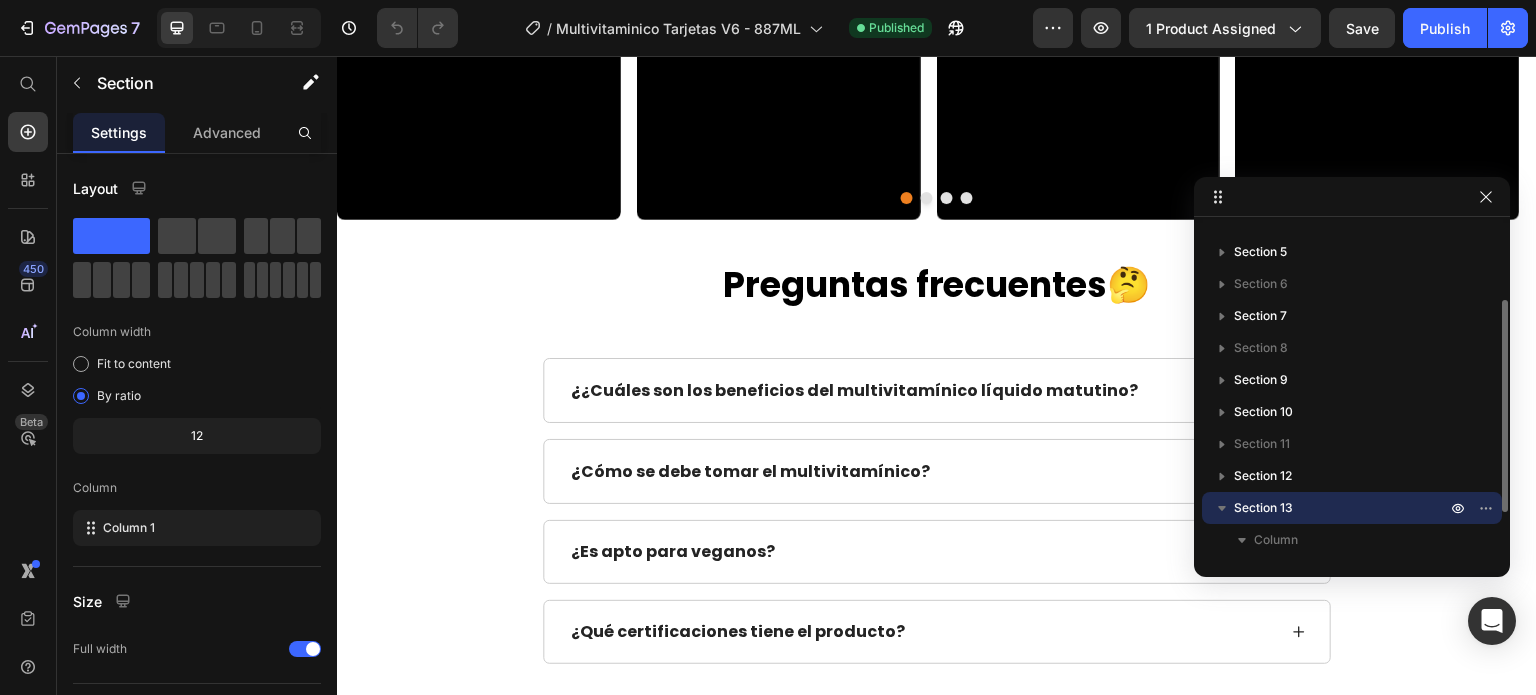 scroll, scrollTop: 3875, scrollLeft: 0, axis: vertical 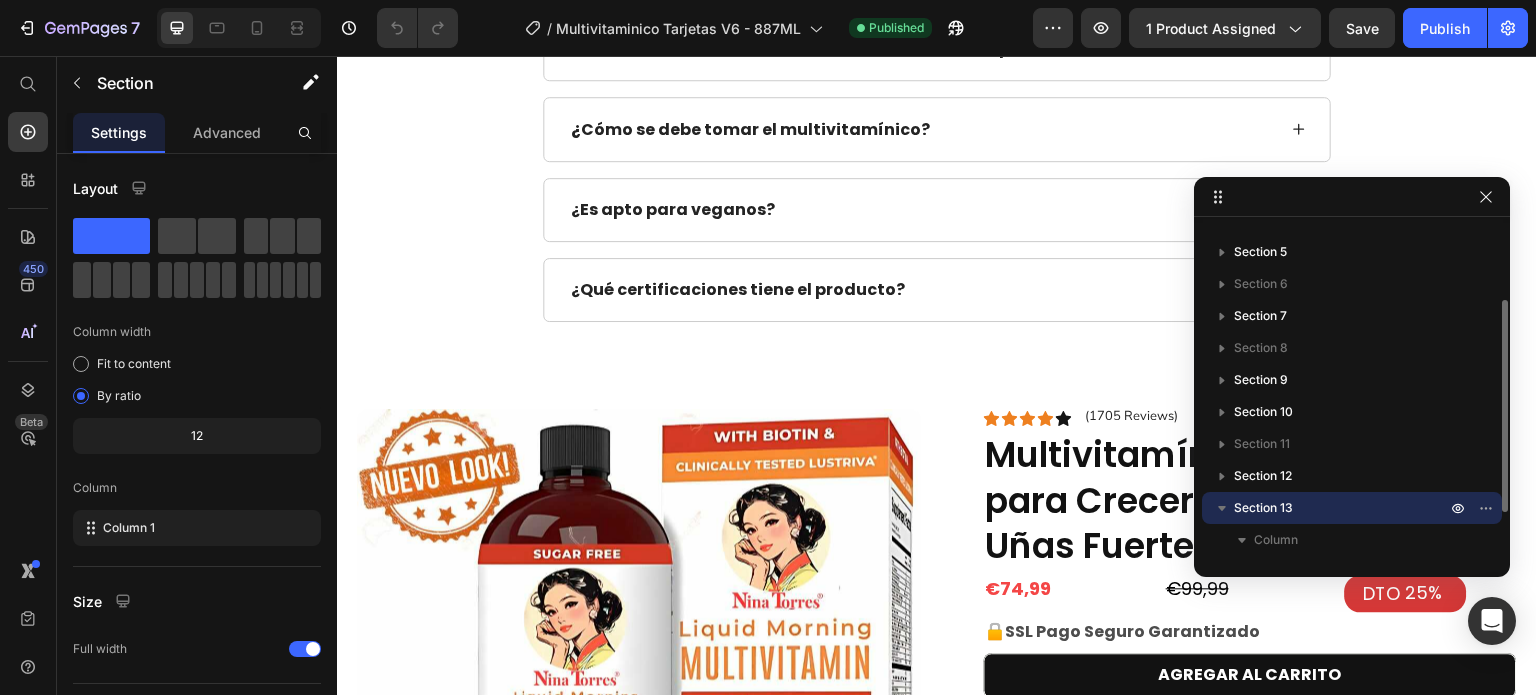 click 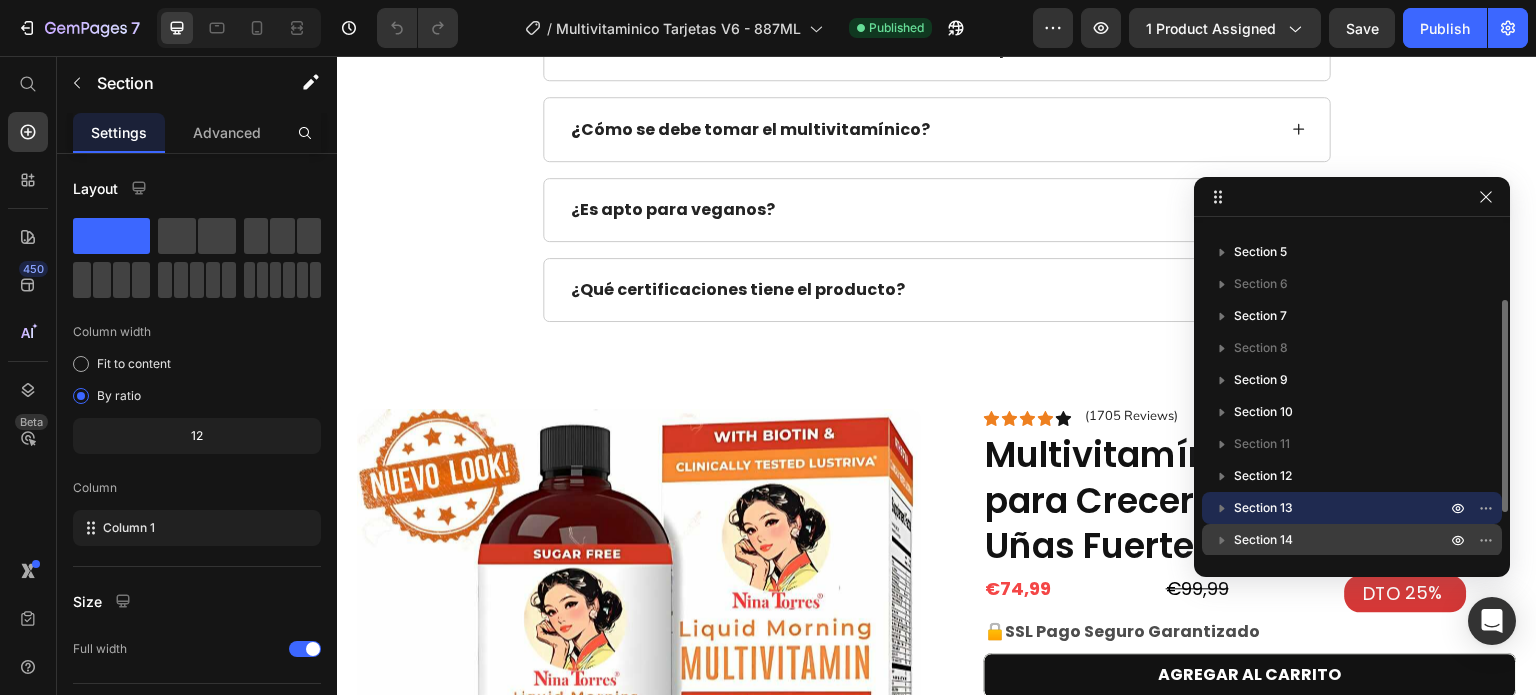 click 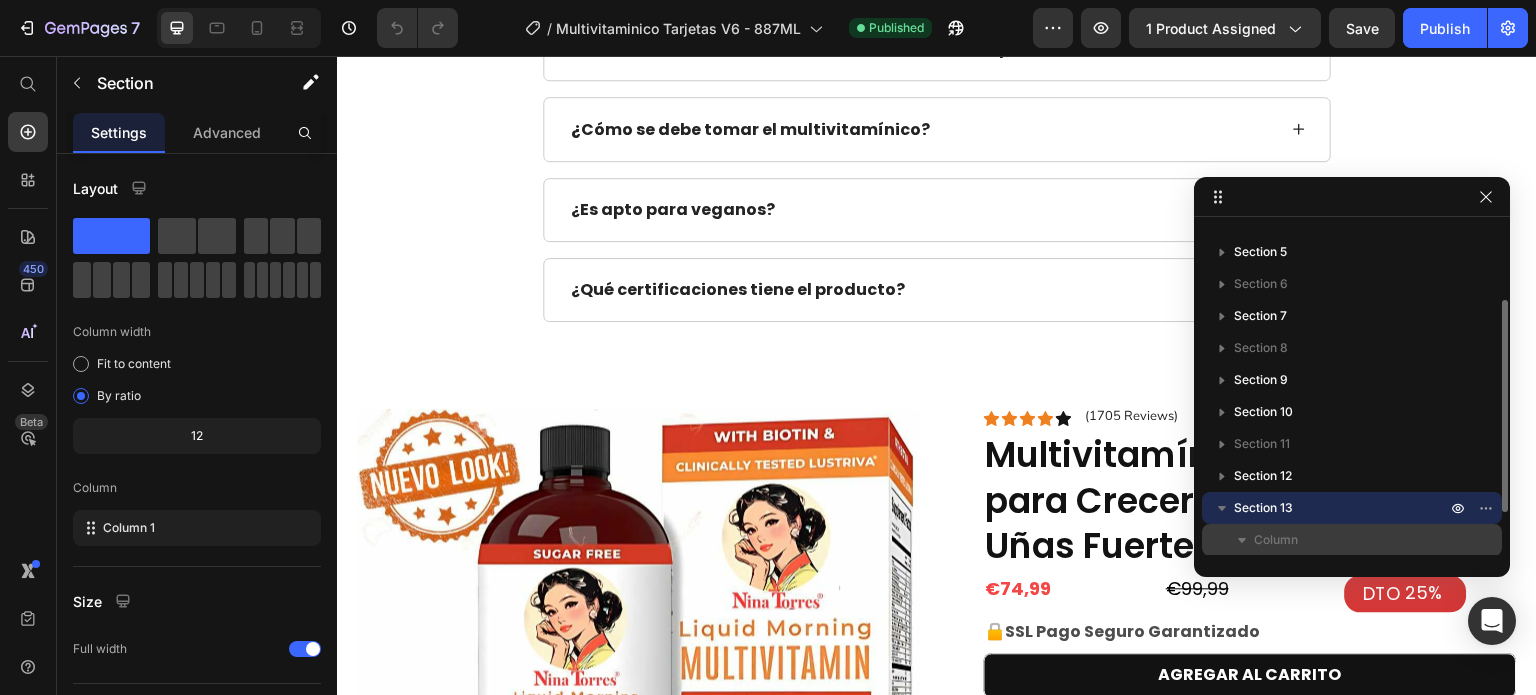 click on "Column" at bounding box center (1352, 540) 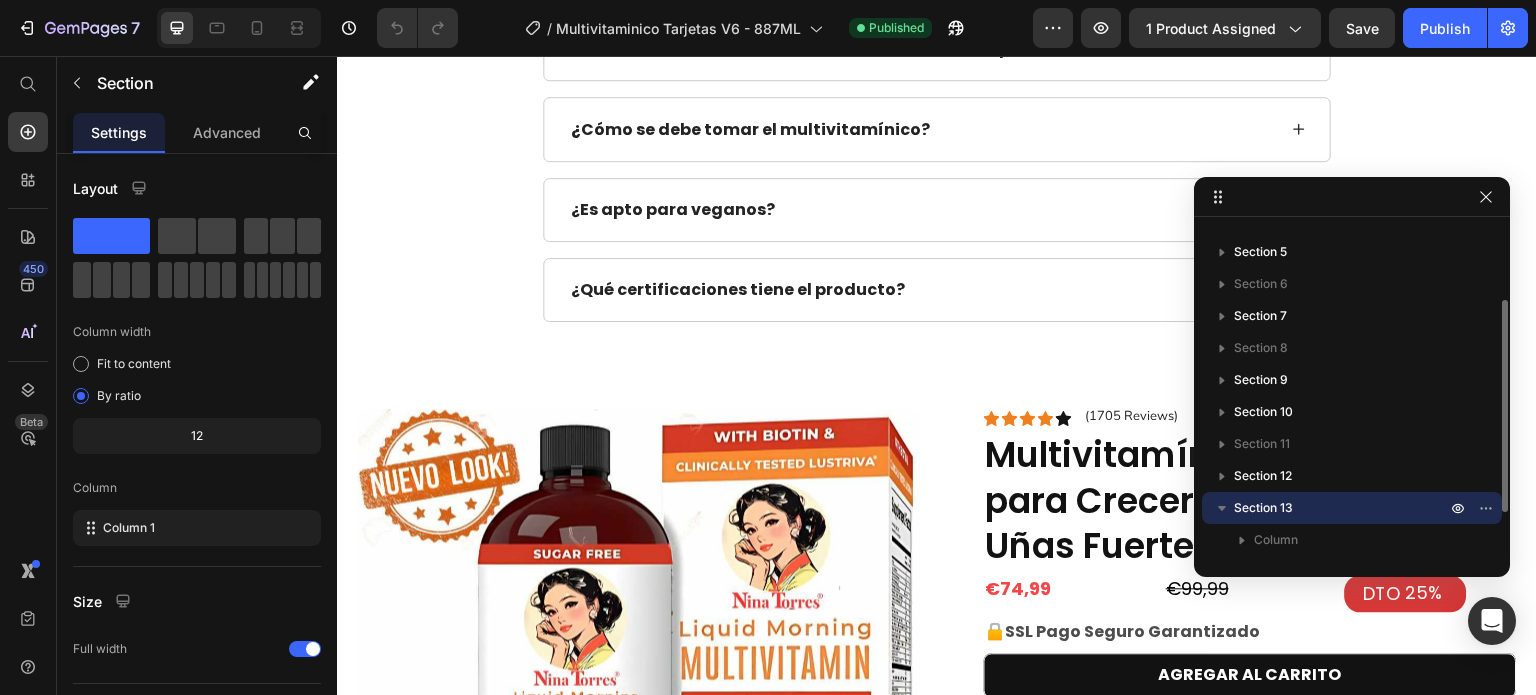 click 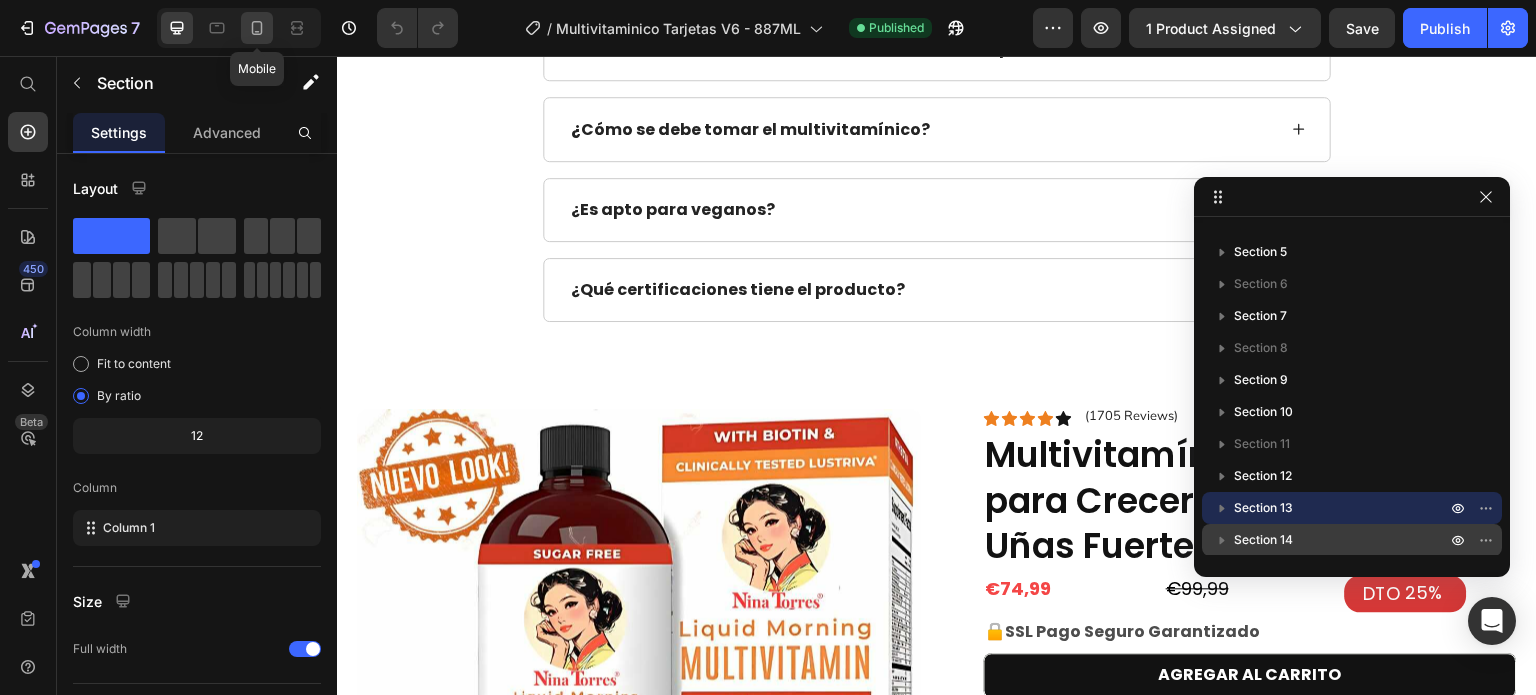 click 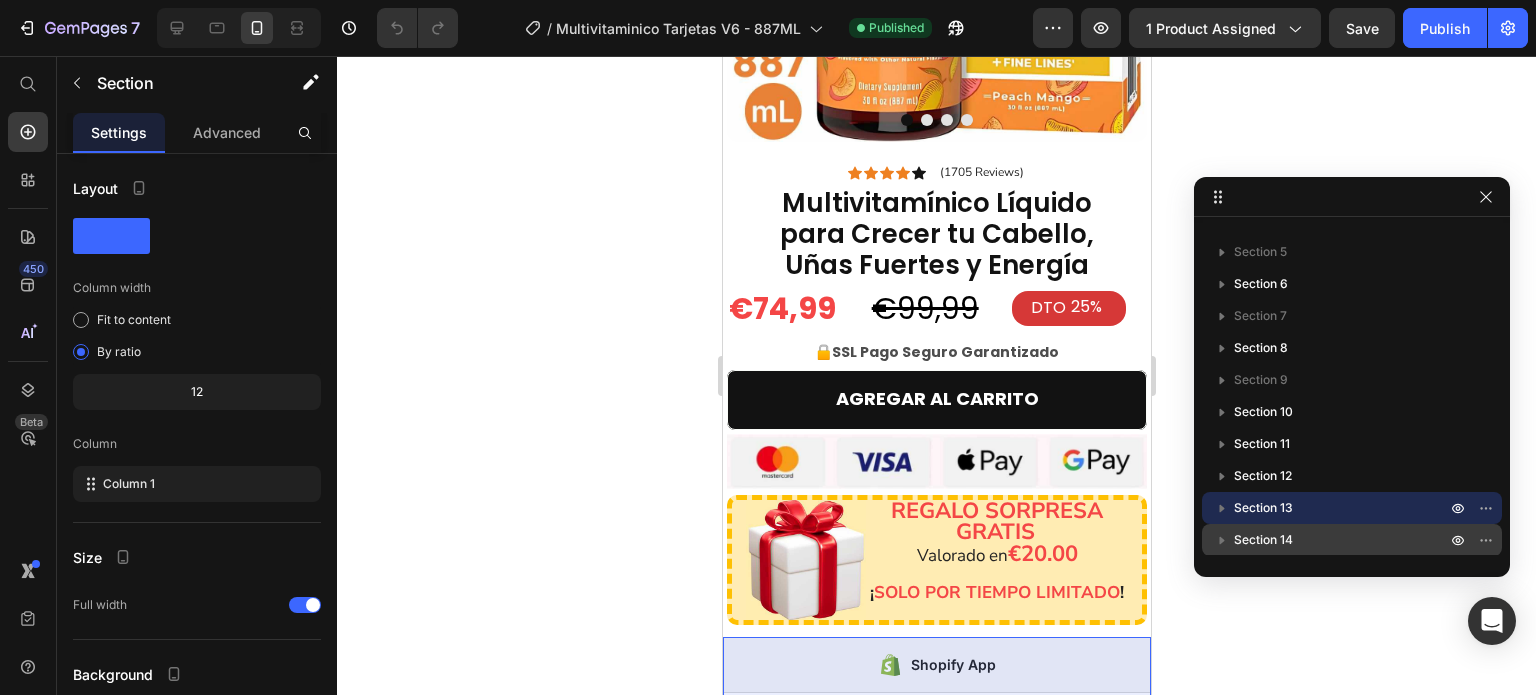 click on "Section 14" at bounding box center [1263, 540] 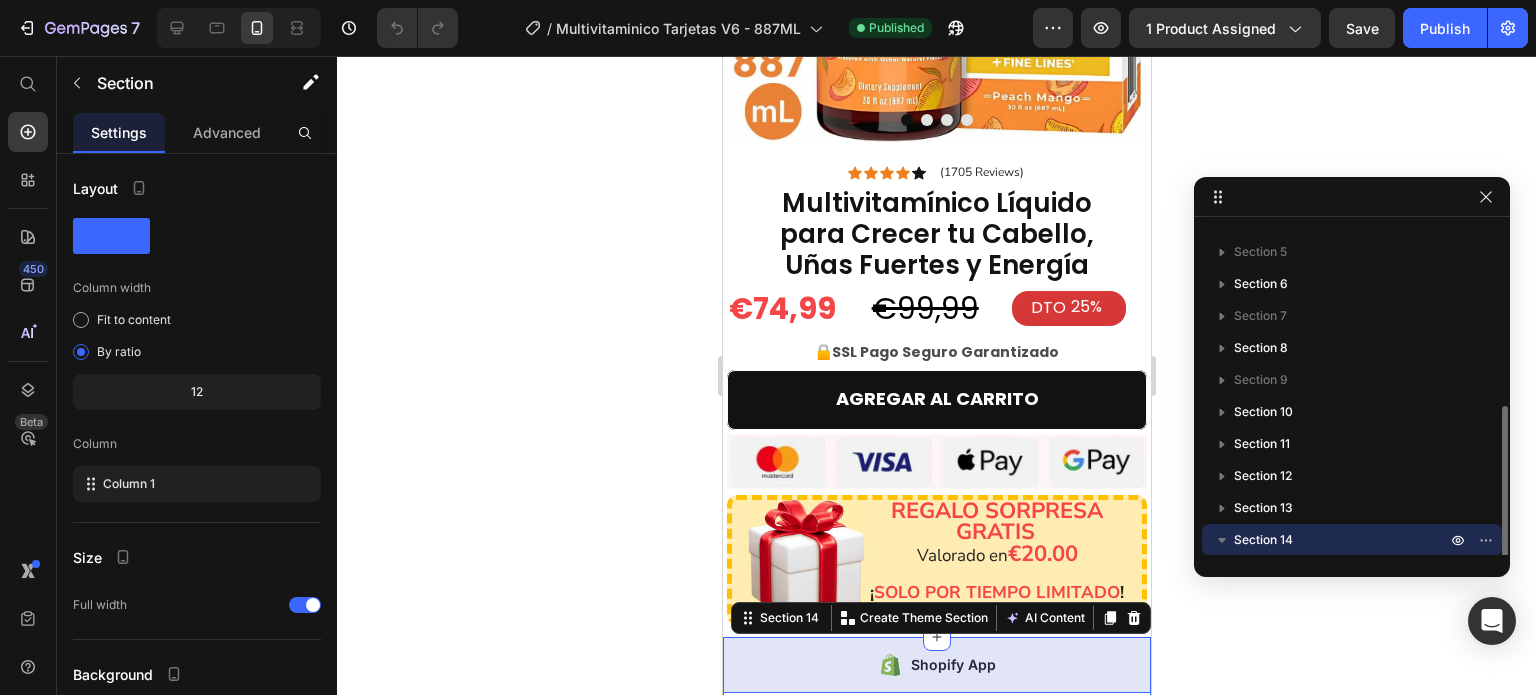 scroll, scrollTop: 5465, scrollLeft: 0, axis: vertical 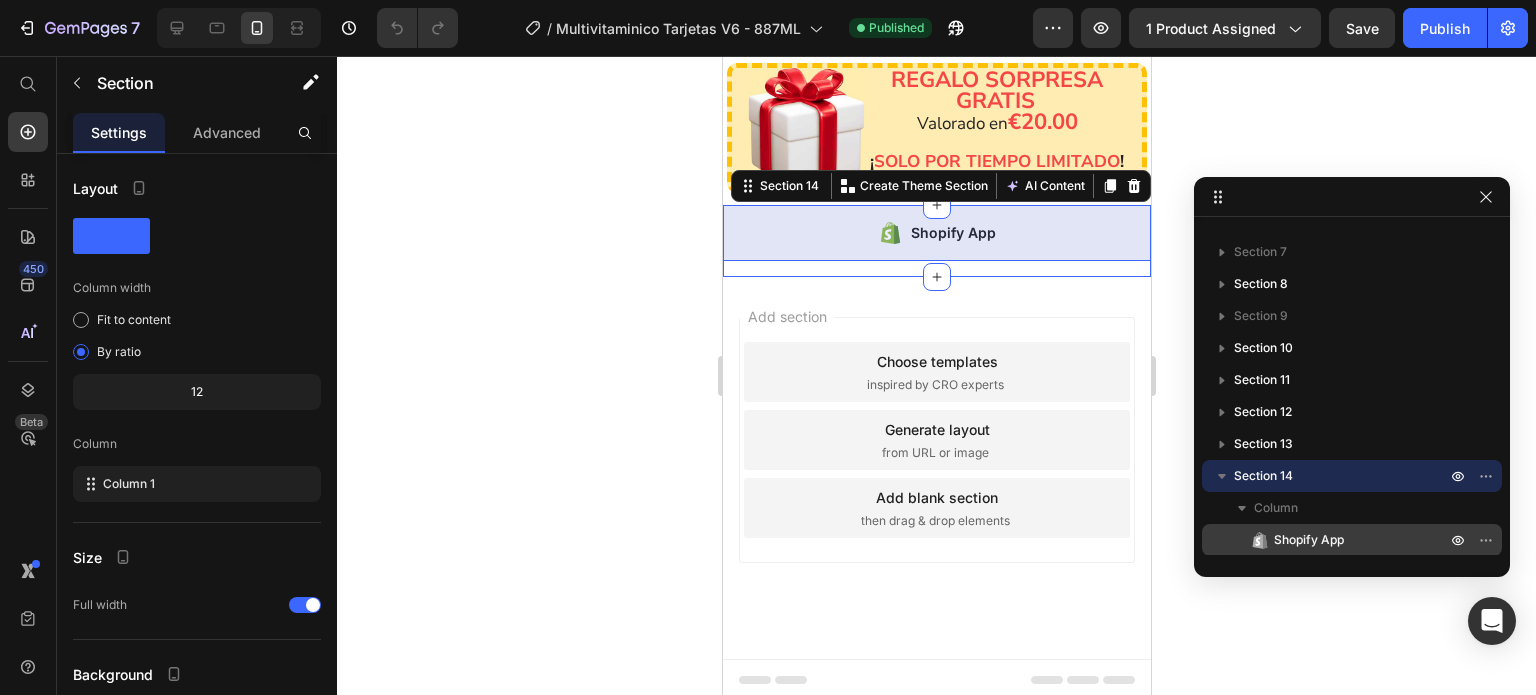 click on "Shopify App" at bounding box center [1309, 540] 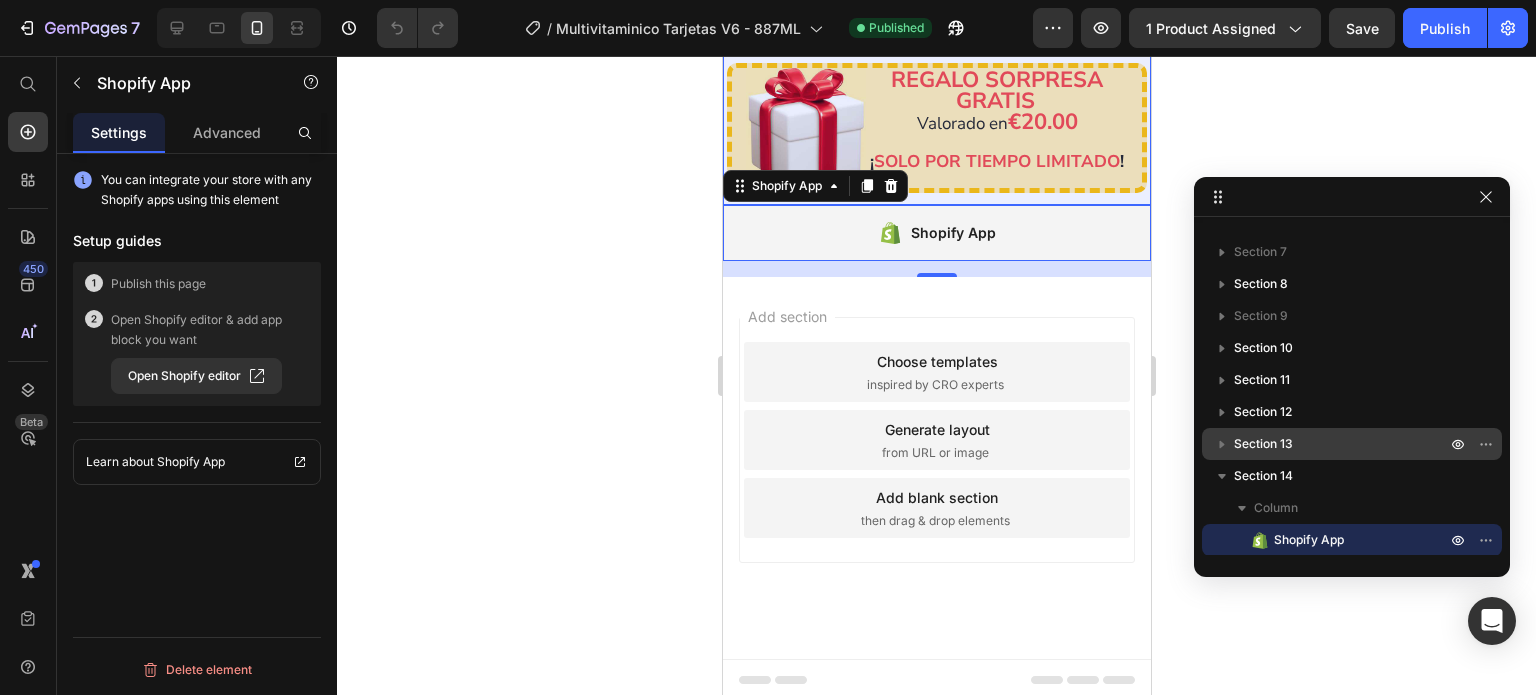 click 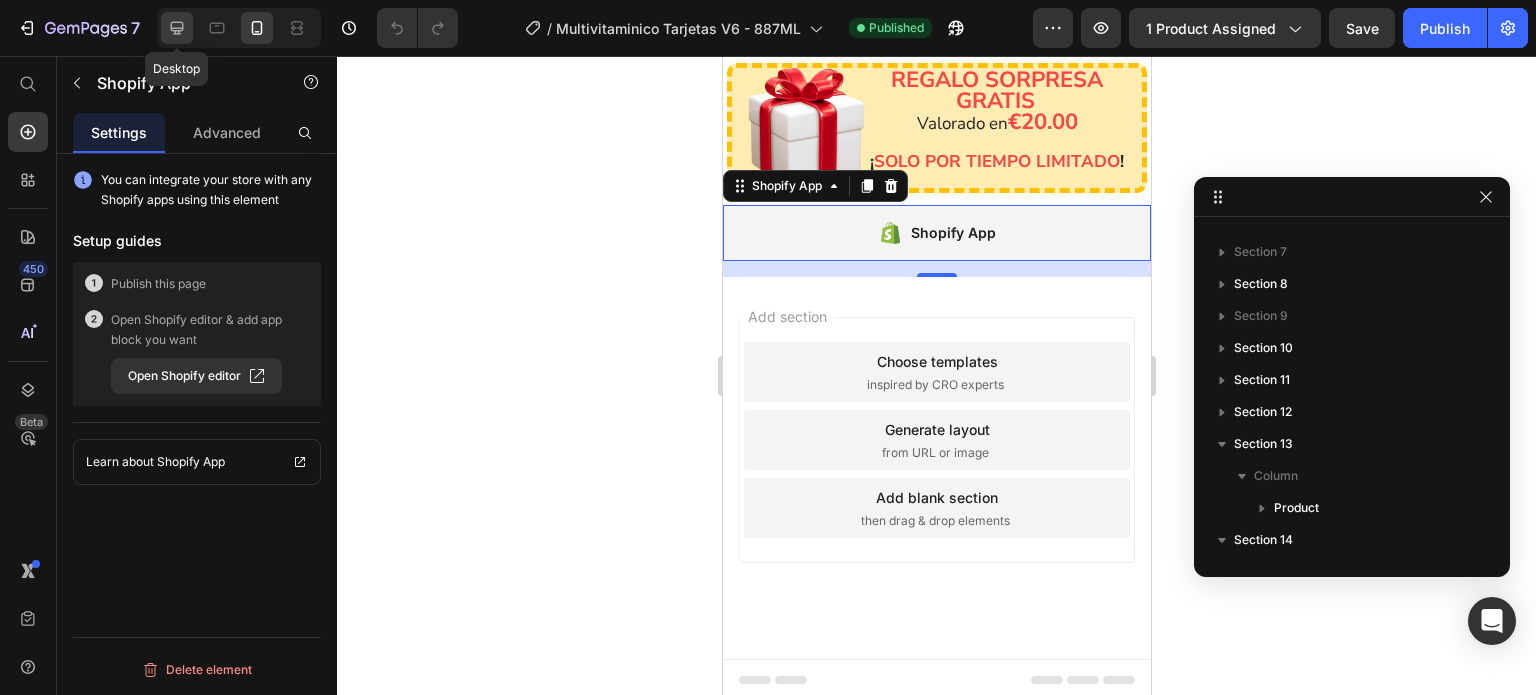 click 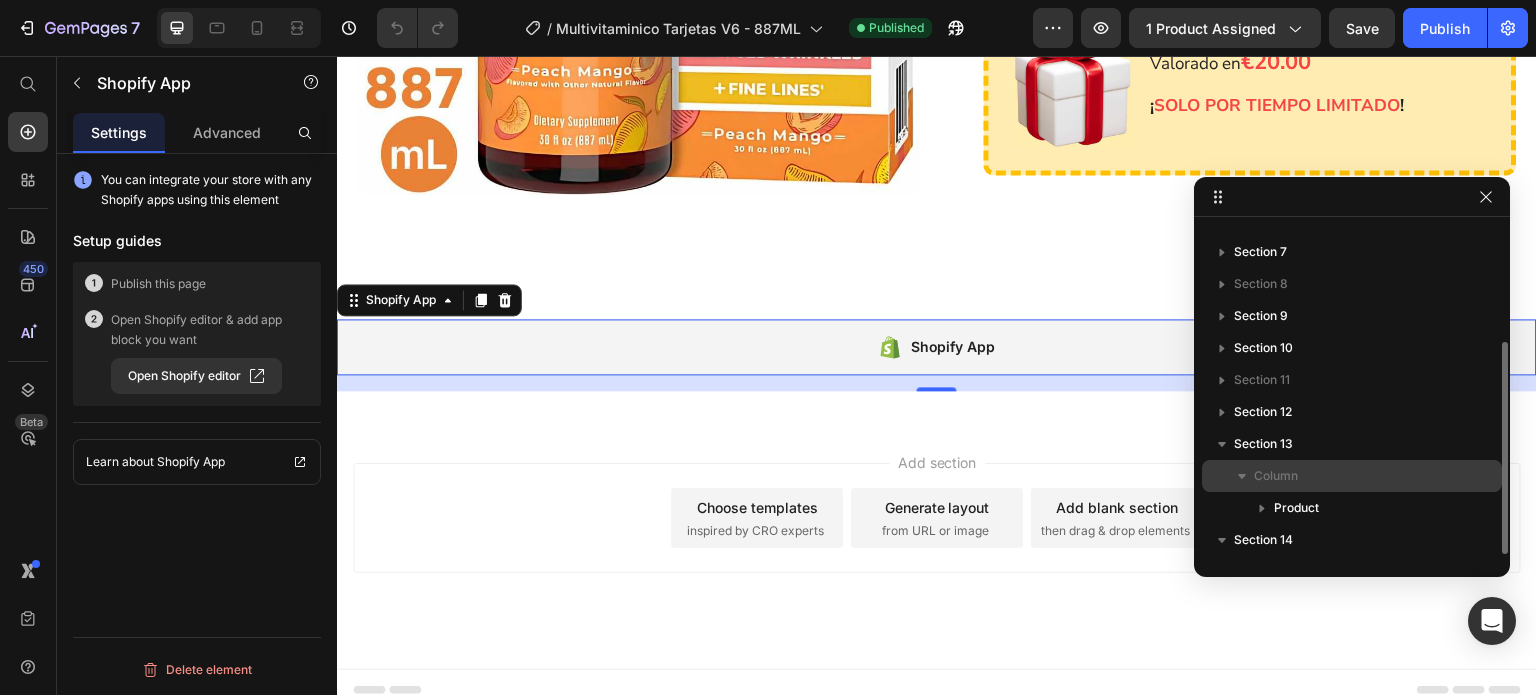 scroll, scrollTop: 4058, scrollLeft: 0, axis: vertical 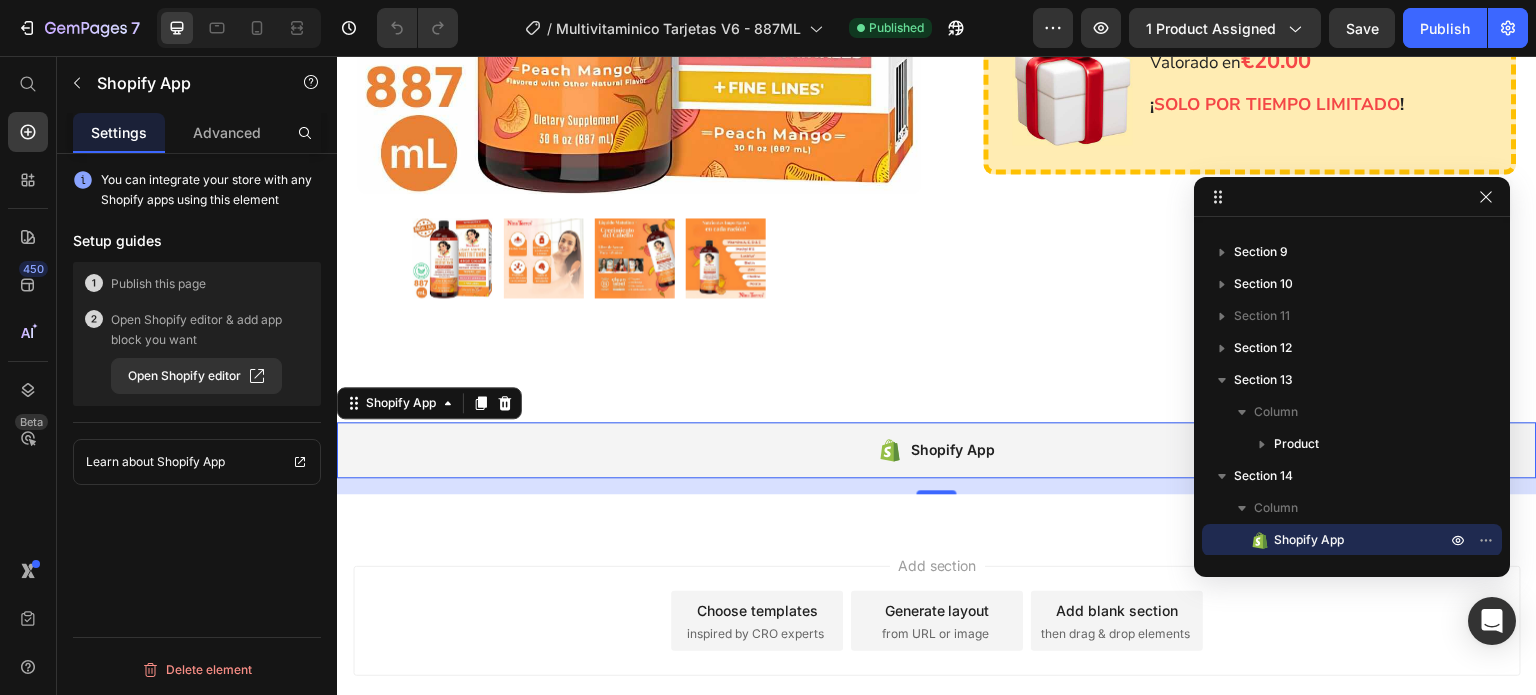 click on "Shopify App" at bounding box center (937, 450) 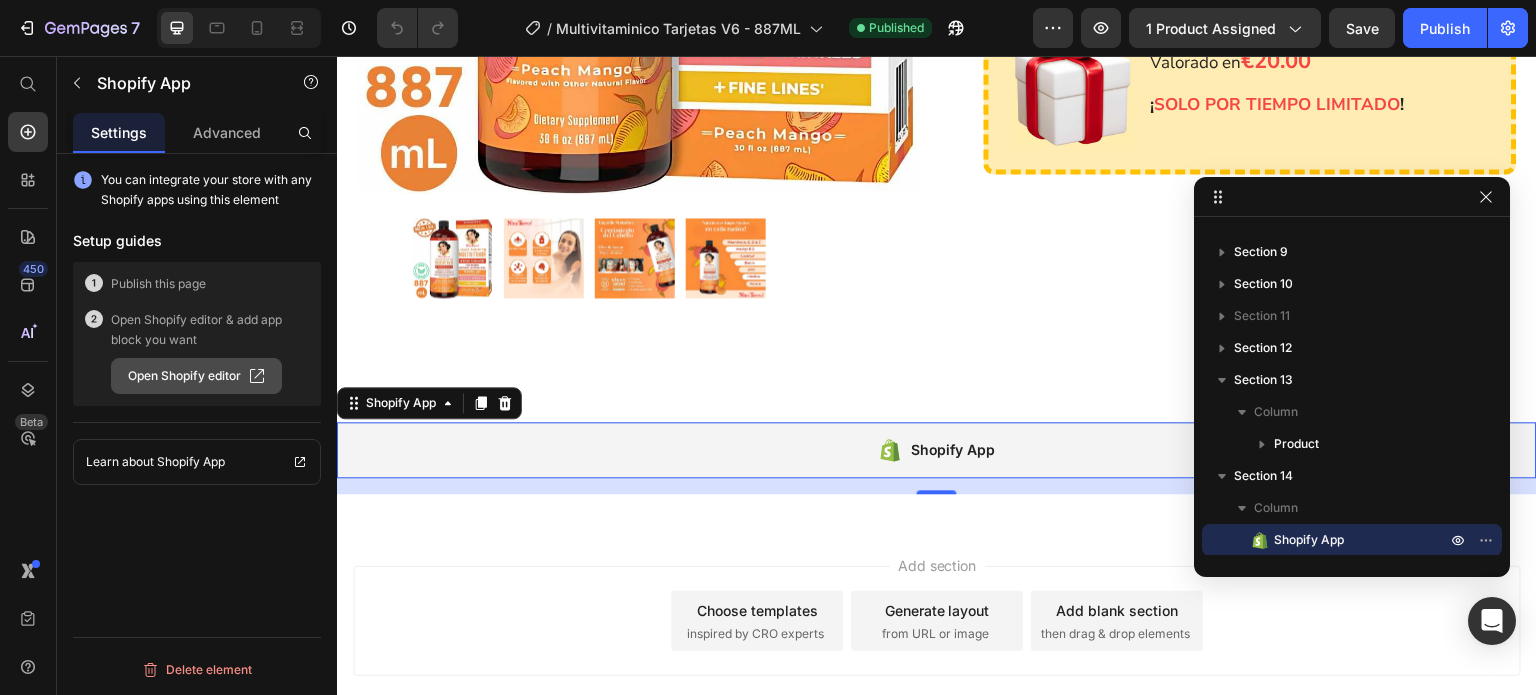 click on "Open Shopify editor" at bounding box center [196, 376] 